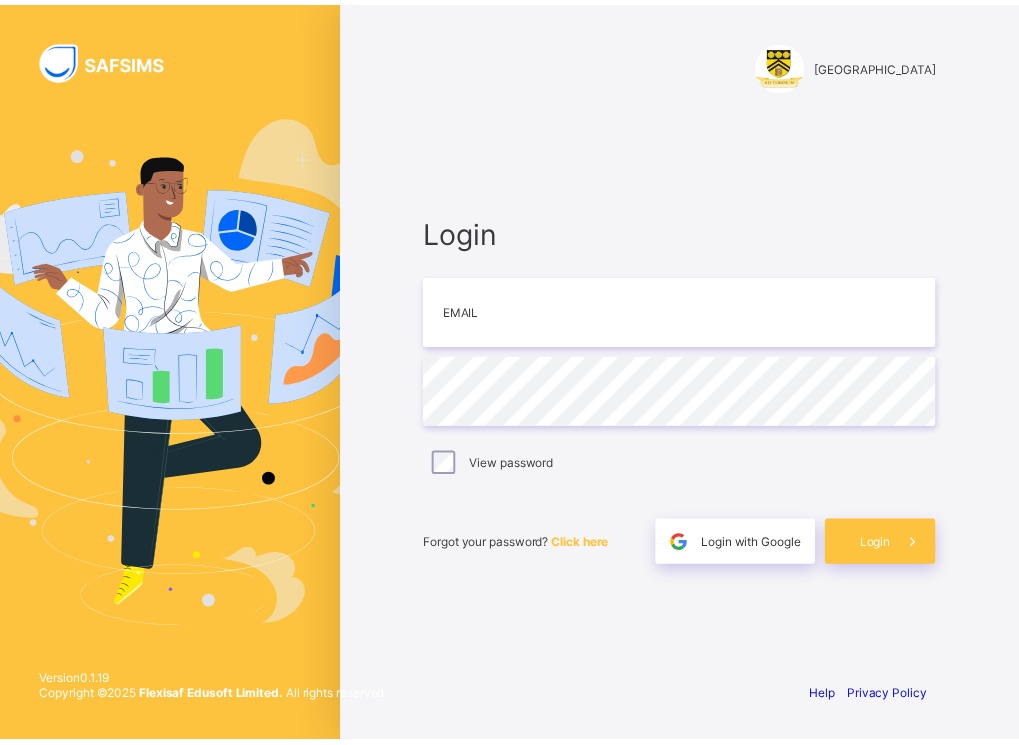 scroll, scrollTop: 0, scrollLeft: 0, axis: both 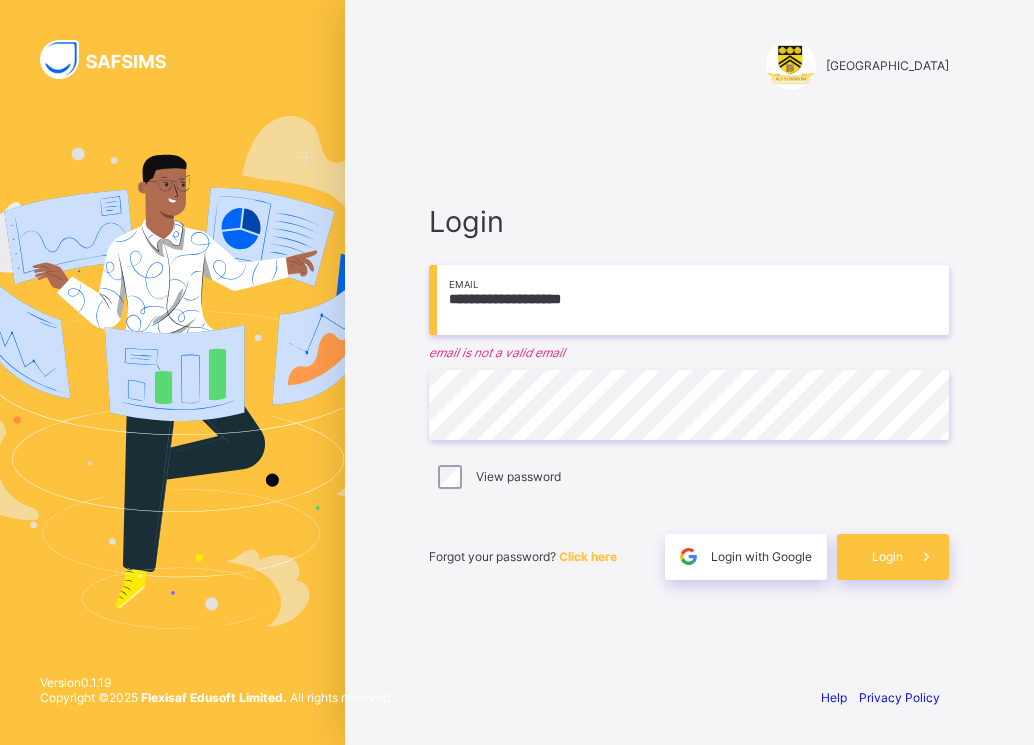 click on "**********" at bounding box center (689, 300) 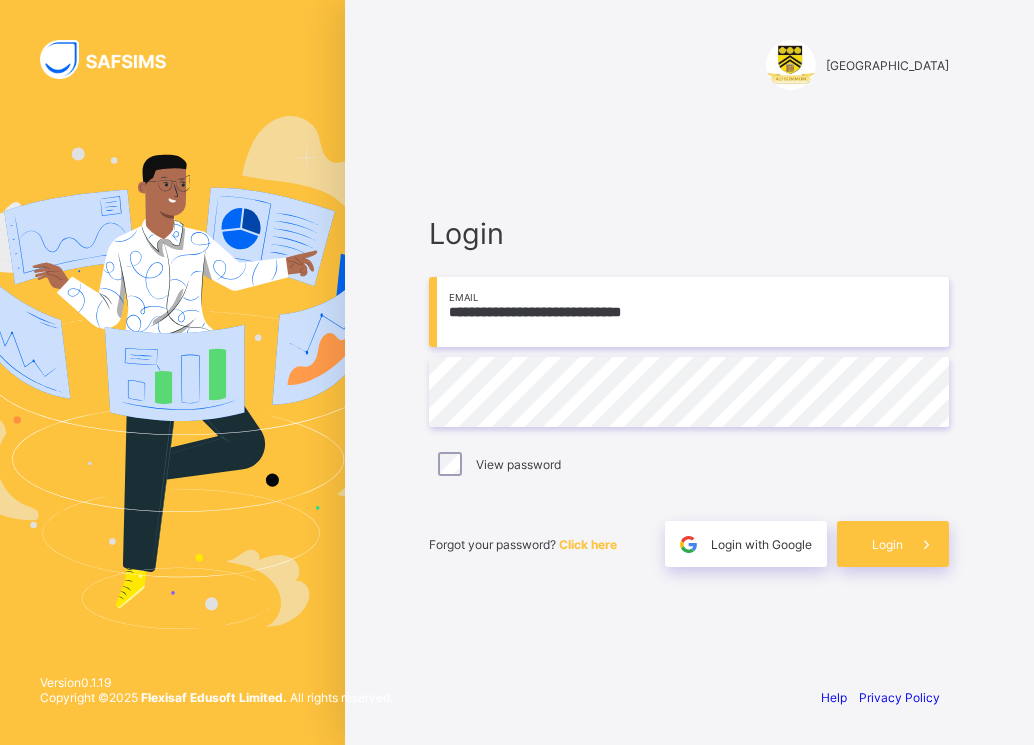 type on "**********" 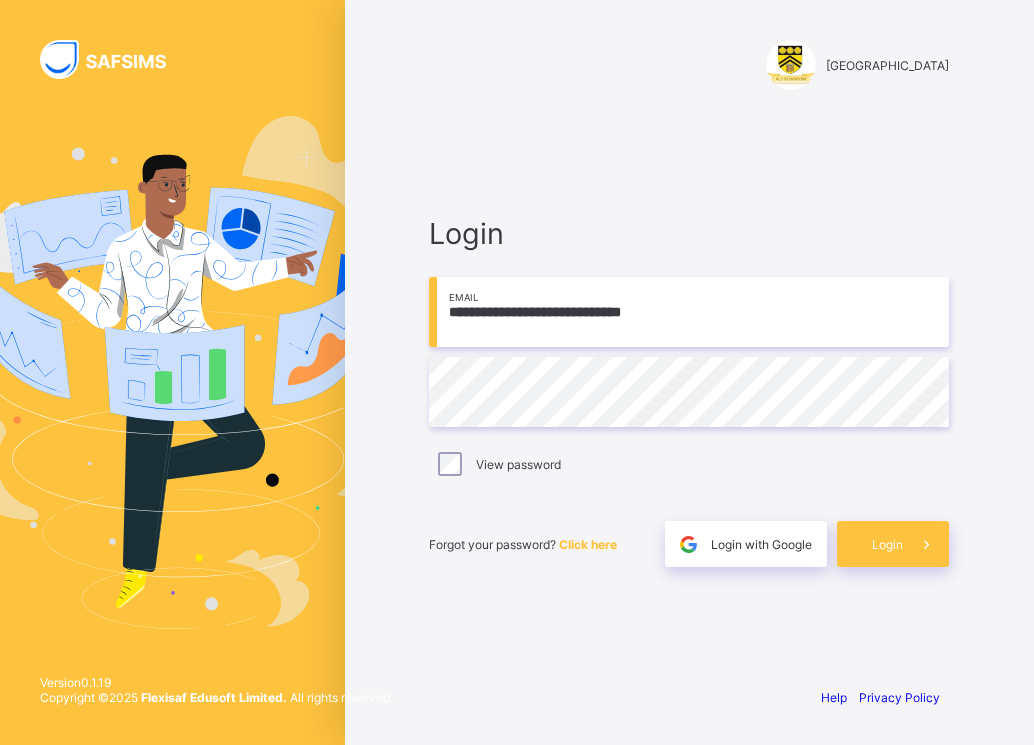 click on "View password" at bounding box center (689, 464) 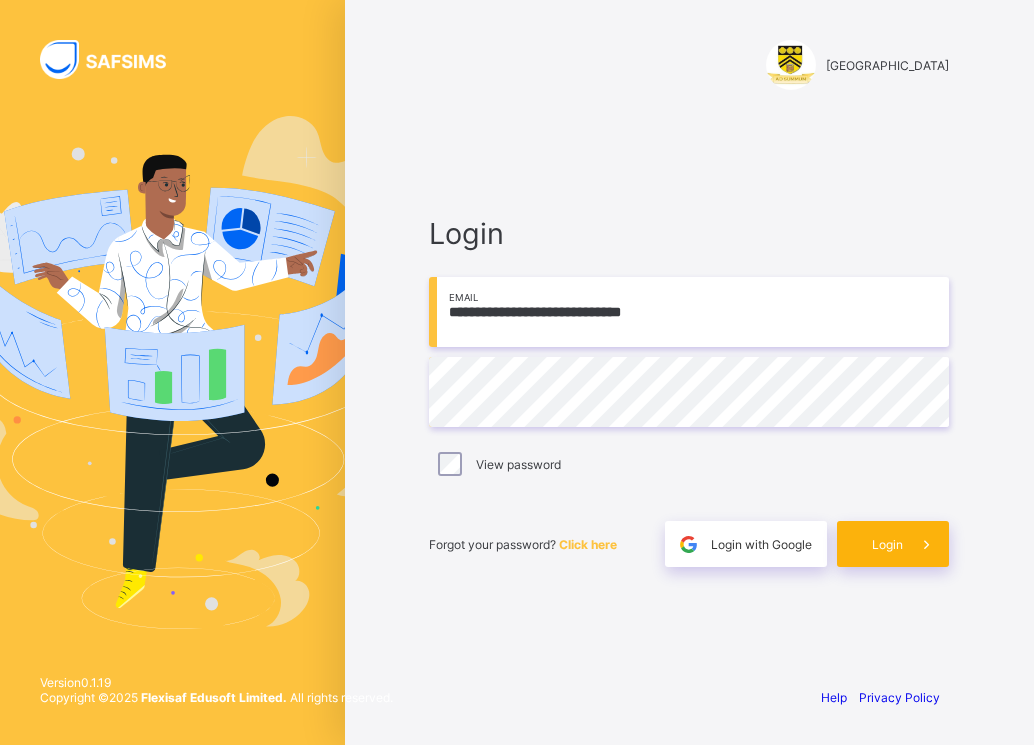 click on "Login" at bounding box center (887, 544) 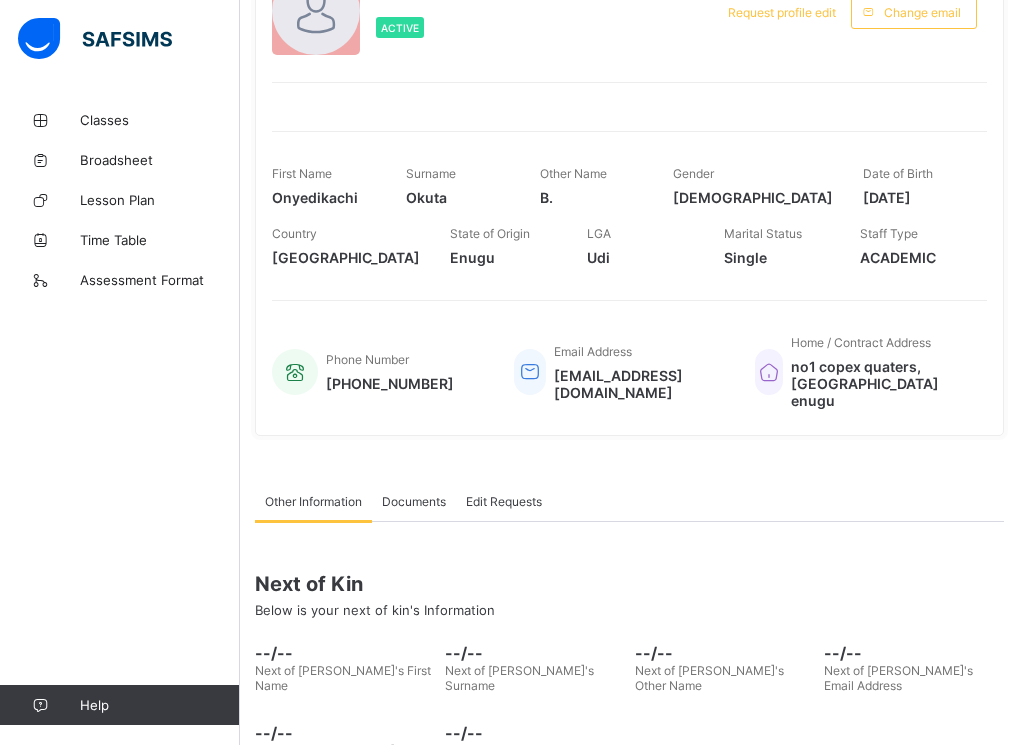scroll, scrollTop: 266, scrollLeft: 0, axis: vertical 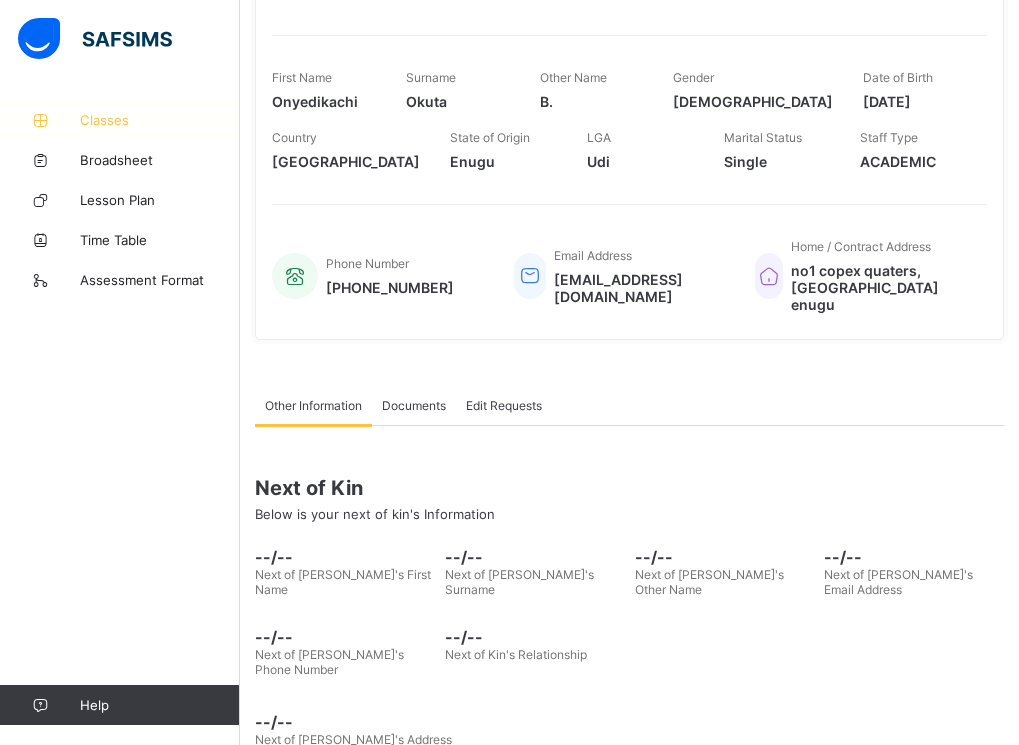 click on "Classes" at bounding box center (120, 120) 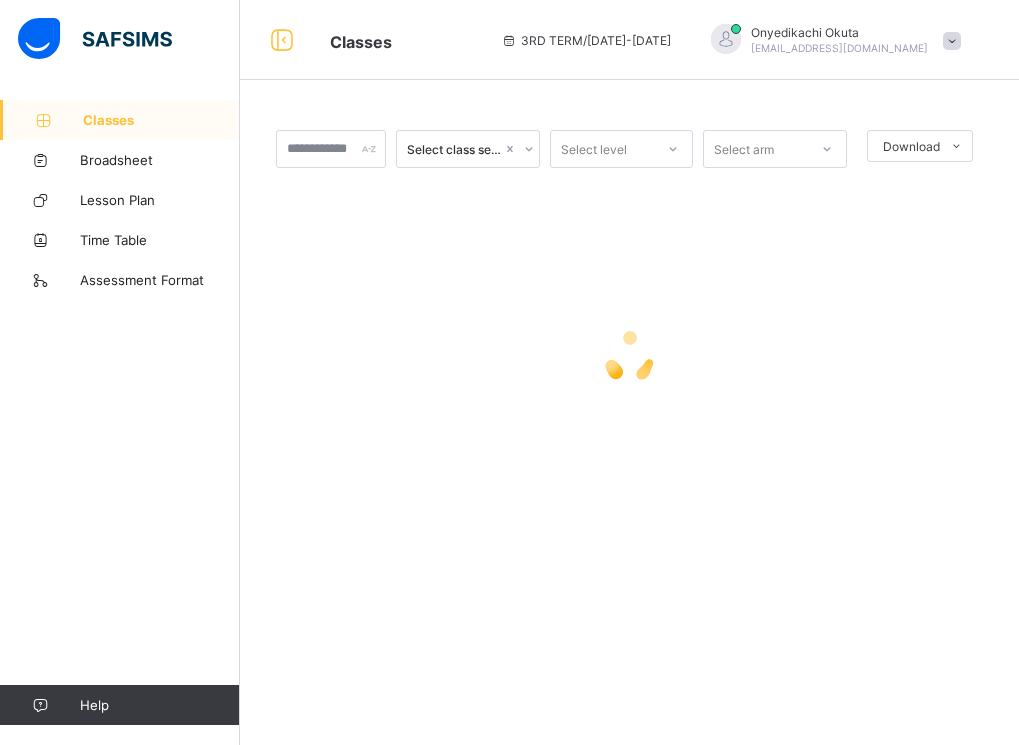 scroll, scrollTop: 0, scrollLeft: 0, axis: both 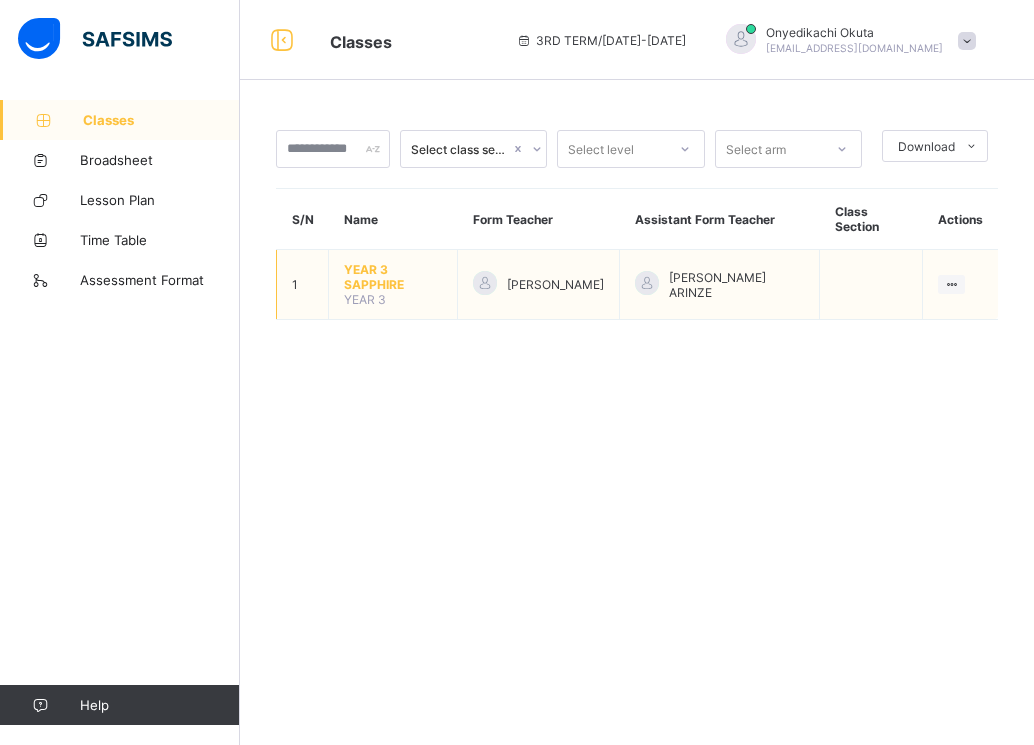 click on "[PERSON_NAME]" at bounding box center (555, 284) 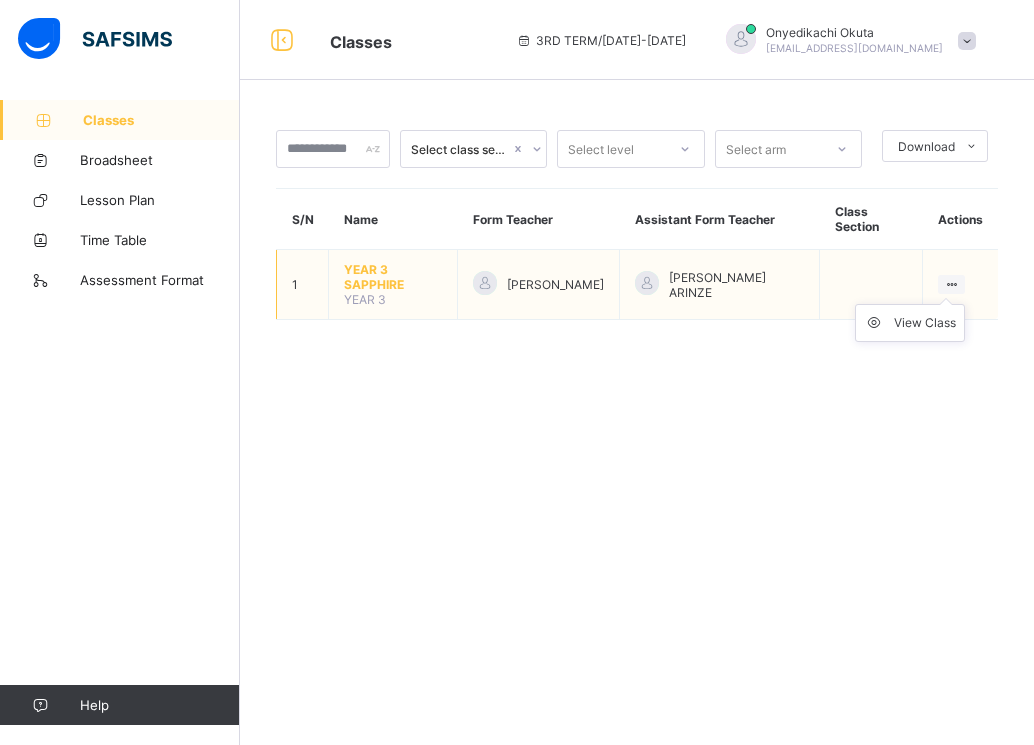 click on "View Class" at bounding box center (910, 323) 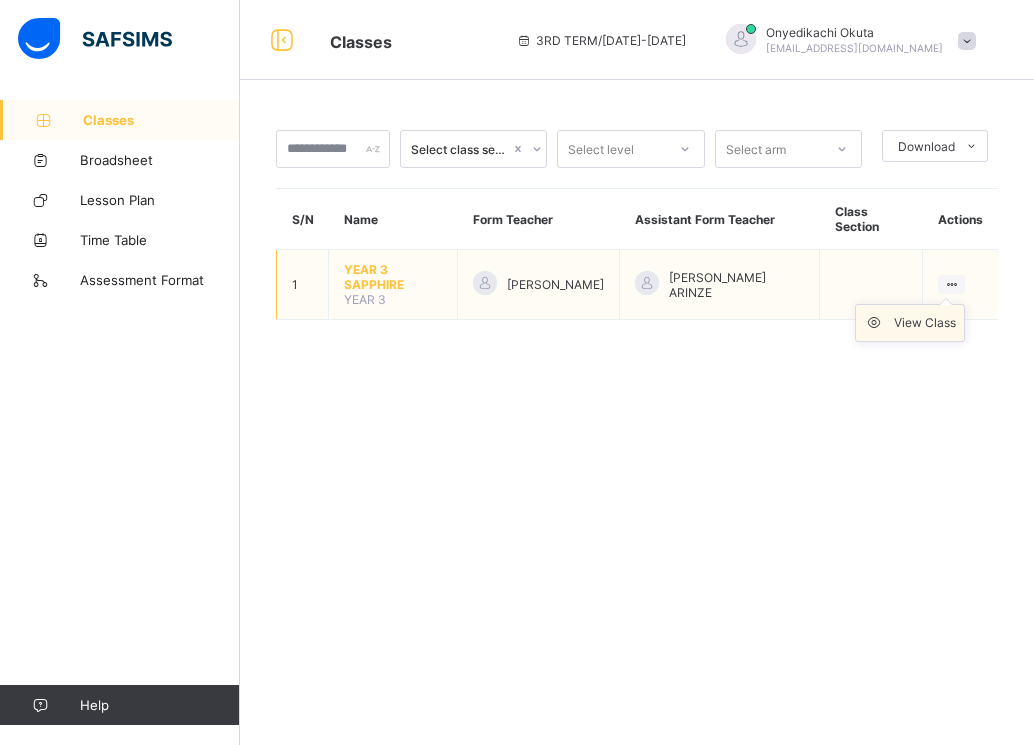 click on "View Class" at bounding box center [925, 323] 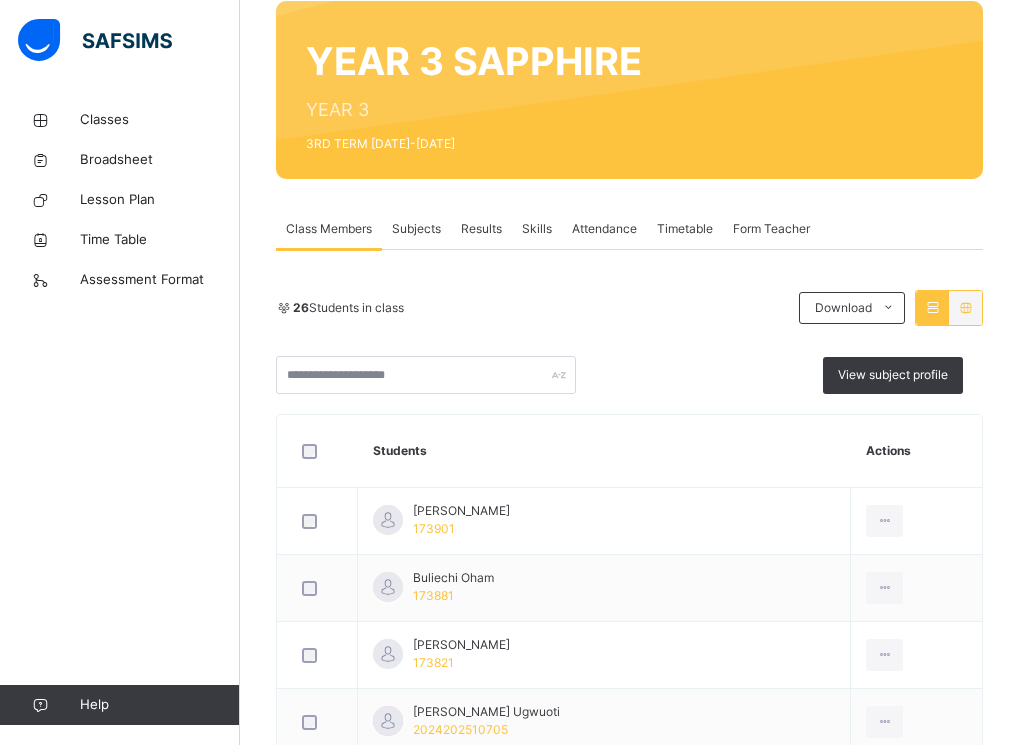 scroll, scrollTop: 100, scrollLeft: 0, axis: vertical 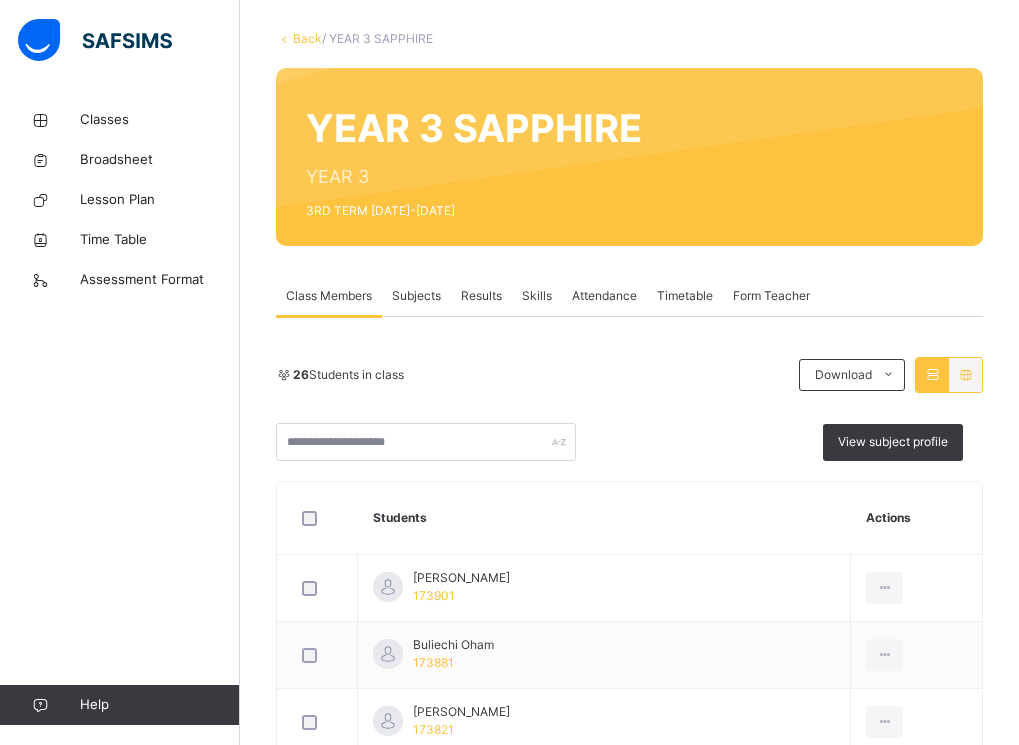 click on "Subjects" at bounding box center (416, 296) 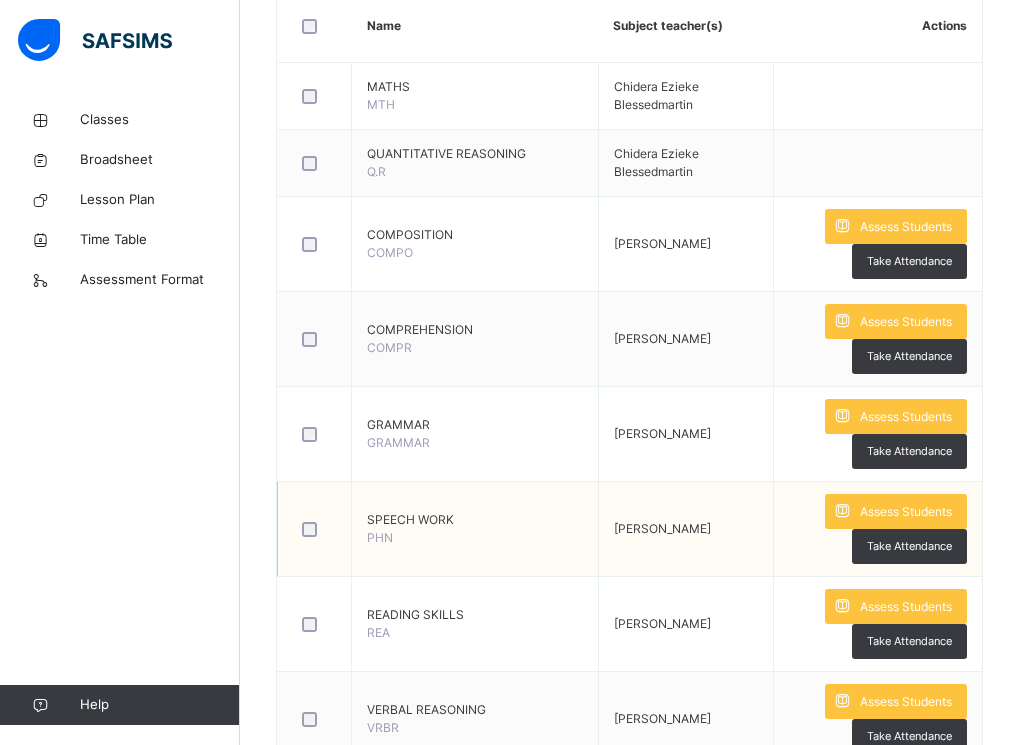 scroll, scrollTop: 600, scrollLeft: 0, axis: vertical 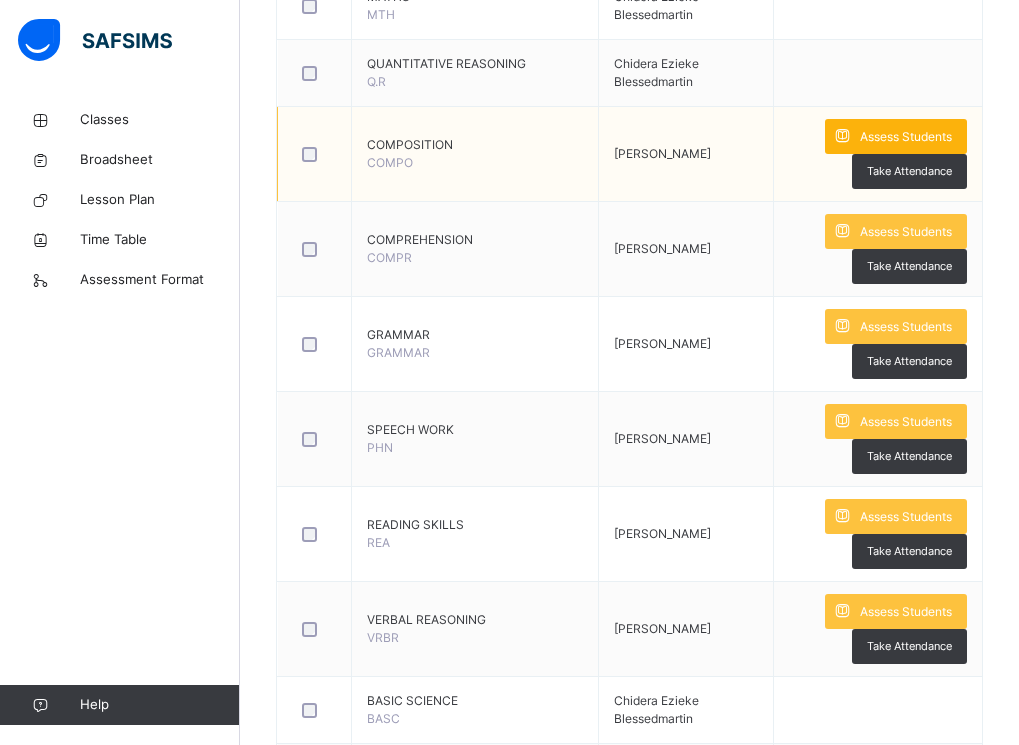 click at bounding box center (842, 136) 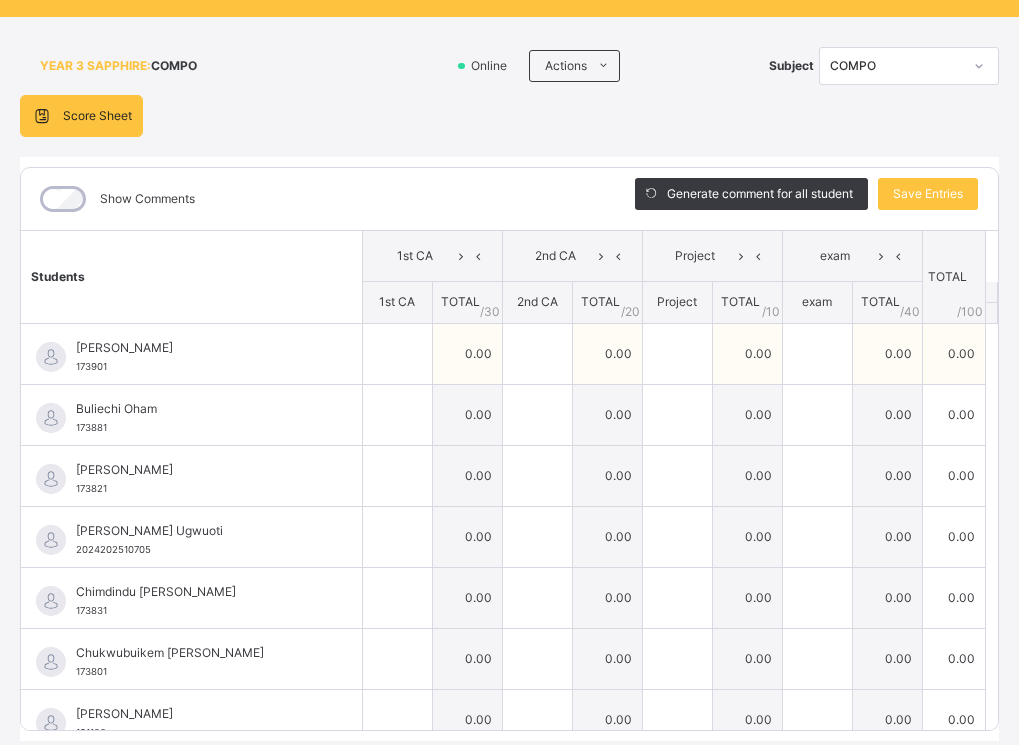 scroll, scrollTop: 0, scrollLeft: 0, axis: both 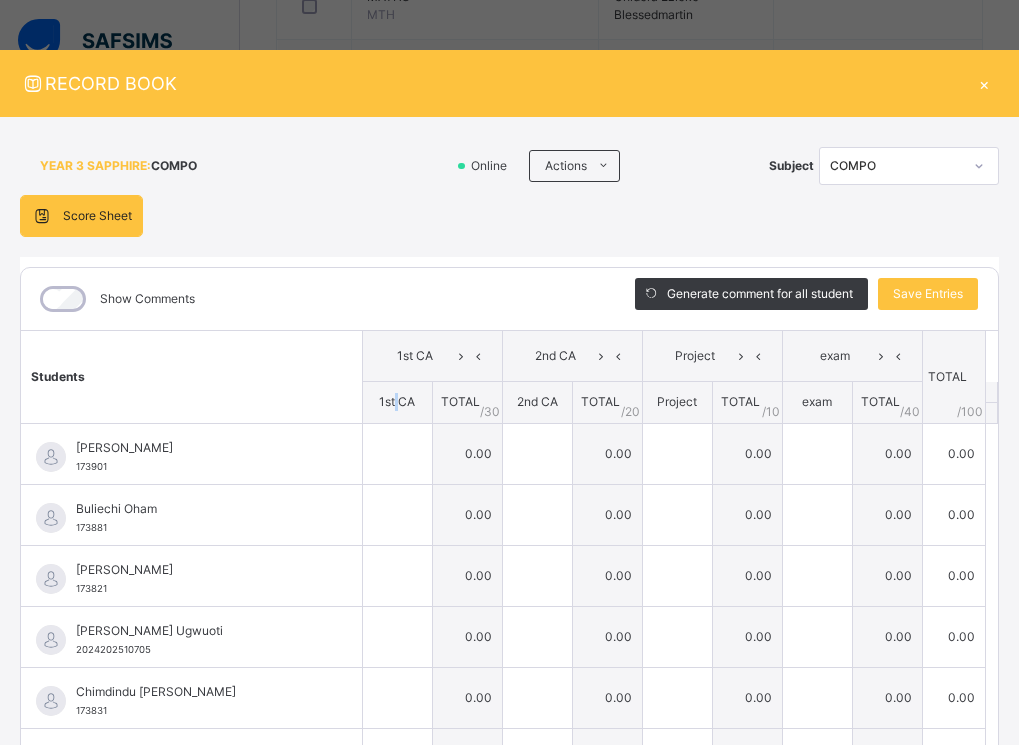 drag, startPoint x: 374, startPoint y: 412, endPoint x: 376, endPoint y: 397, distance: 15.132746 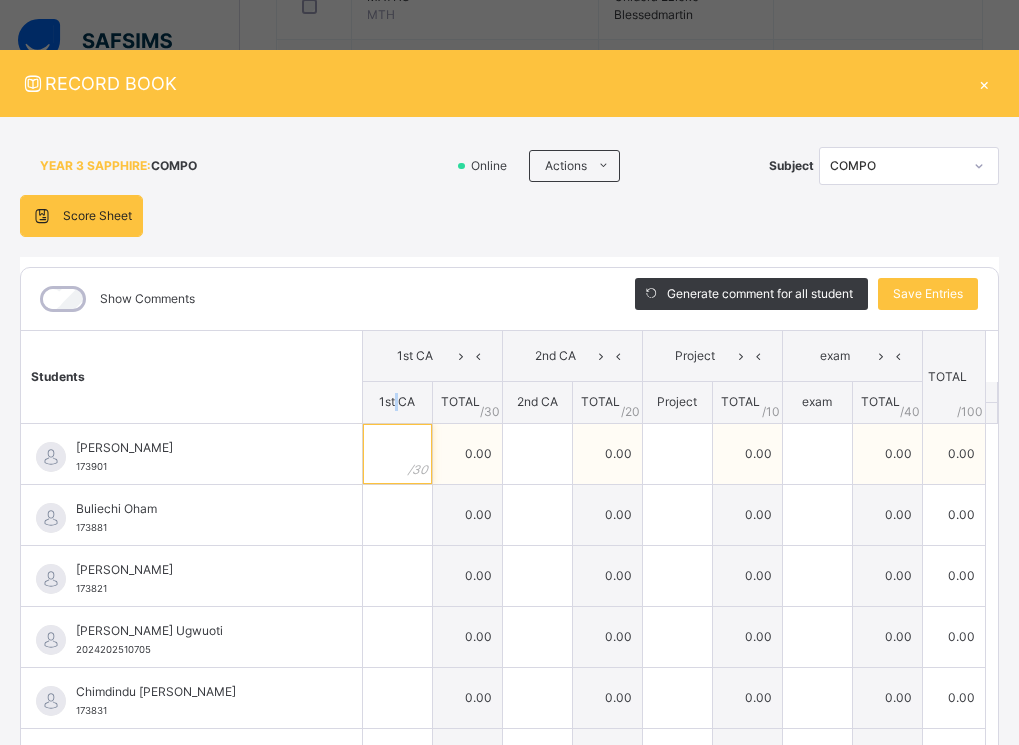 click at bounding box center [397, 454] 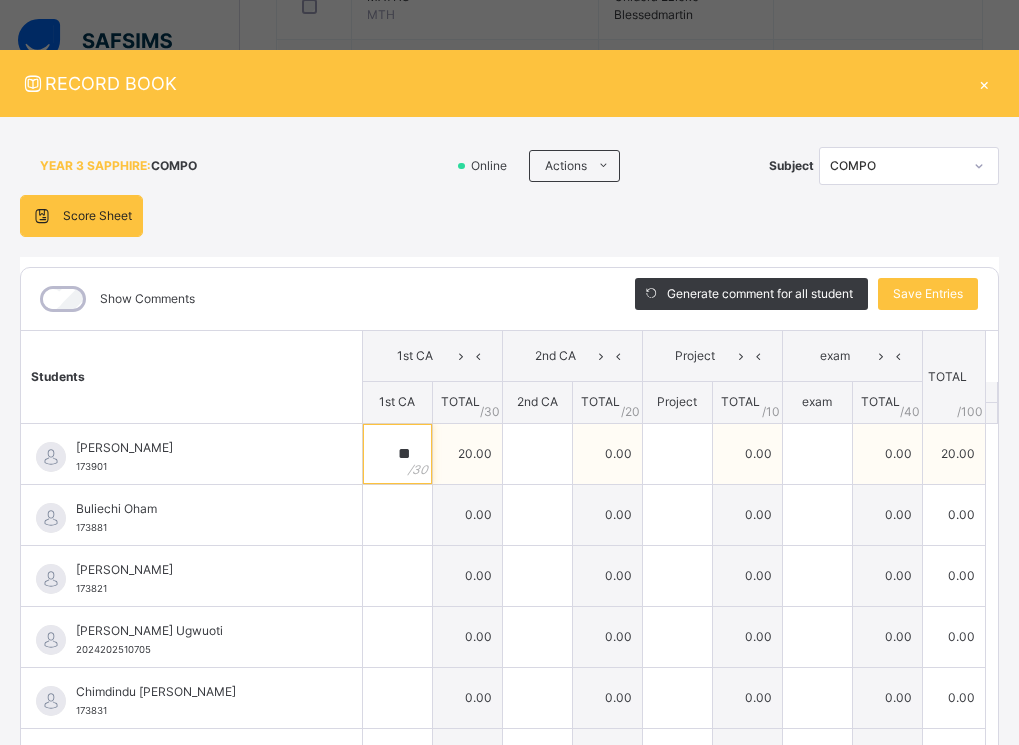 type on "**" 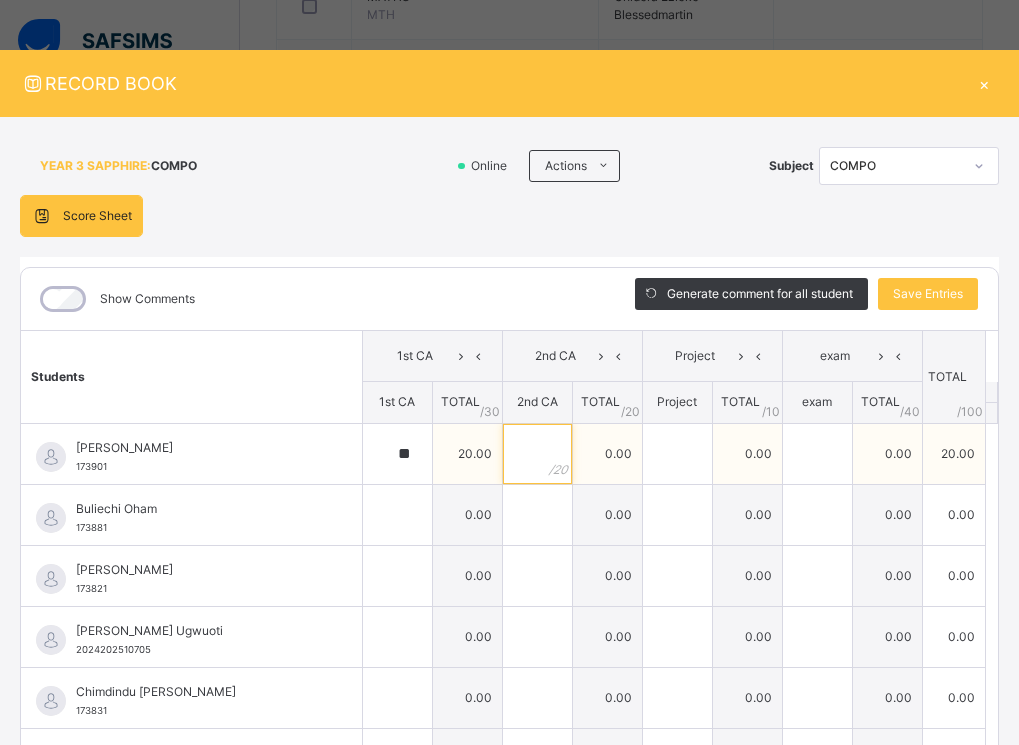 click at bounding box center [537, 454] 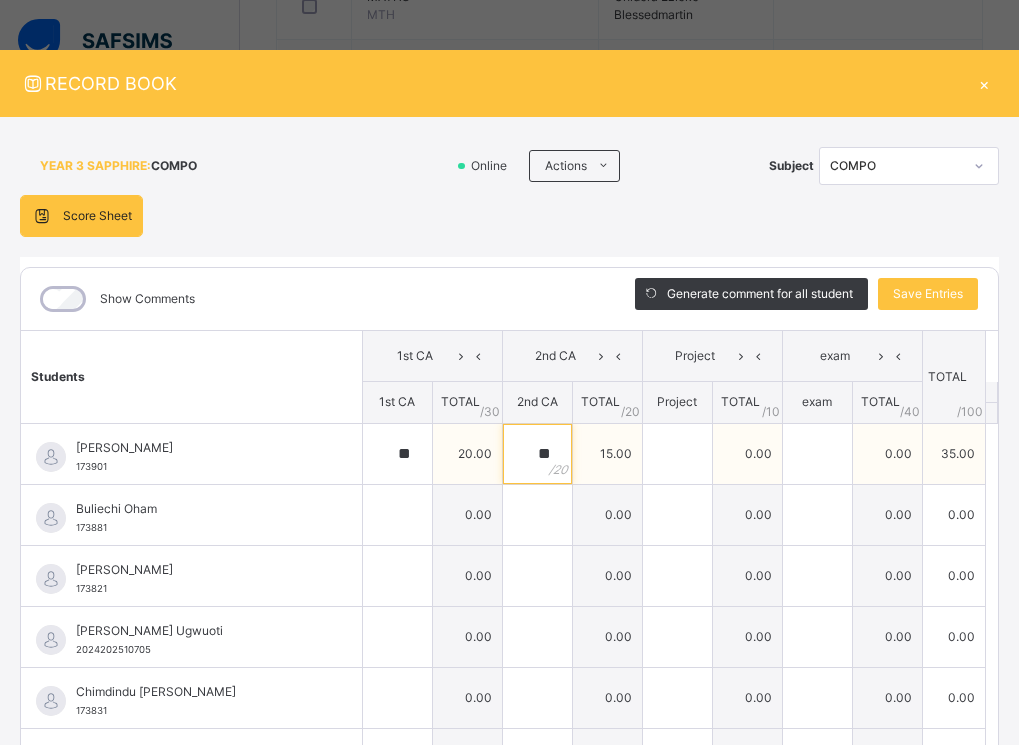 type on "**" 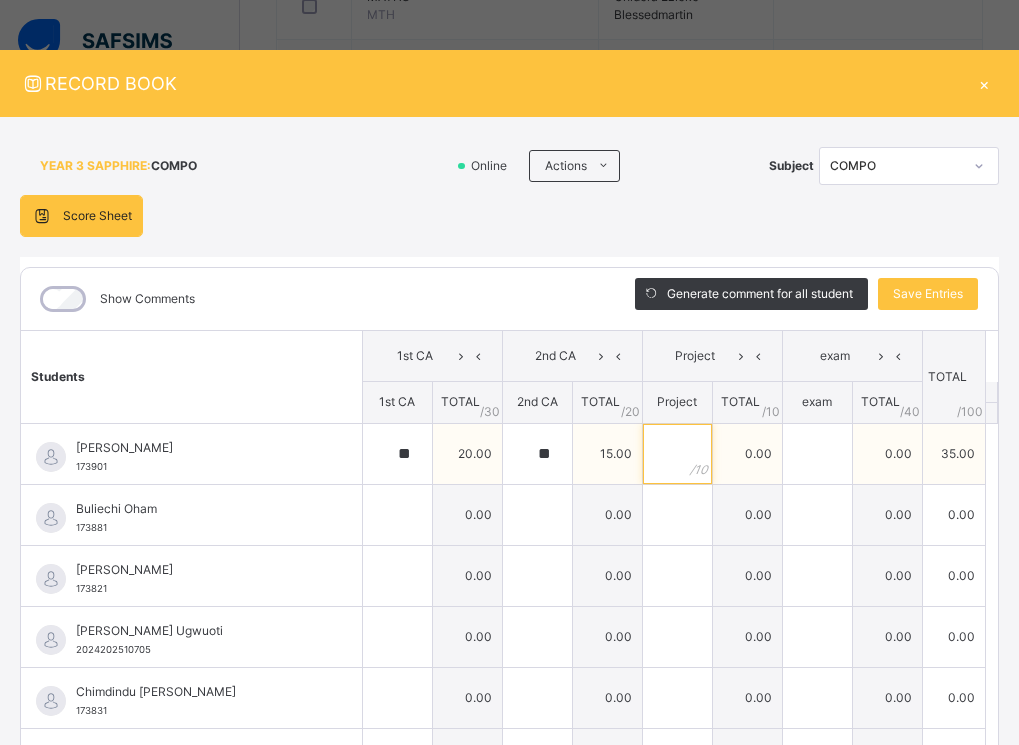 click at bounding box center (677, 454) 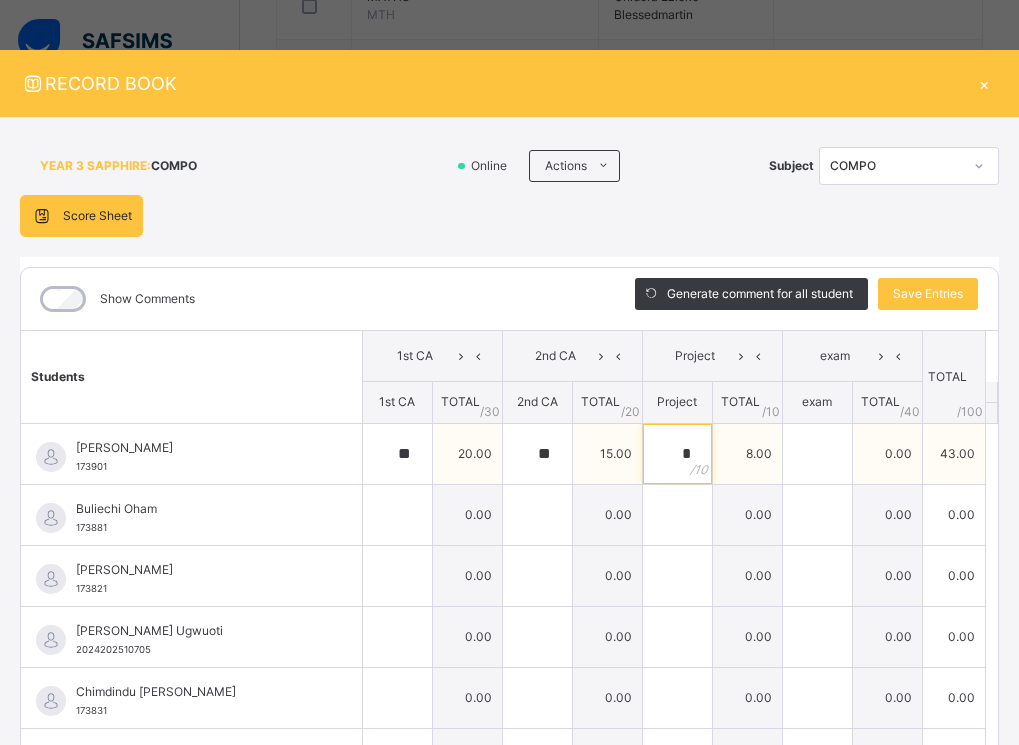 type on "*" 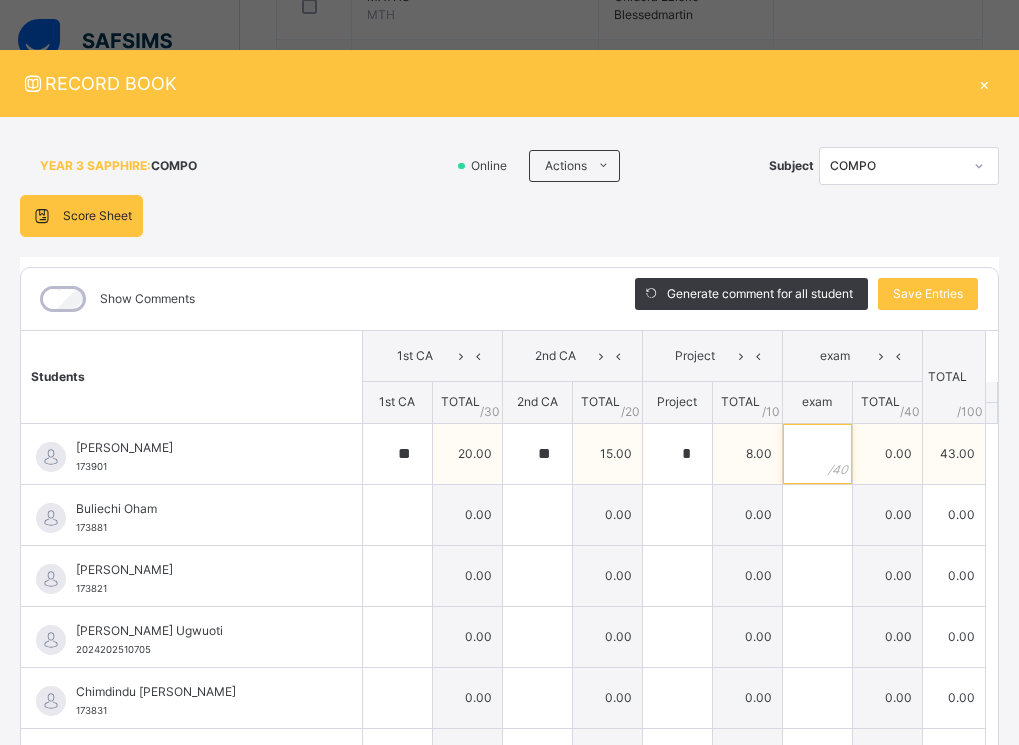 click at bounding box center (817, 454) 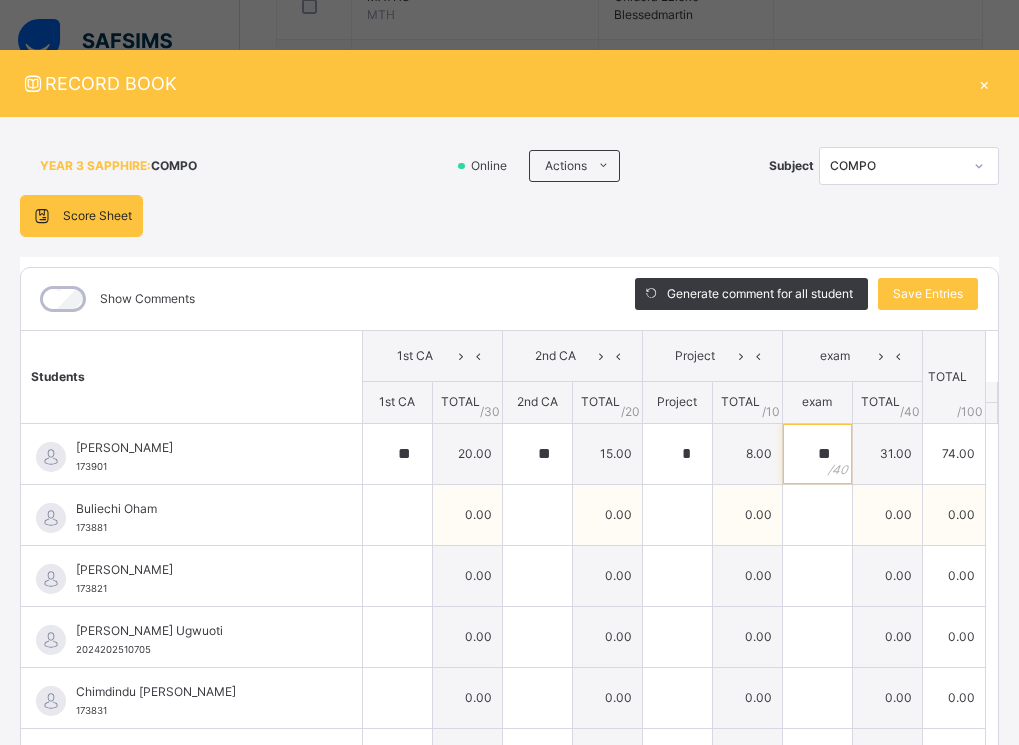 type on "**" 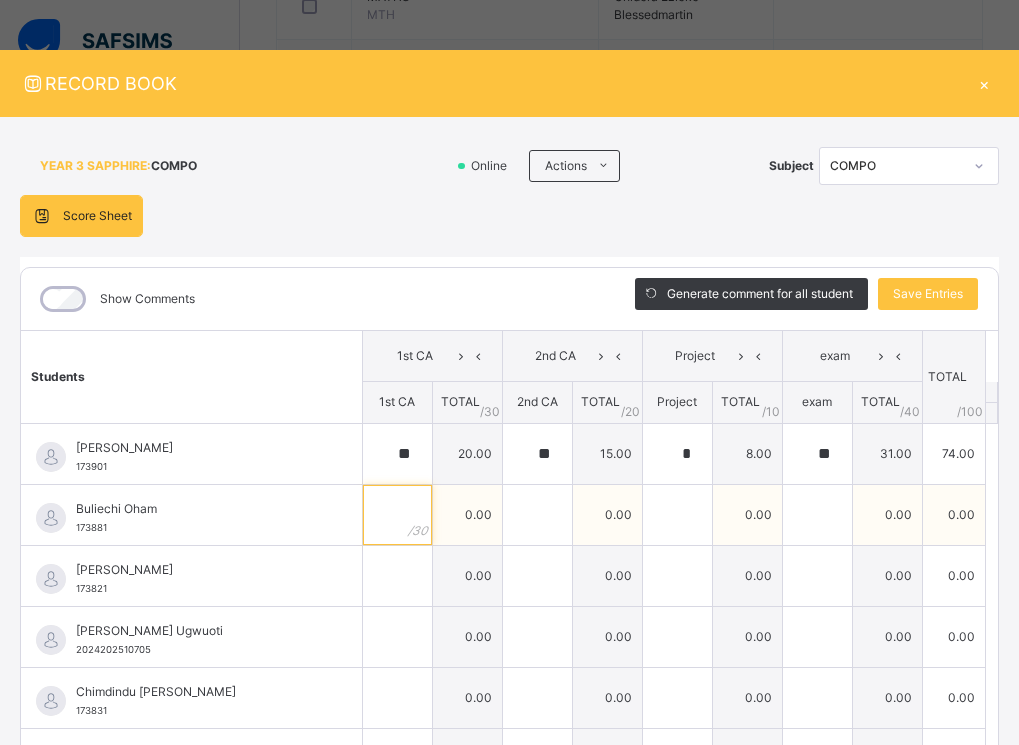 drag, startPoint x: 368, startPoint y: 520, endPoint x: 348, endPoint y: 524, distance: 20.396078 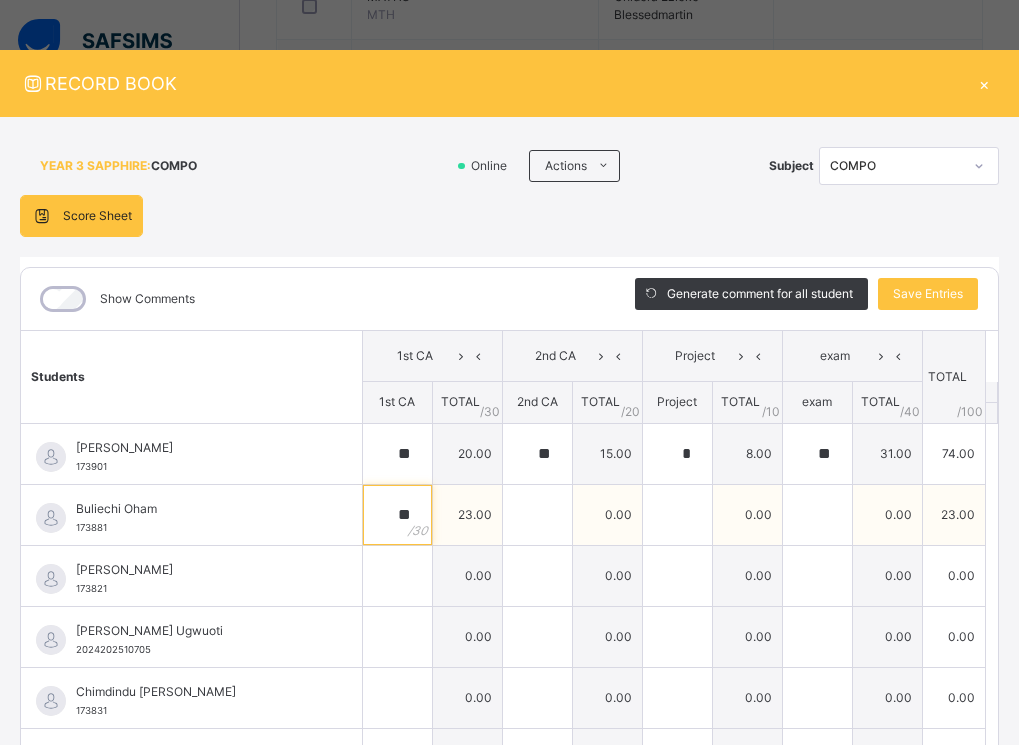 type on "**" 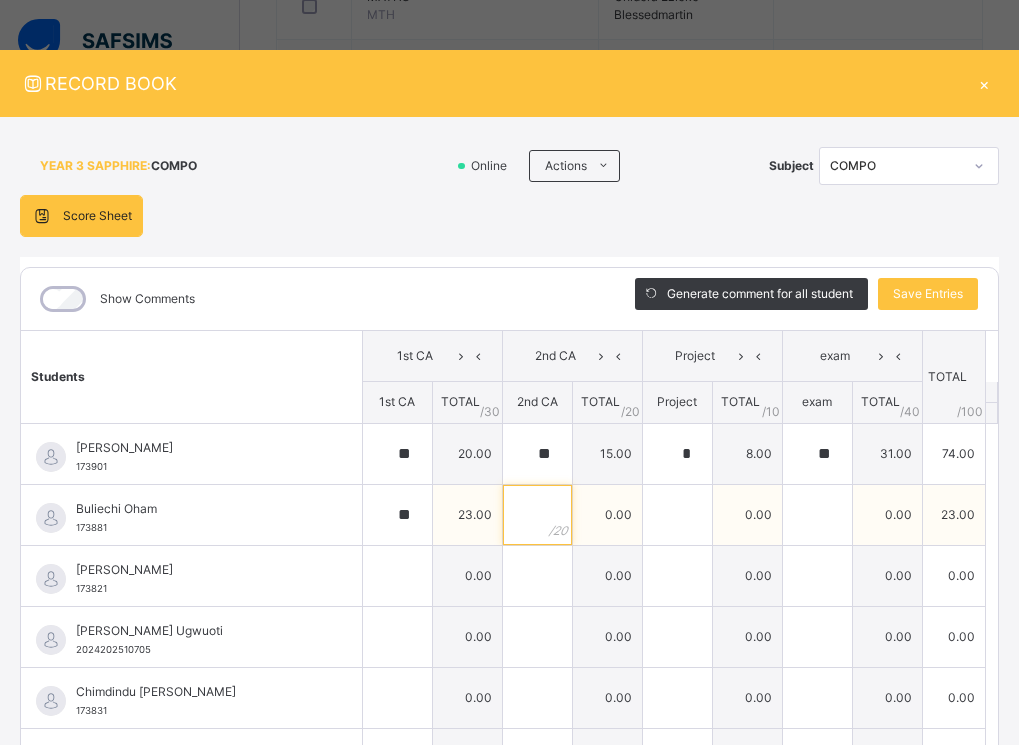 click at bounding box center (537, 515) 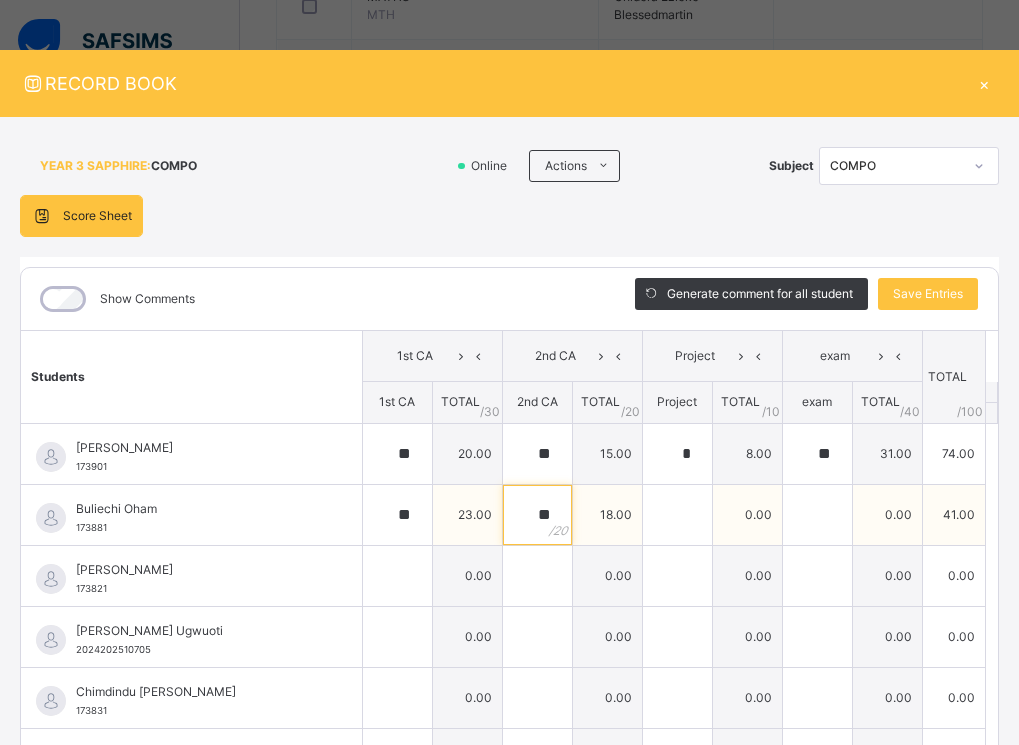 type on "**" 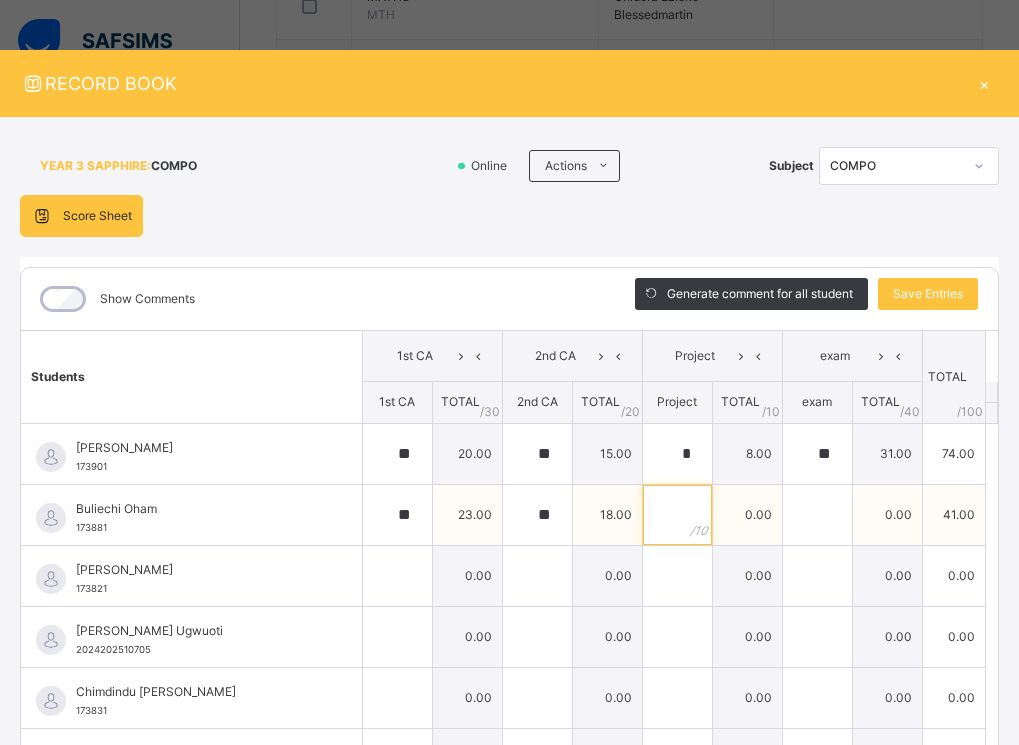click at bounding box center [677, 515] 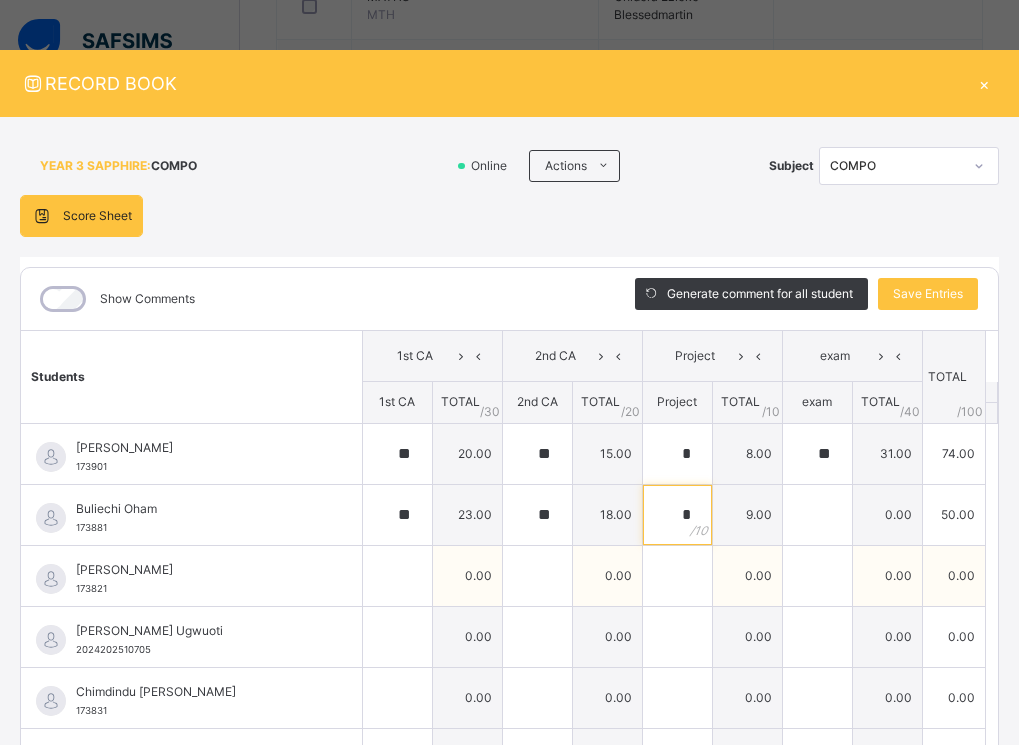 type on "*" 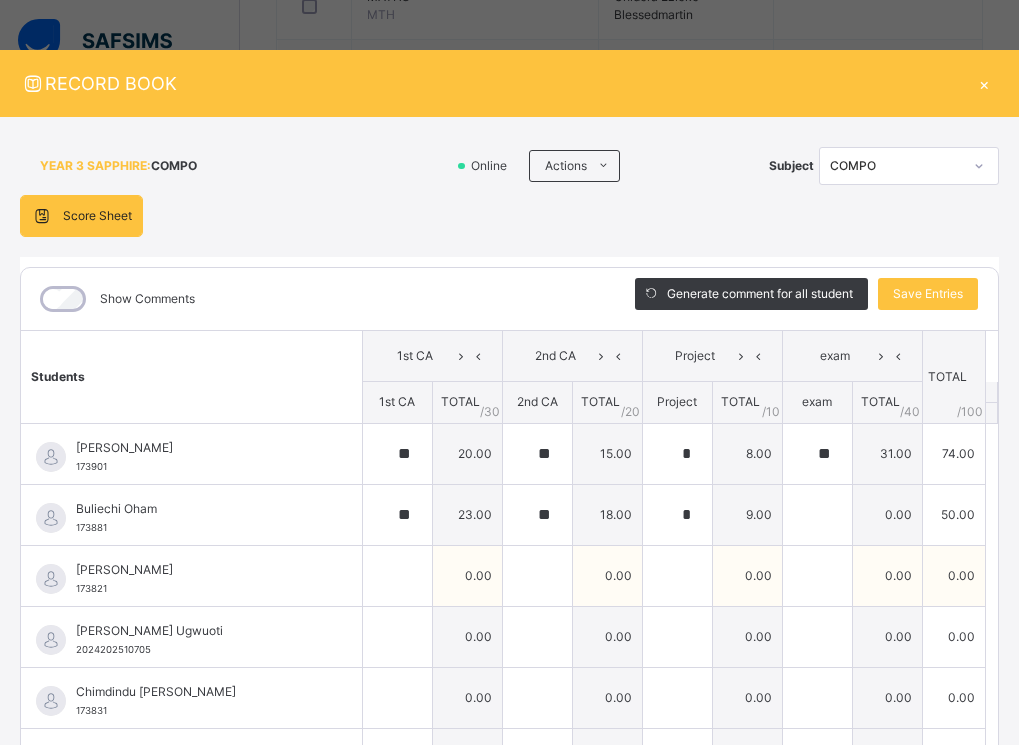 drag, startPoint x: 833, startPoint y: 576, endPoint x: 811, endPoint y: 593, distance: 27.802877 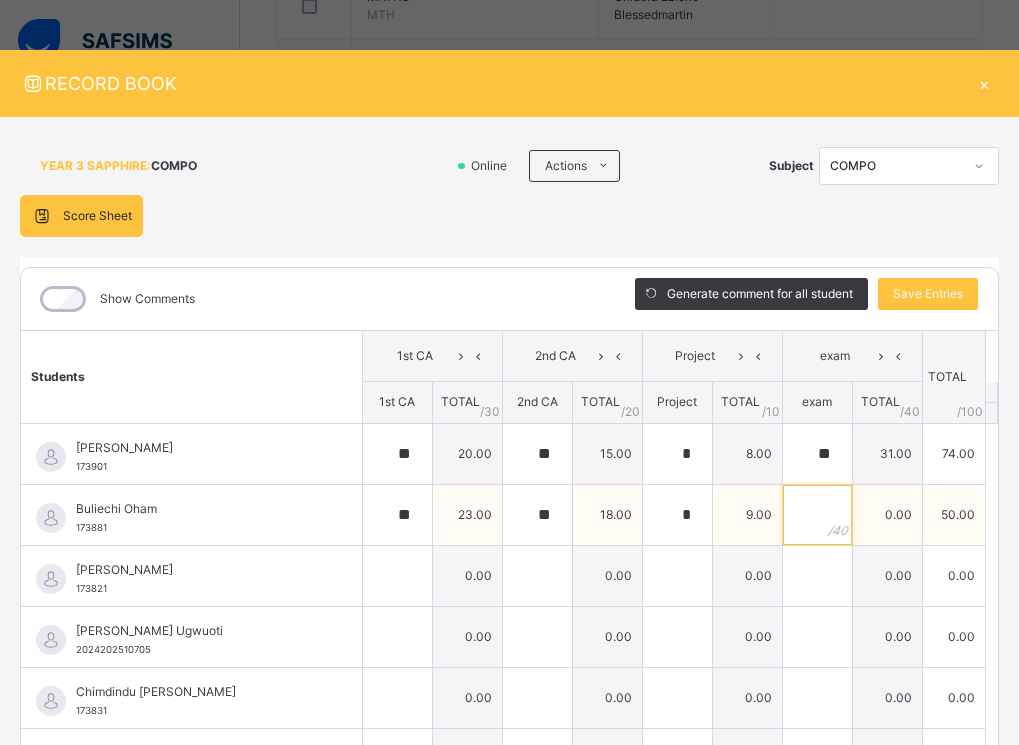 click at bounding box center (817, 515) 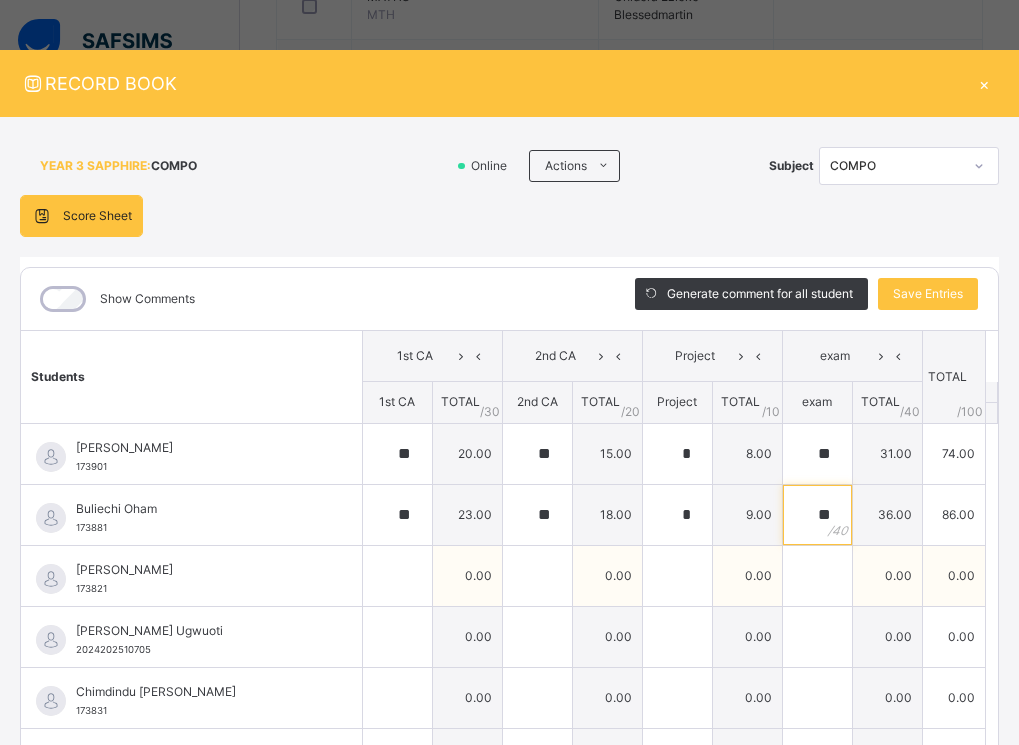 type on "**" 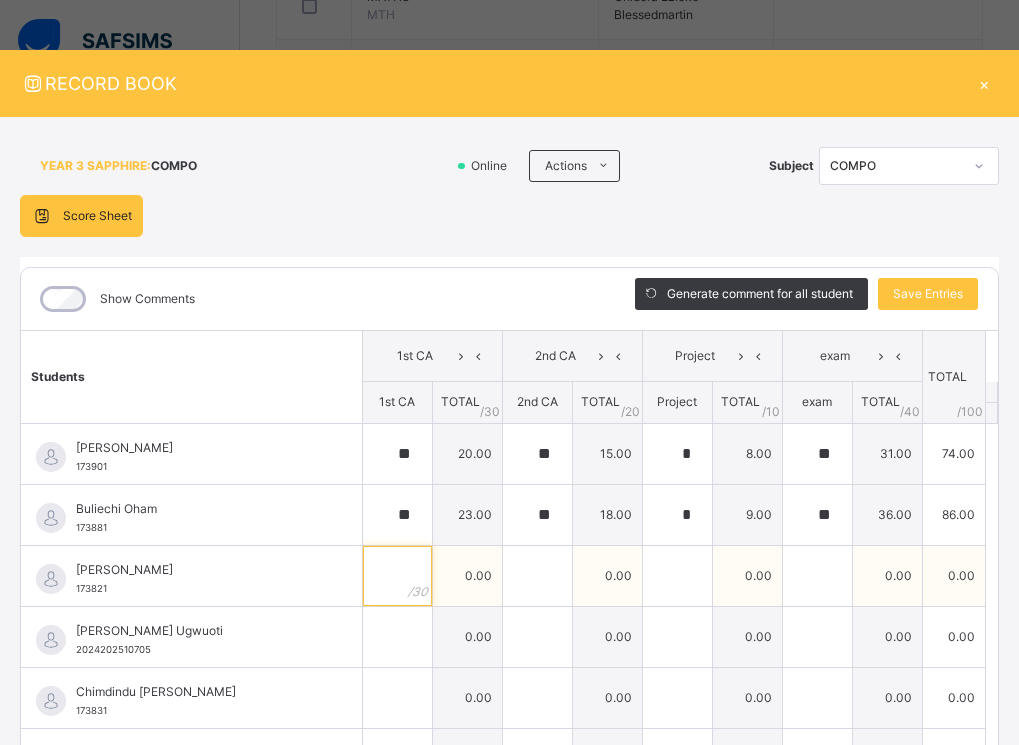 click at bounding box center (397, 576) 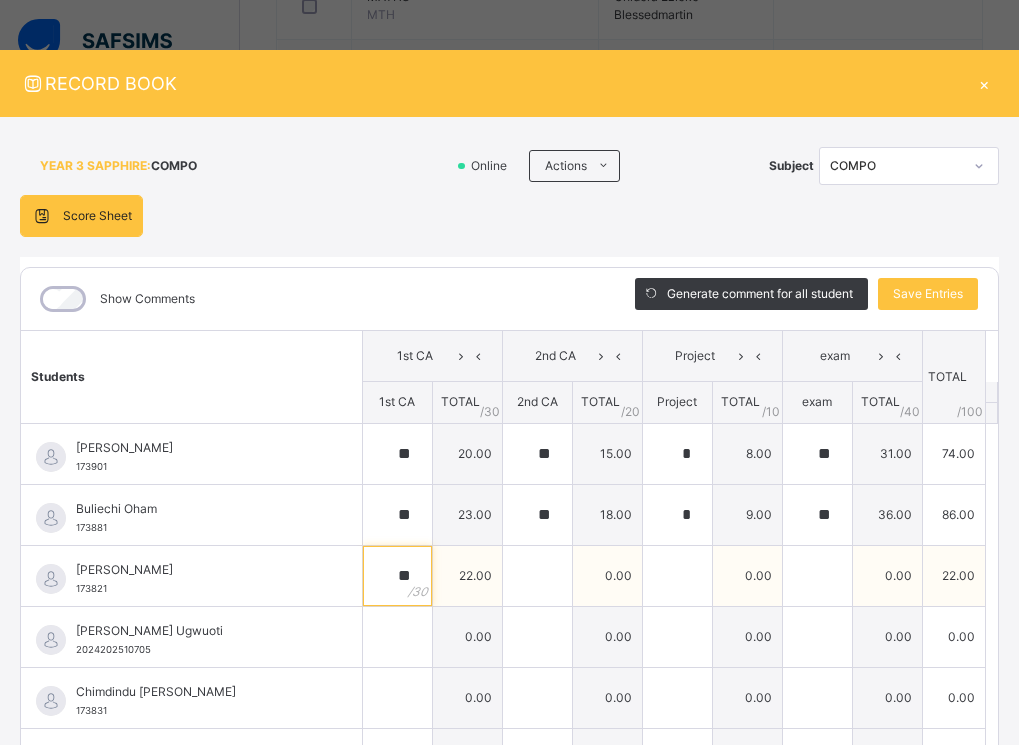 type on "**" 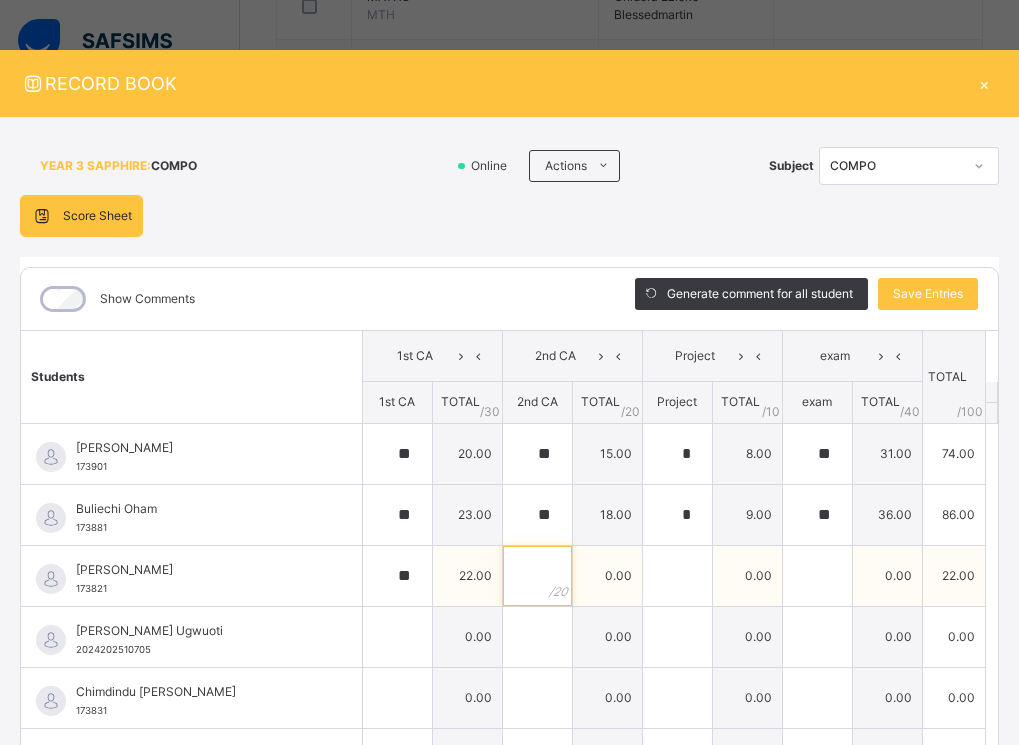 click at bounding box center (537, 576) 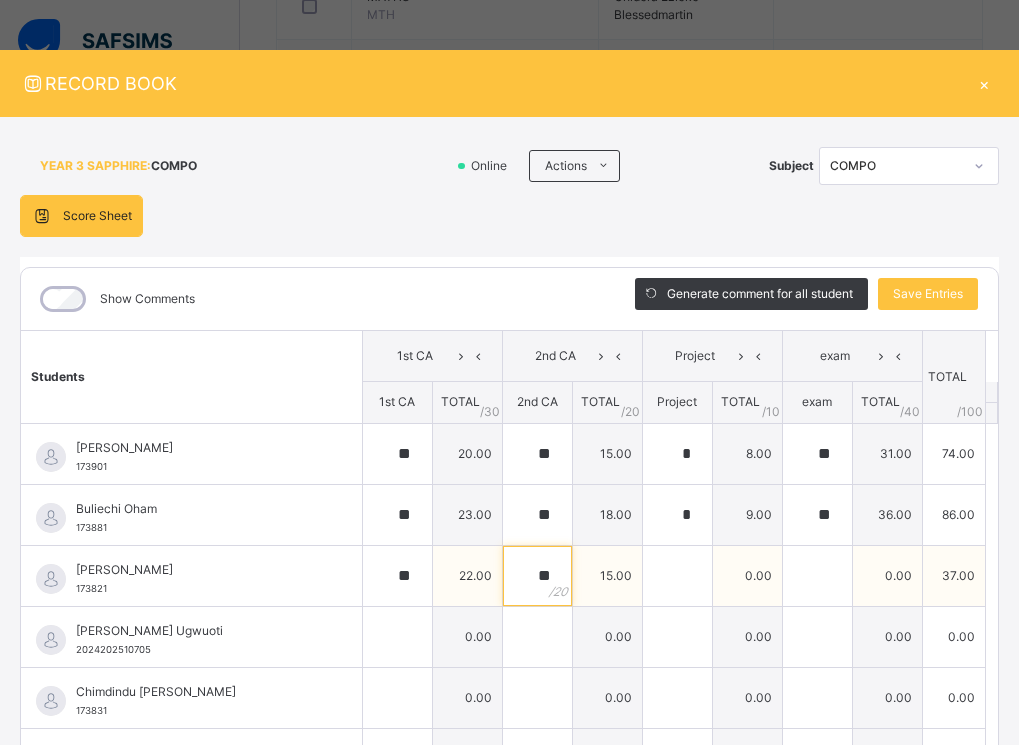 type on "**" 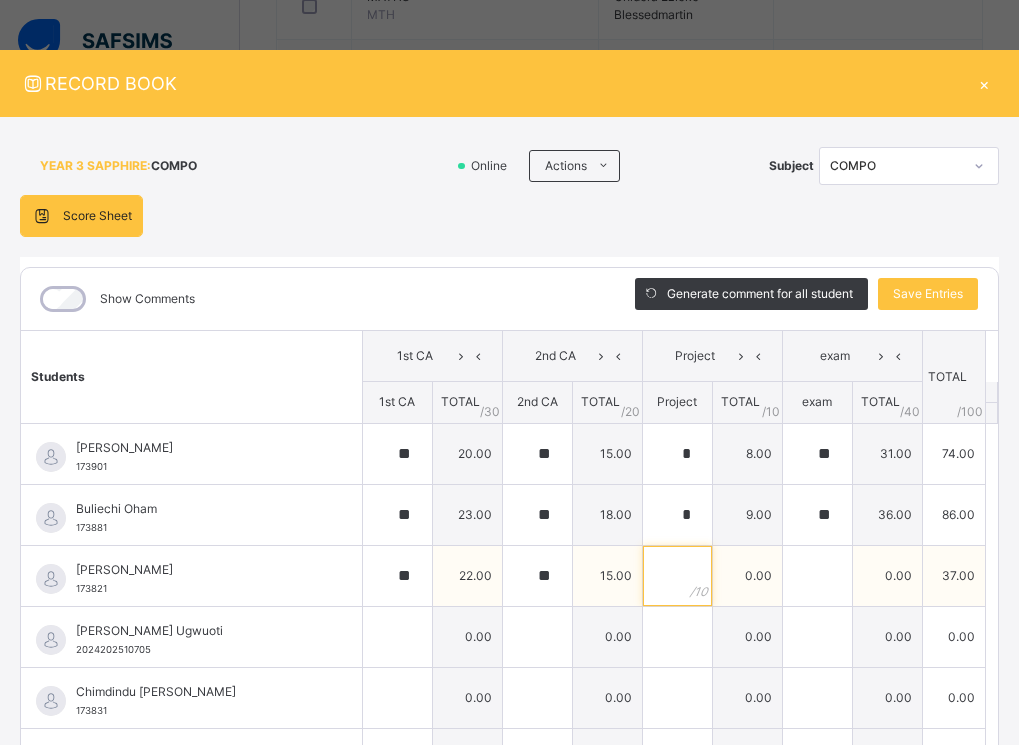 drag, startPoint x: 650, startPoint y: 566, endPoint x: 611, endPoint y: 592, distance: 46.872166 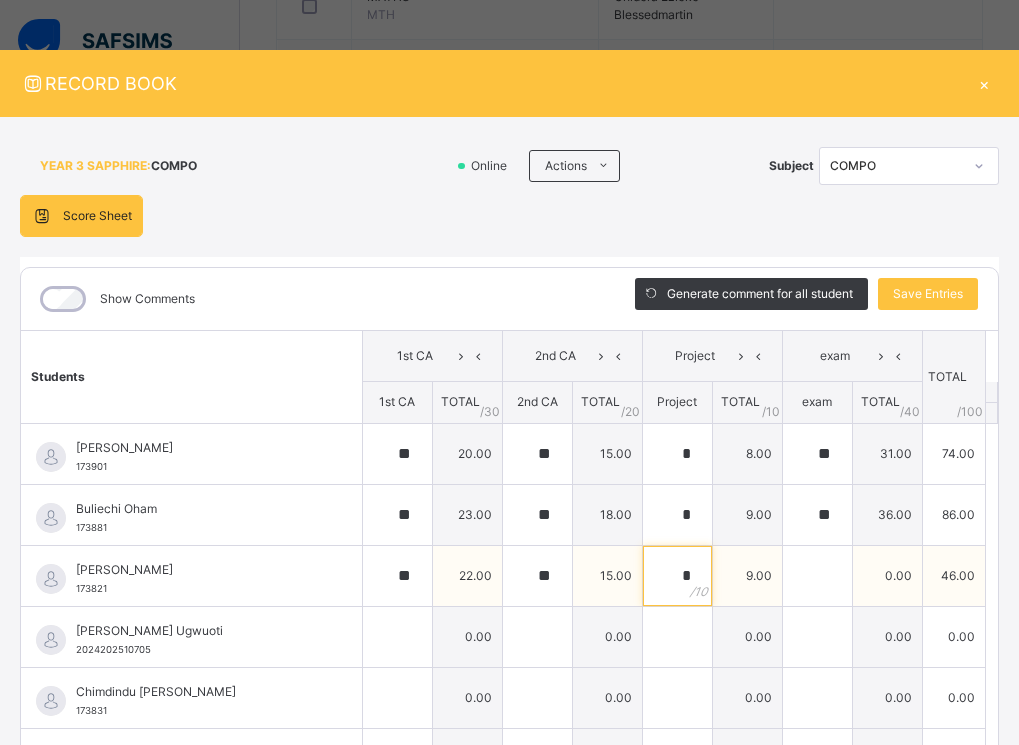 type on "*" 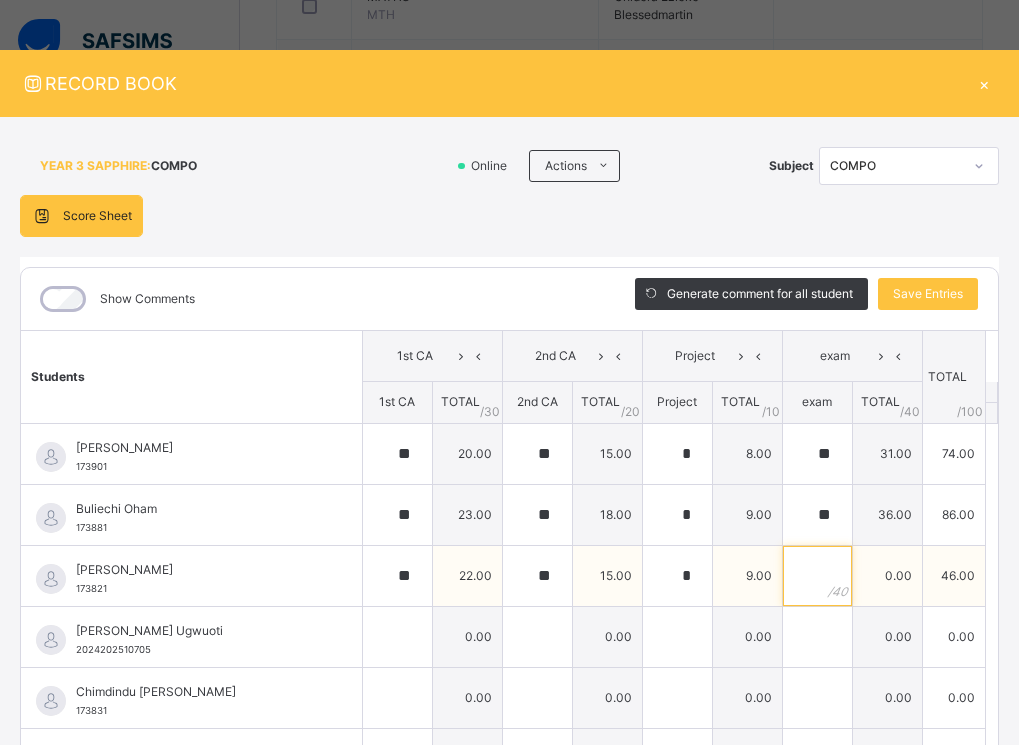 click at bounding box center (817, 576) 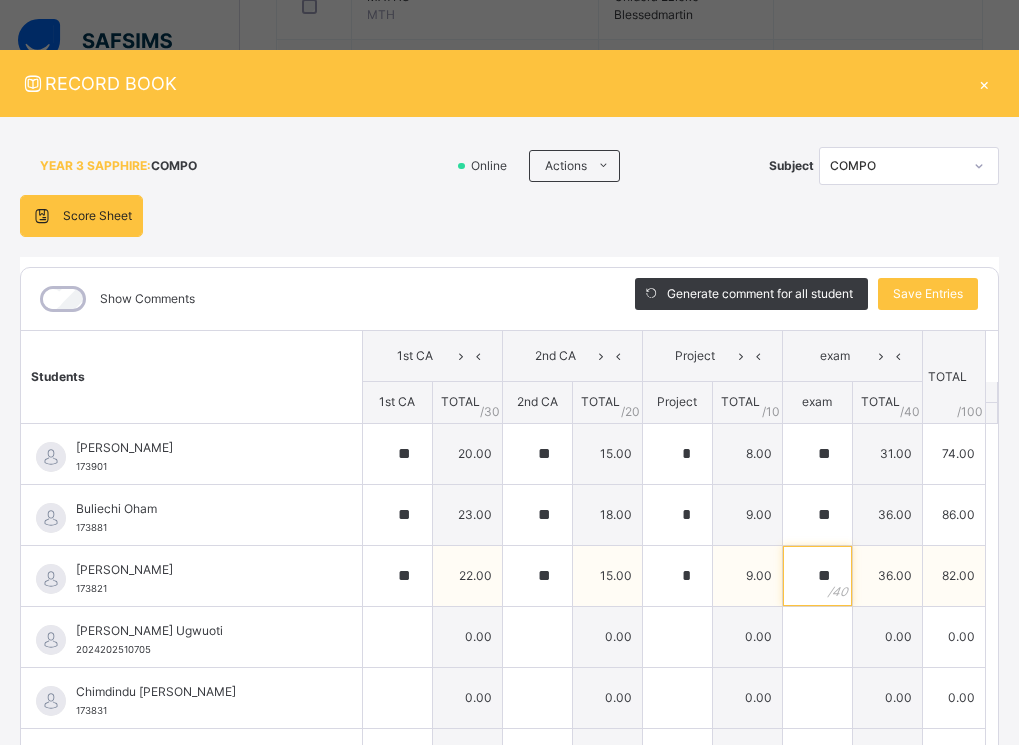 scroll, scrollTop: 100, scrollLeft: 0, axis: vertical 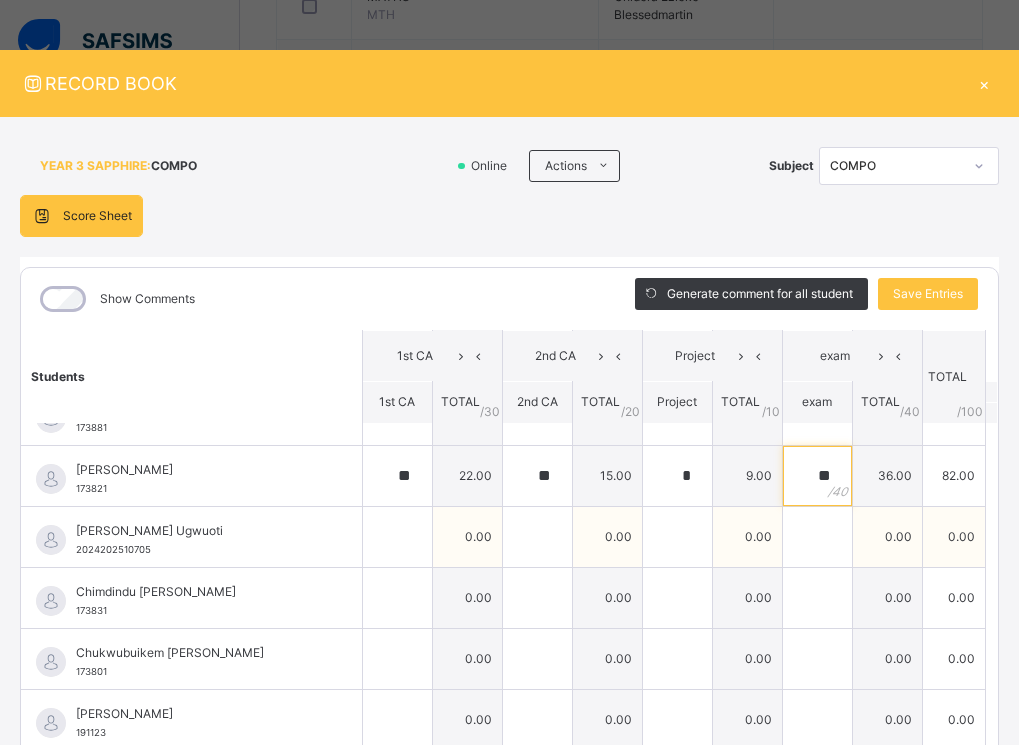 type on "**" 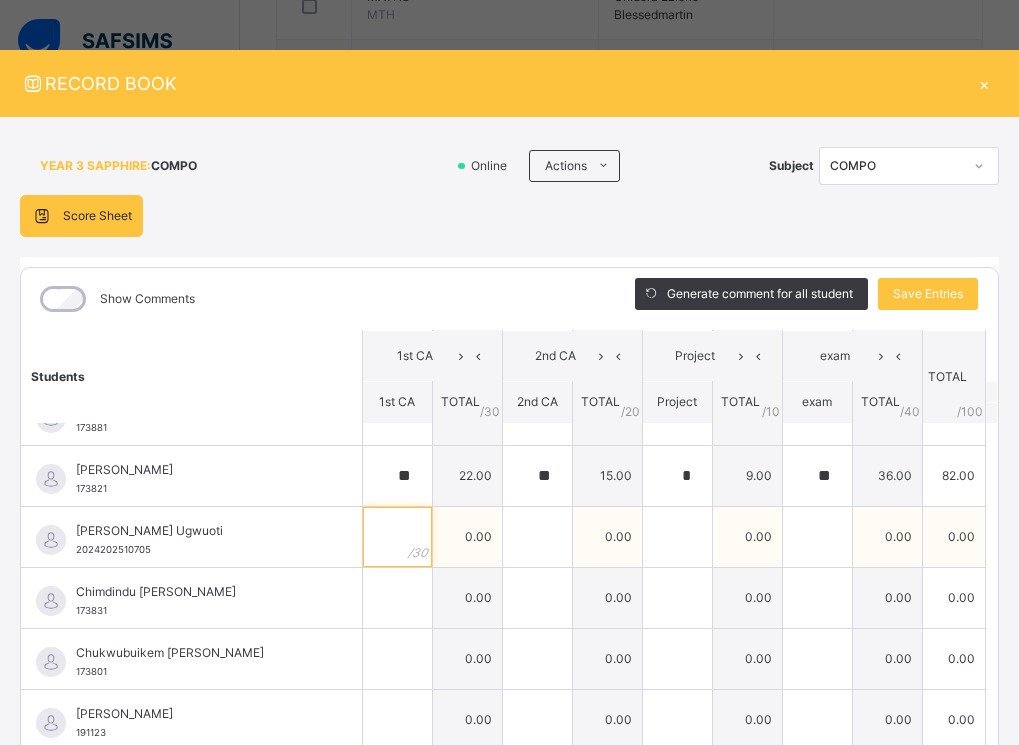 click at bounding box center (397, 537) 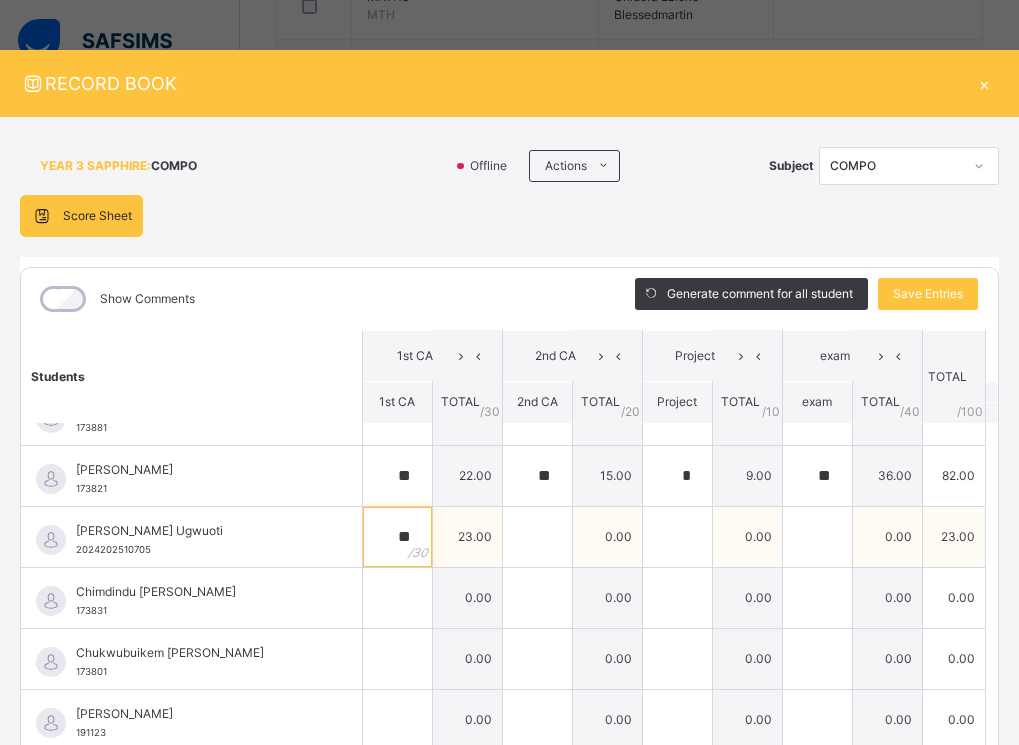 type on "**" 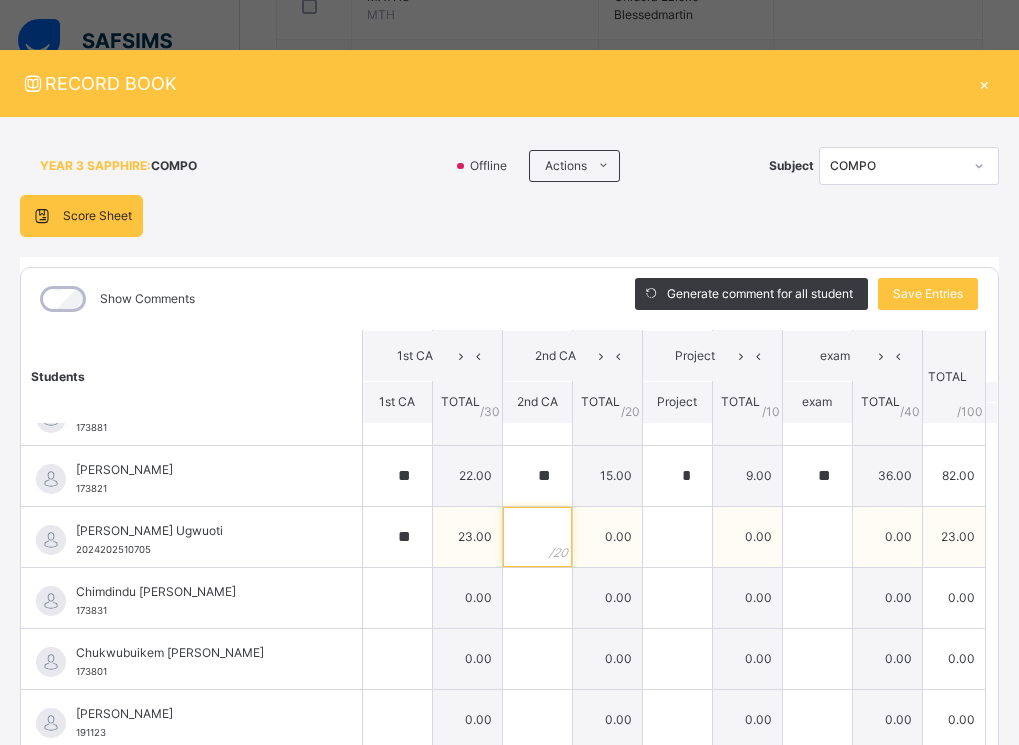 drag, startPoint x: 514, startPoint y: 540, endPoint x: 485, endPoint y: 561, distance: 35.805027 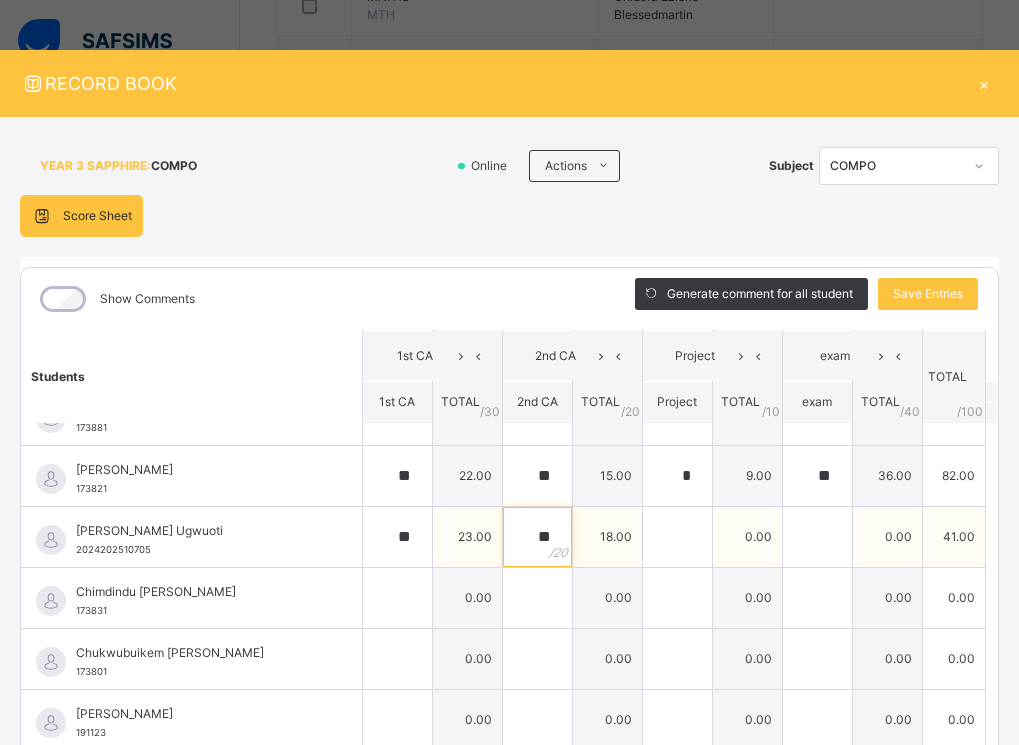 type on "**" 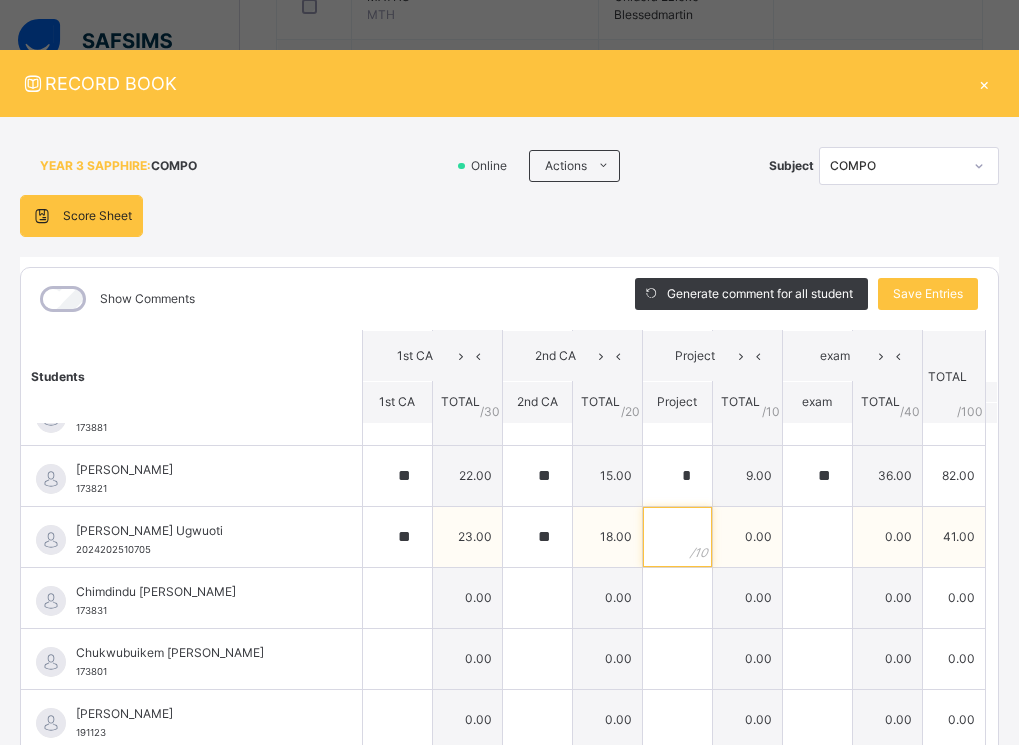 click at bounding box center (677, 537) 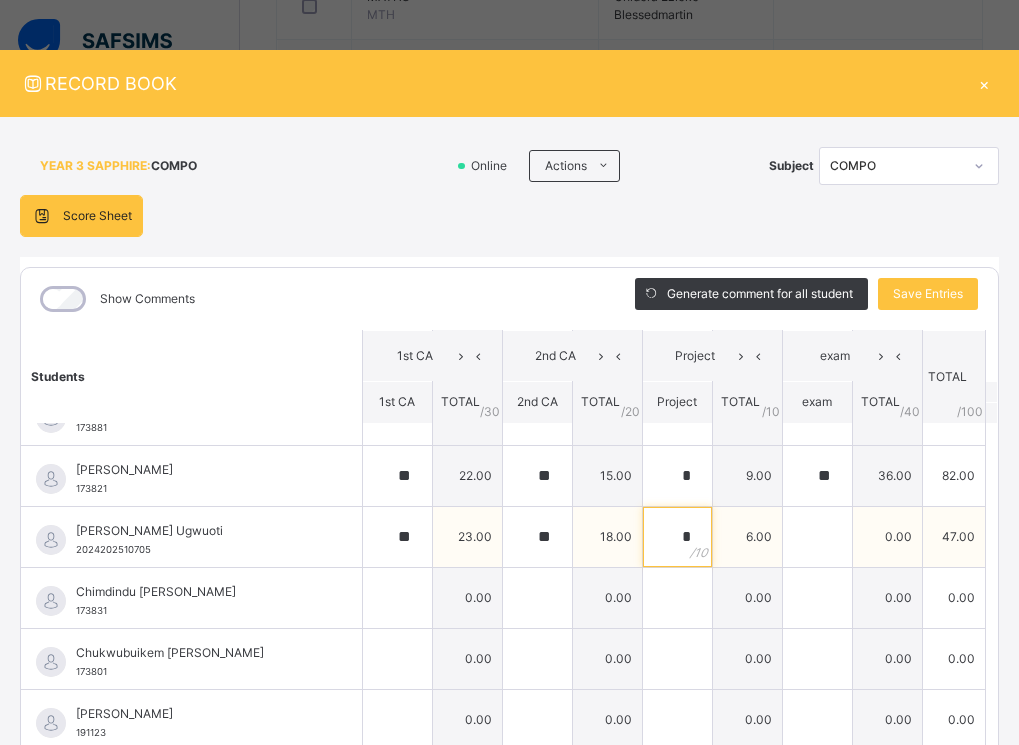 type on "*" 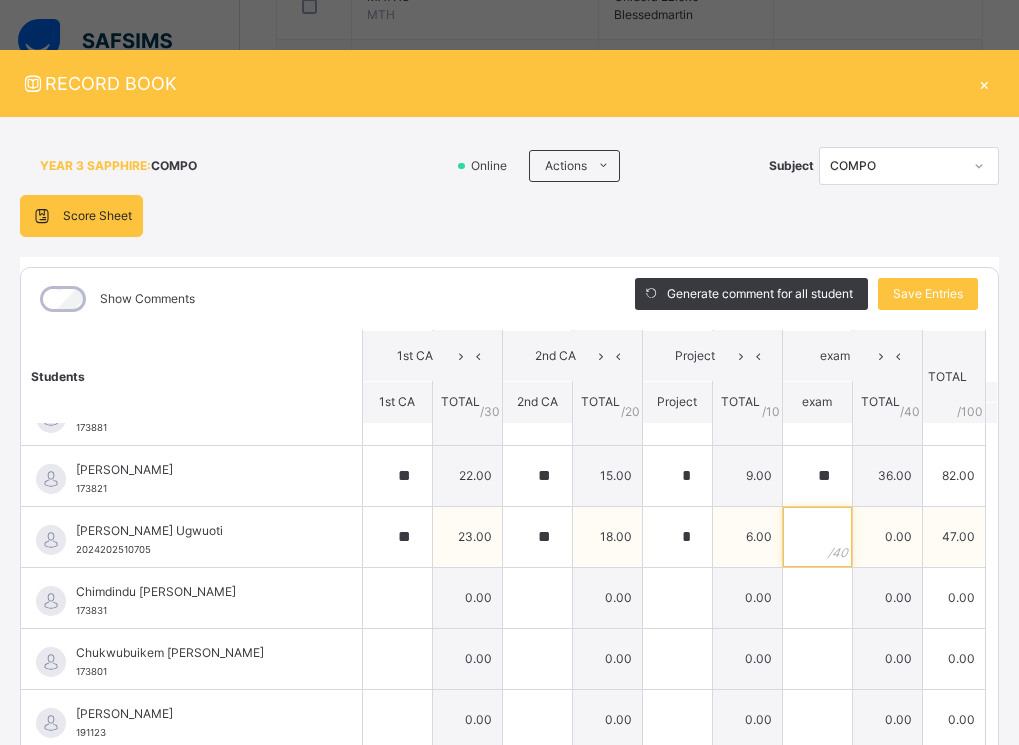 drag, startPoint x: 782, startPoint y: 536, endPoint x: 774, endPoint y: 555, distance: 20.615528 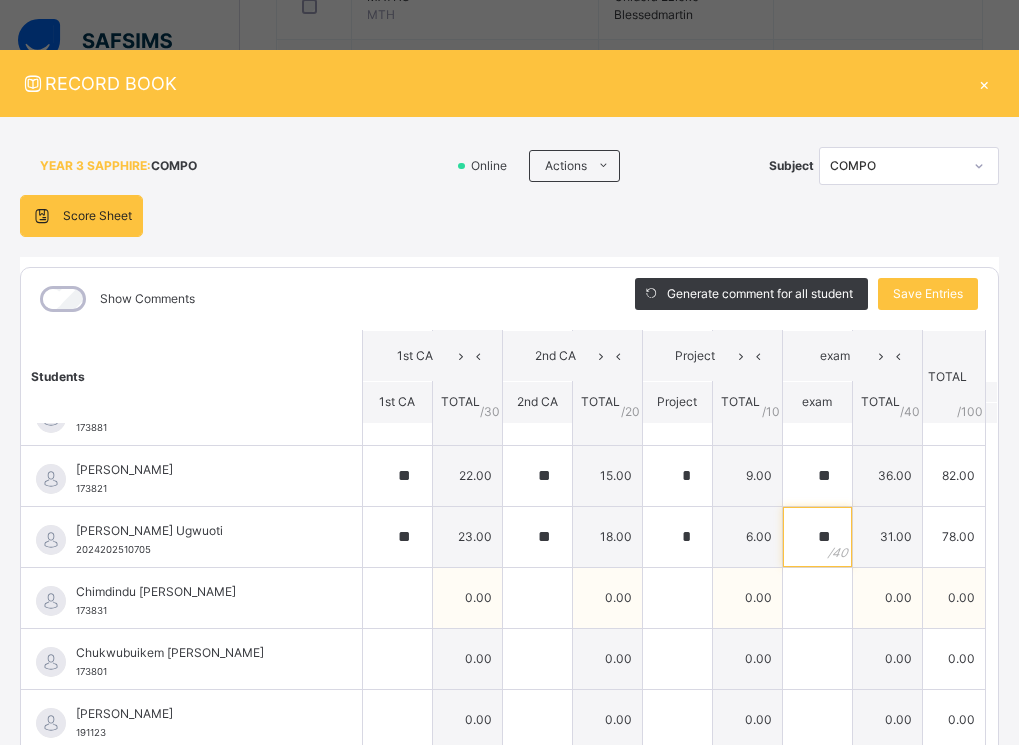 type on "**" 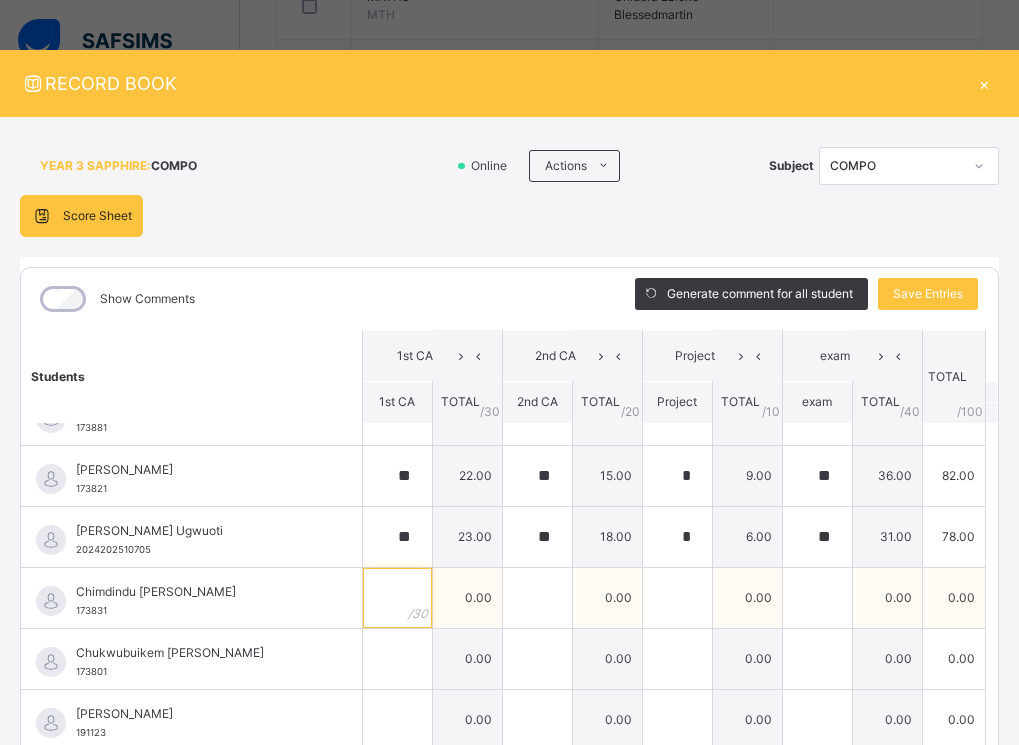 click at bounding box center (397, 598) 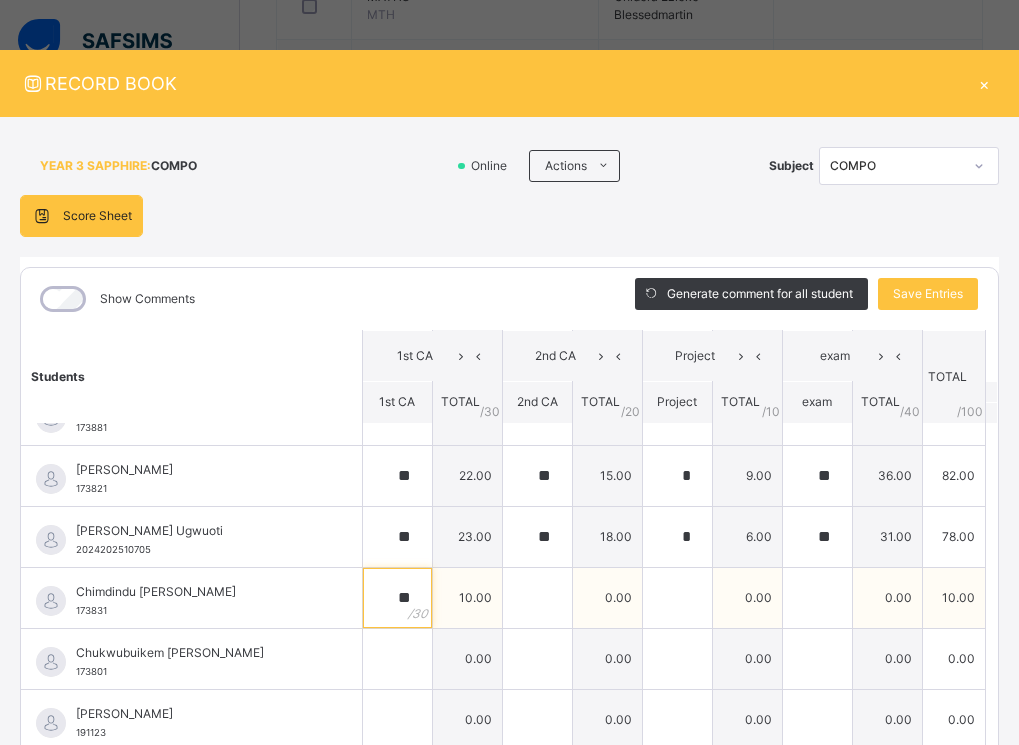 type on "**" 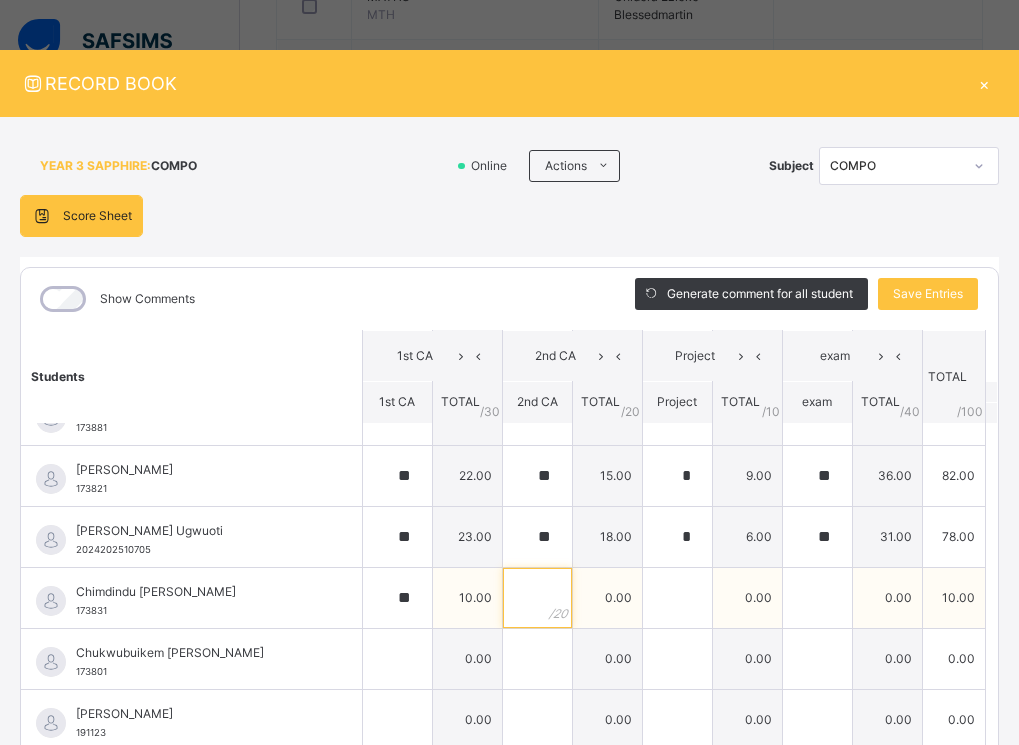 click at bounding box center (537, 598) 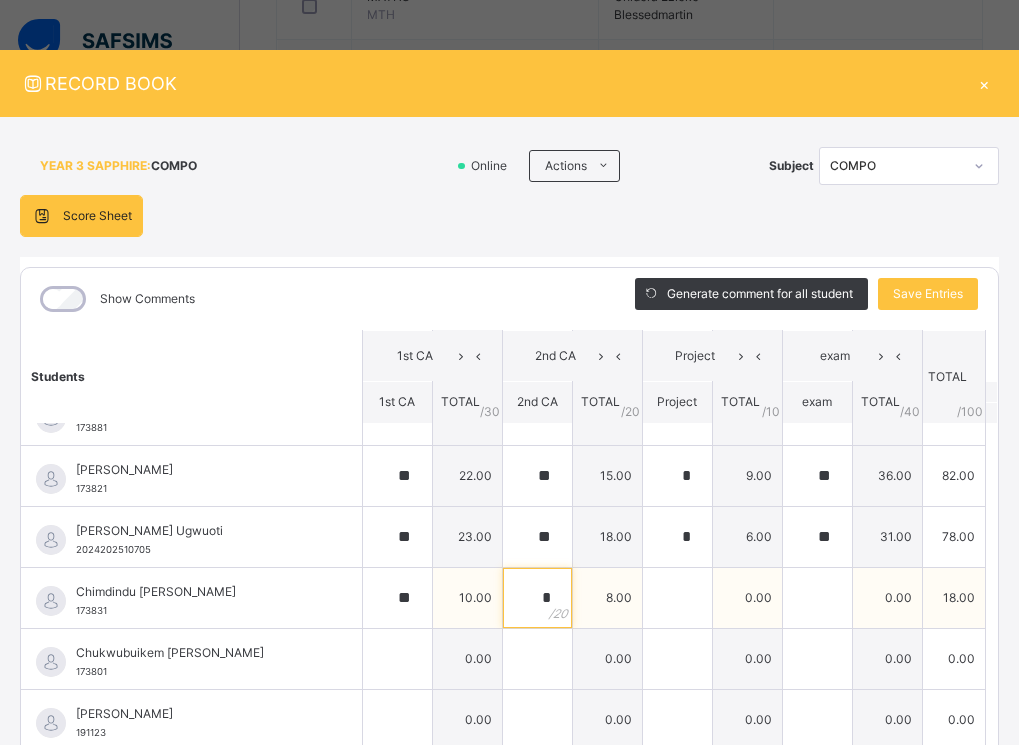 type on "*" 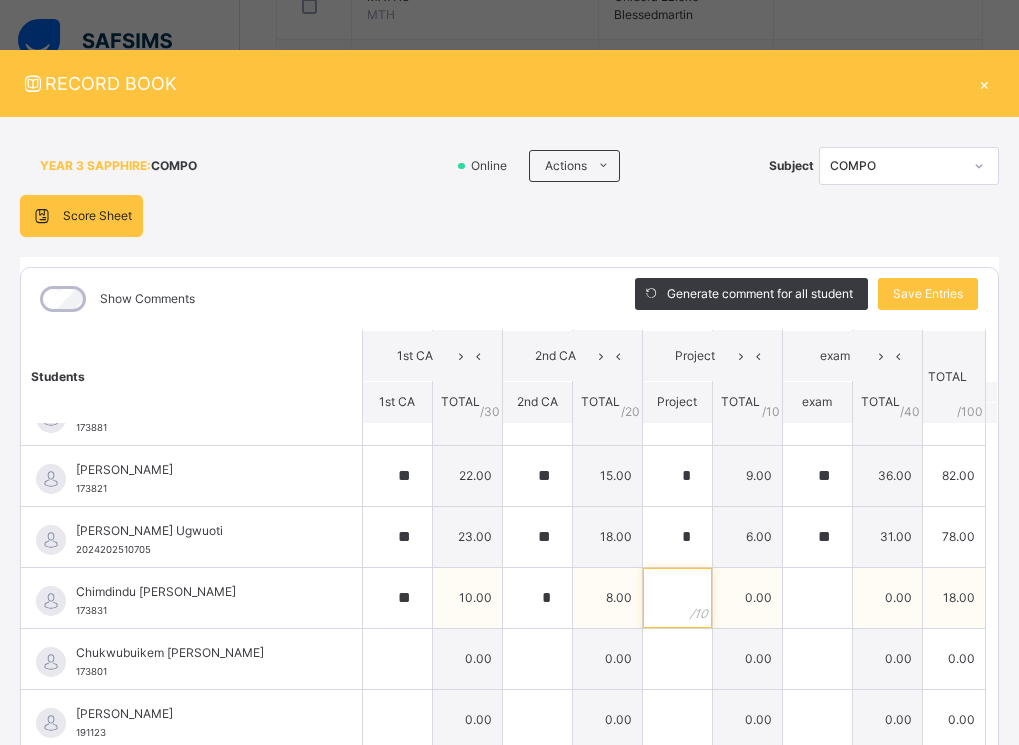 click at bounding box center [677, 598] 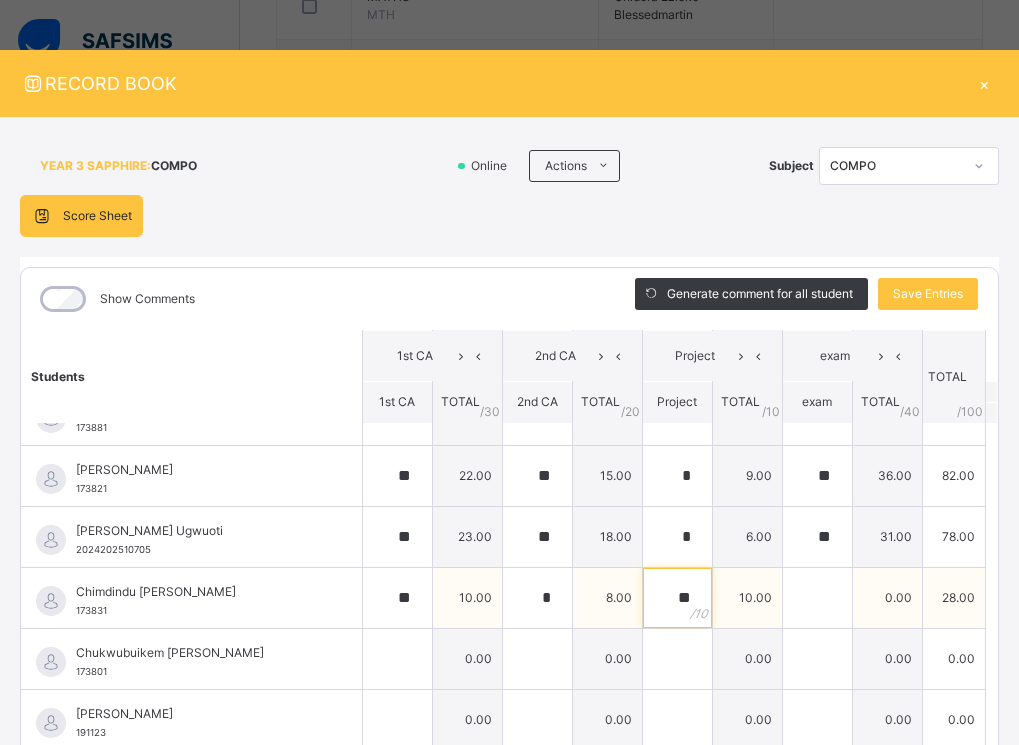 type on "**" 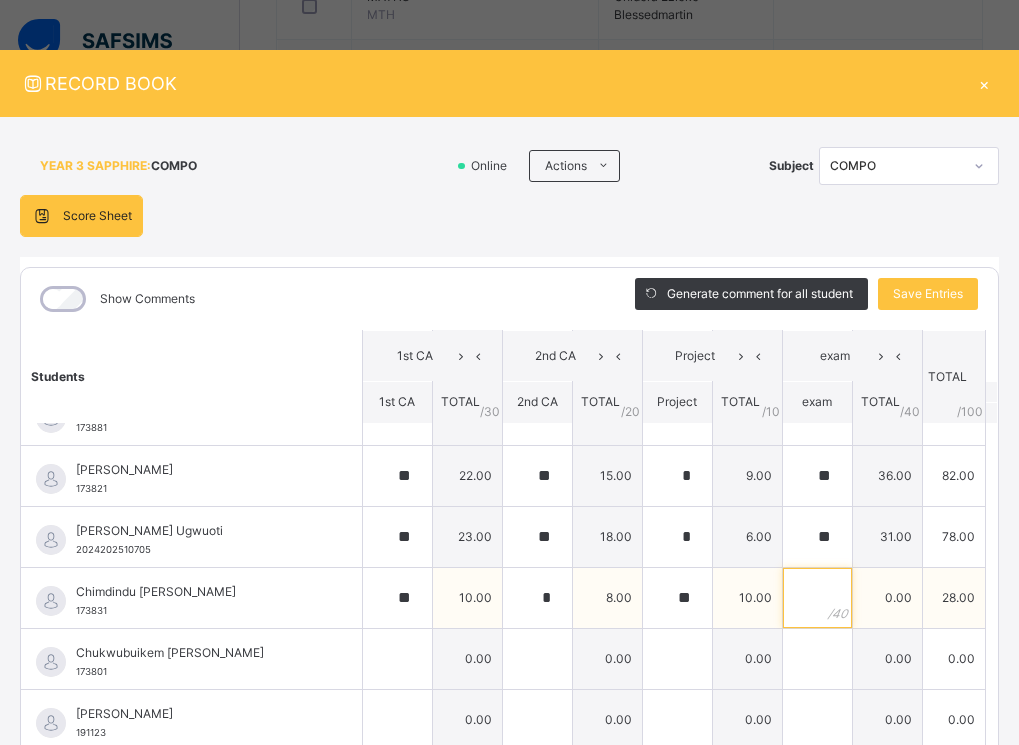 click at bounding box center (817, 598) 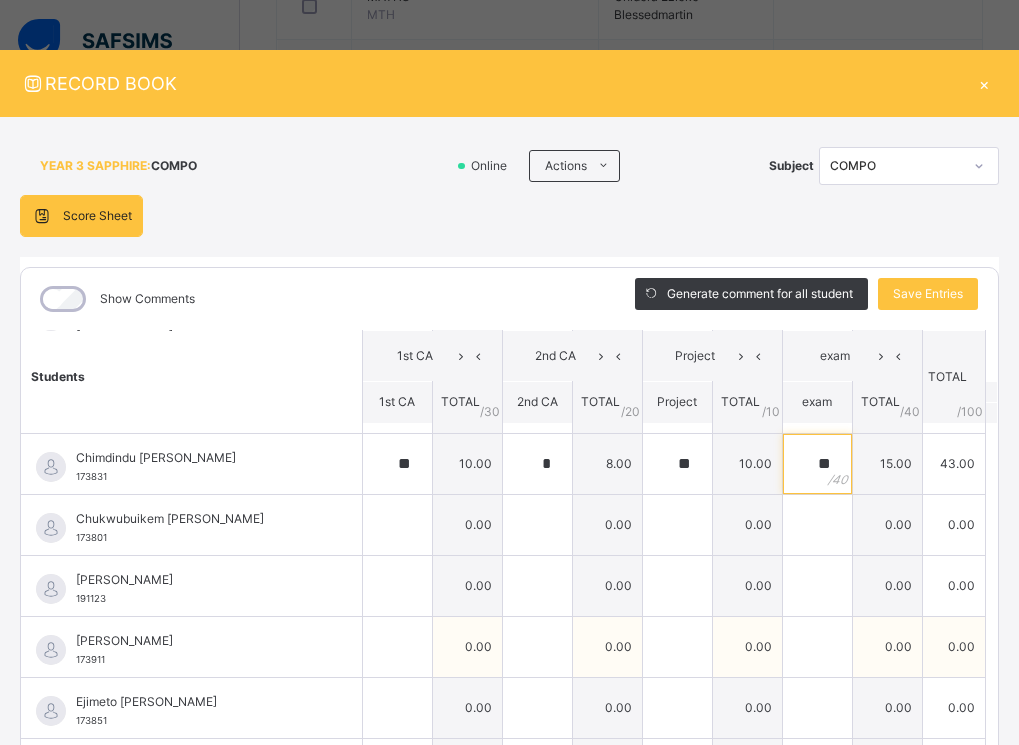 scroll, scrollTop: 200, scrollLeft: 0, axis: vertical 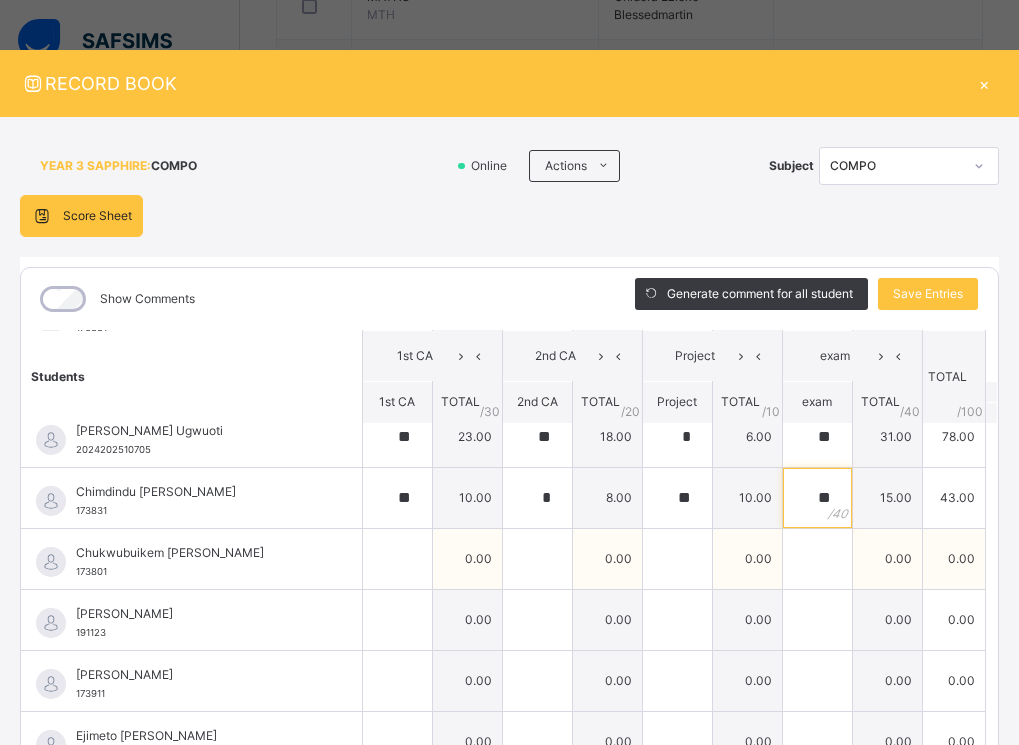 type on "**" 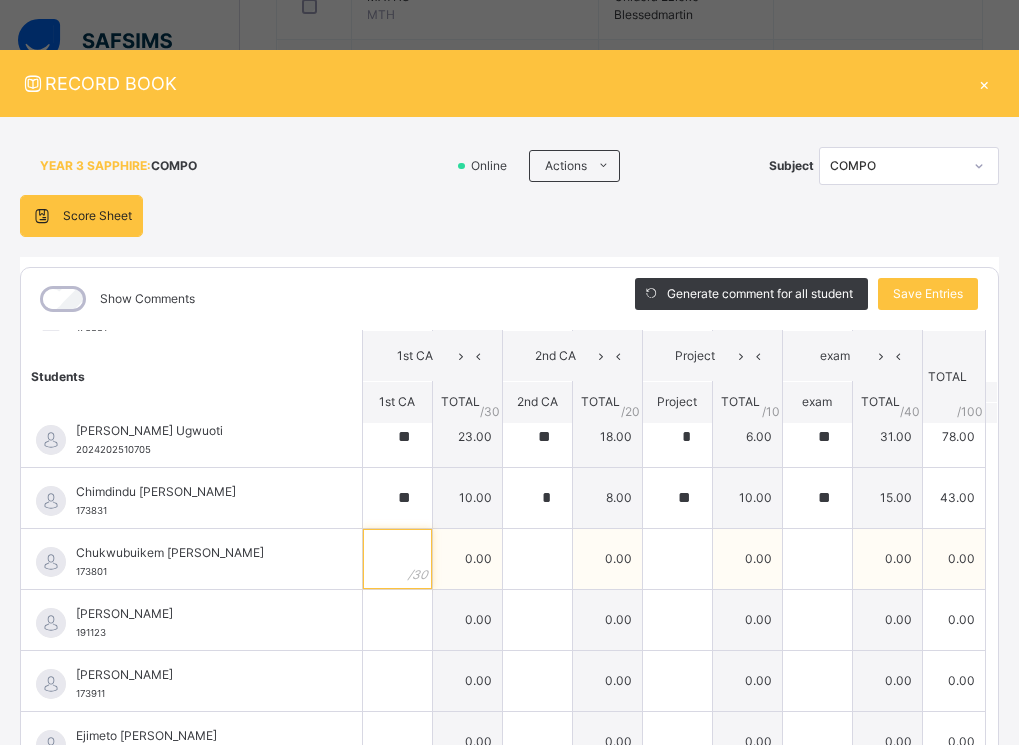 click at bounding box center [397, 559] 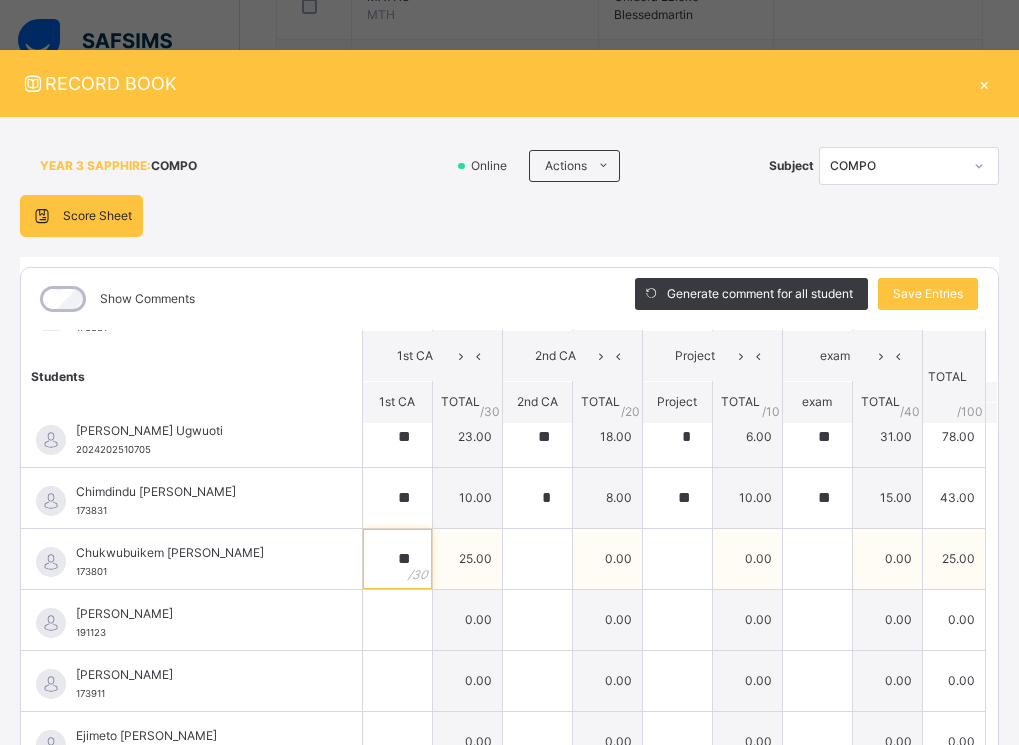 type on "**" 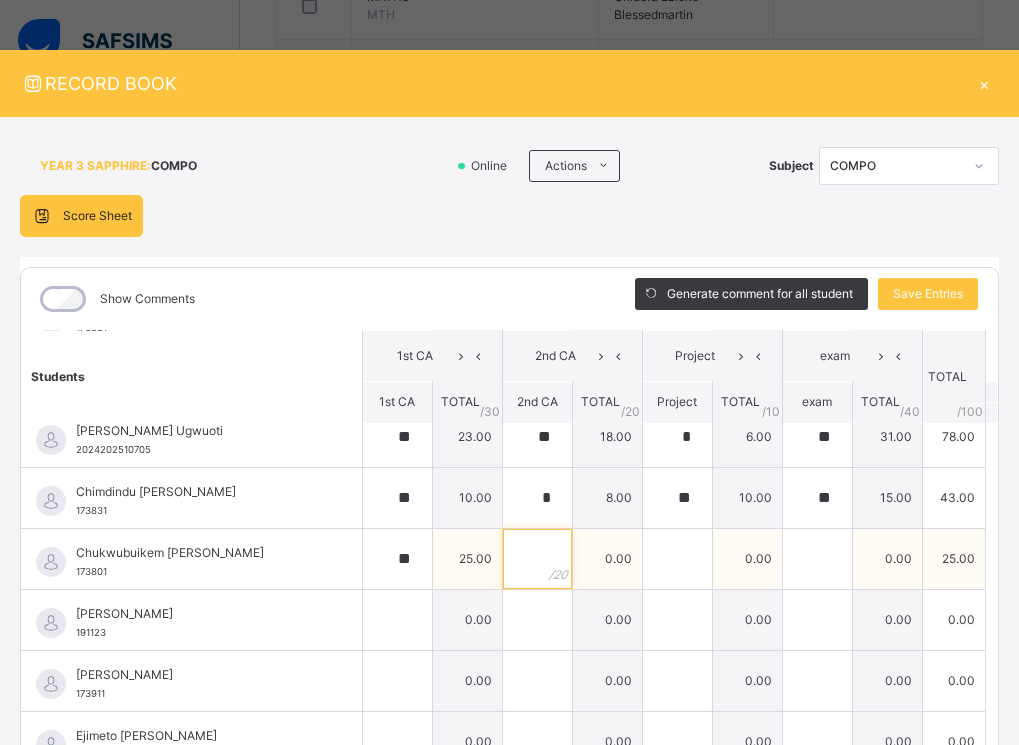 click at bounding box center (537, 559) 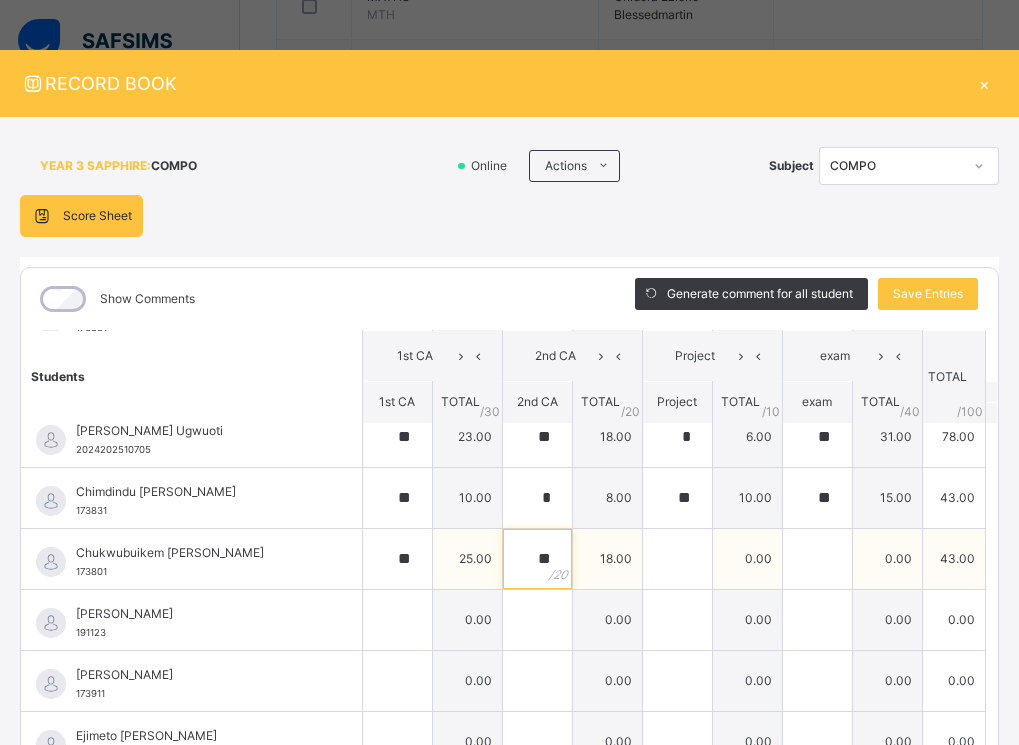 type on "**" 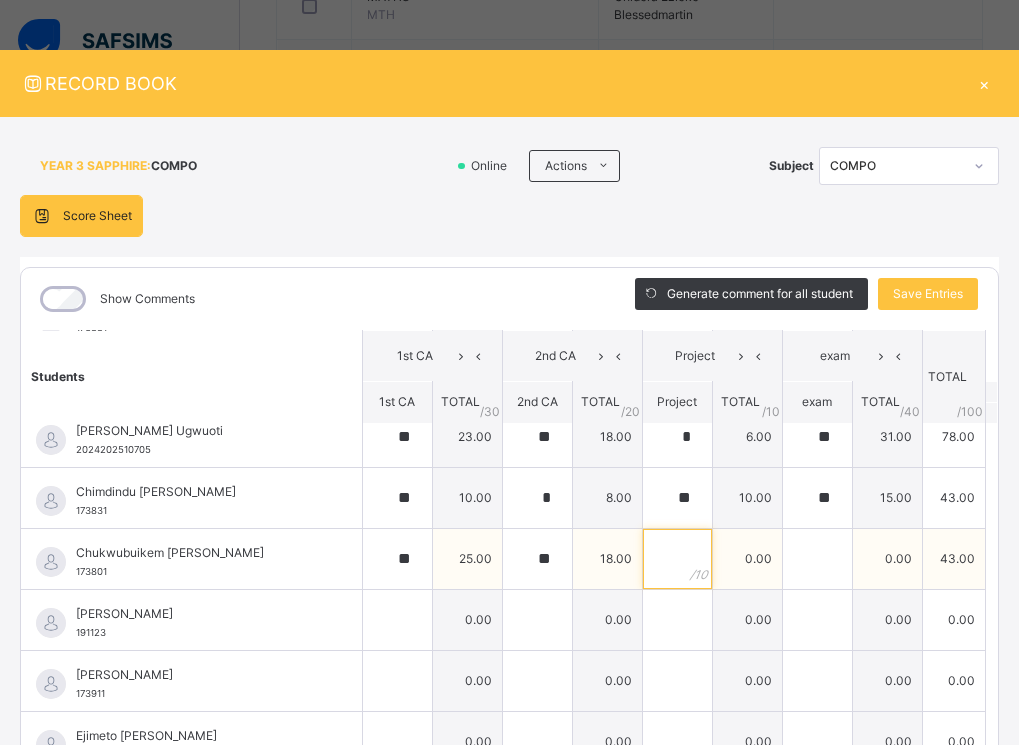 click at bounding box center [677, 559] 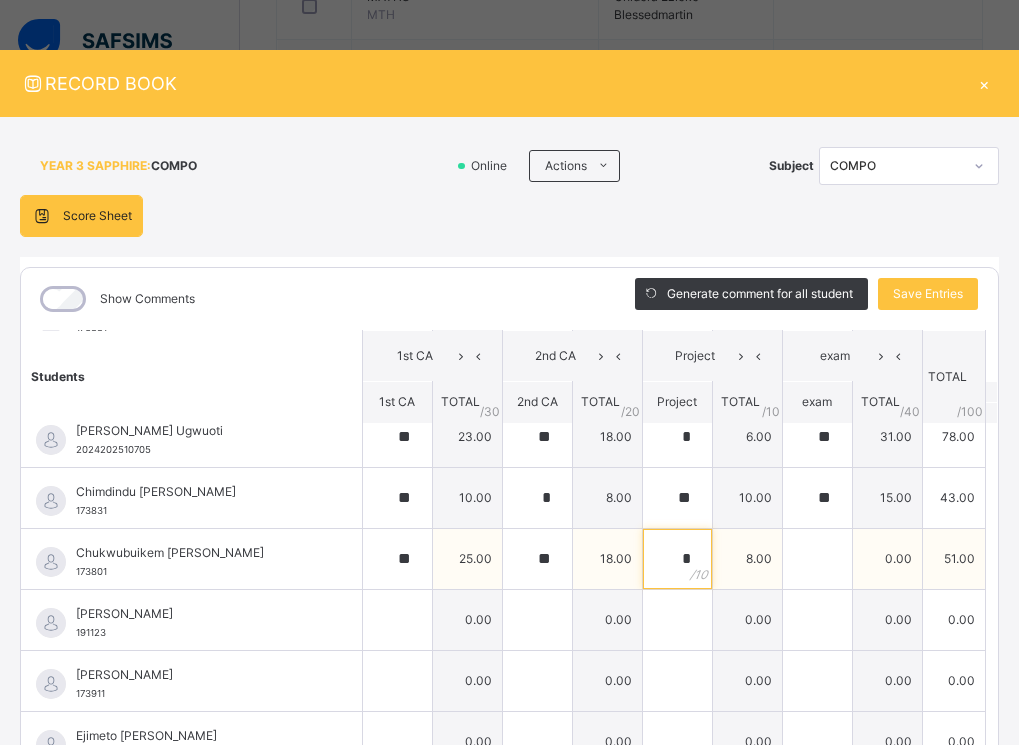 type on "*" 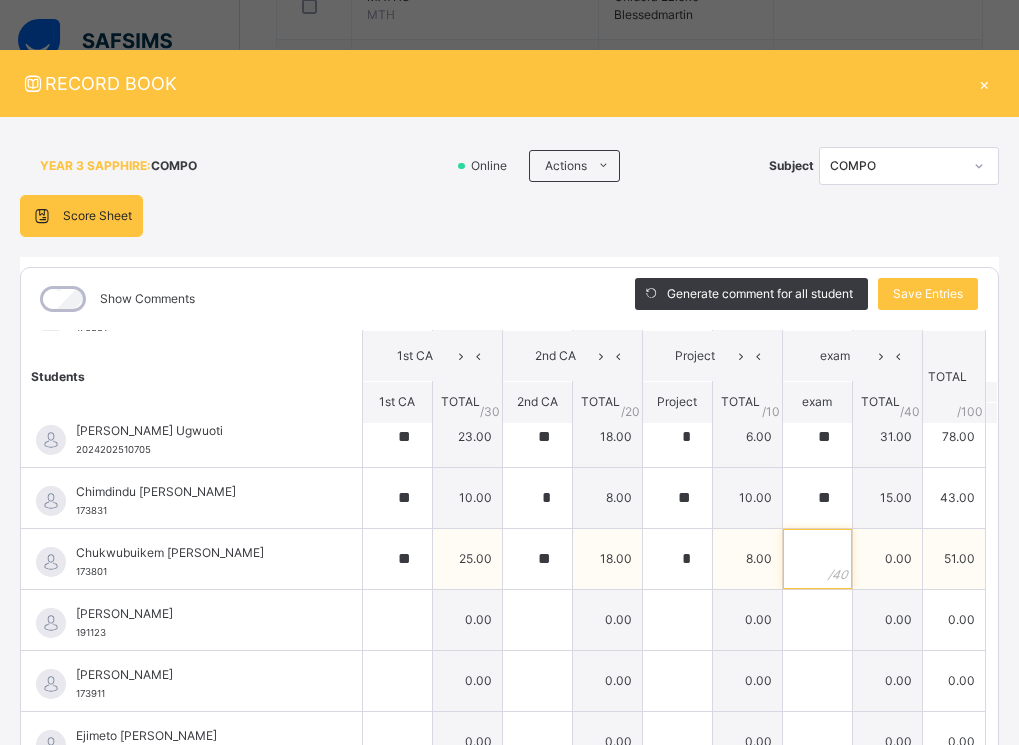 click at bounding box center (817, 559) 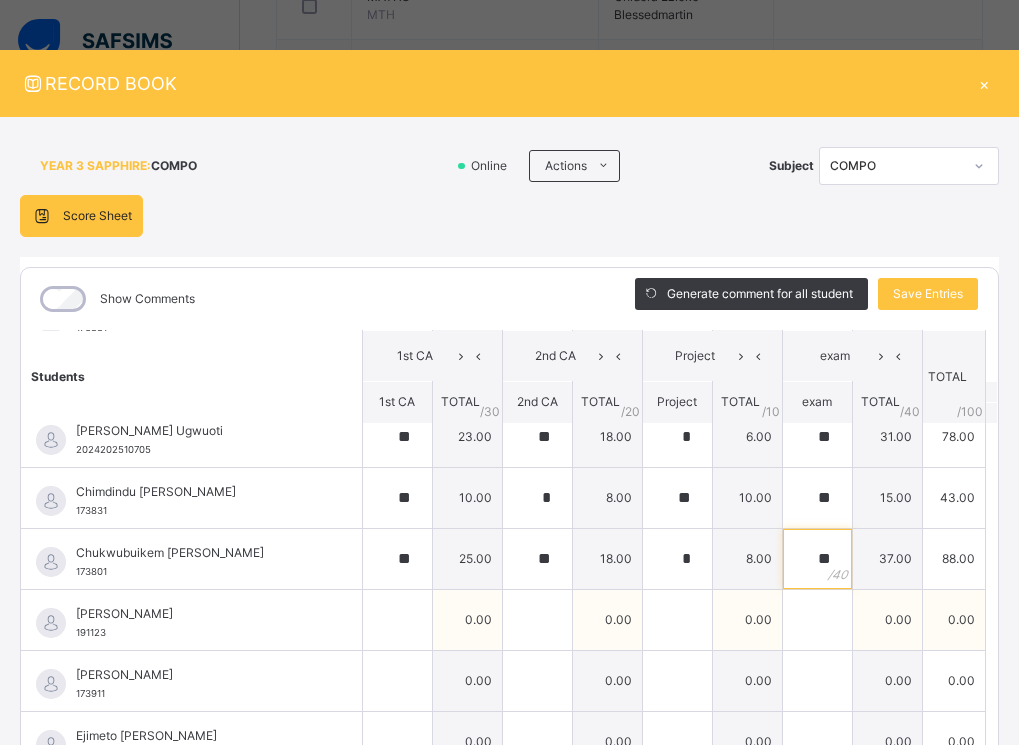 type on "**" 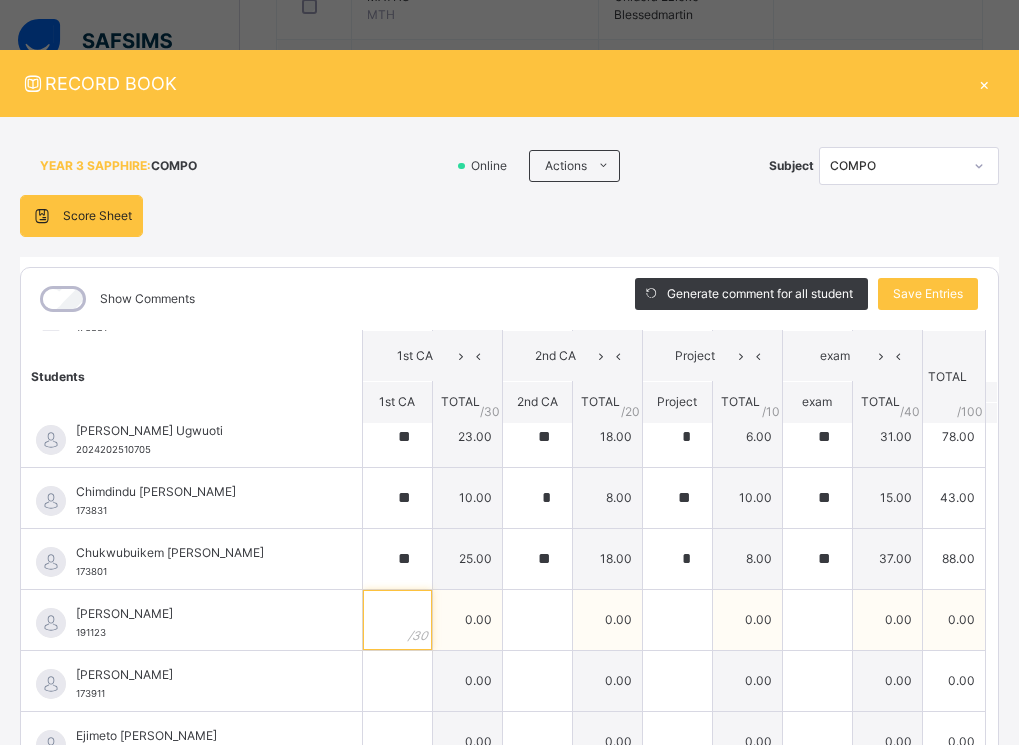 click at bounding box center (397, 620) 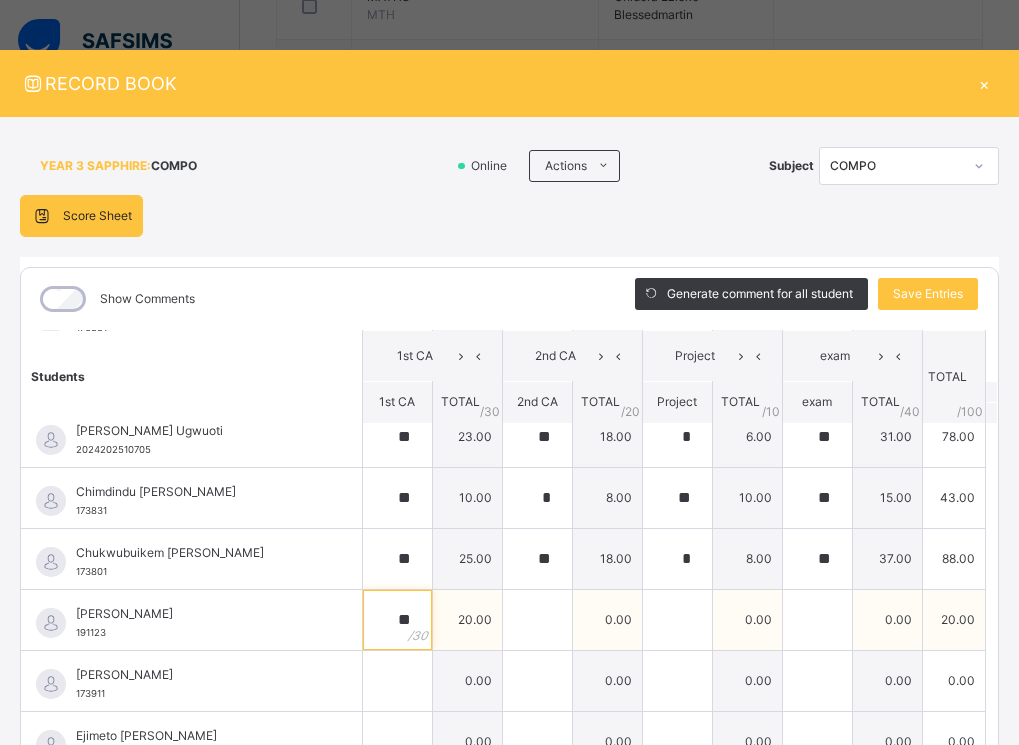 type on "**" 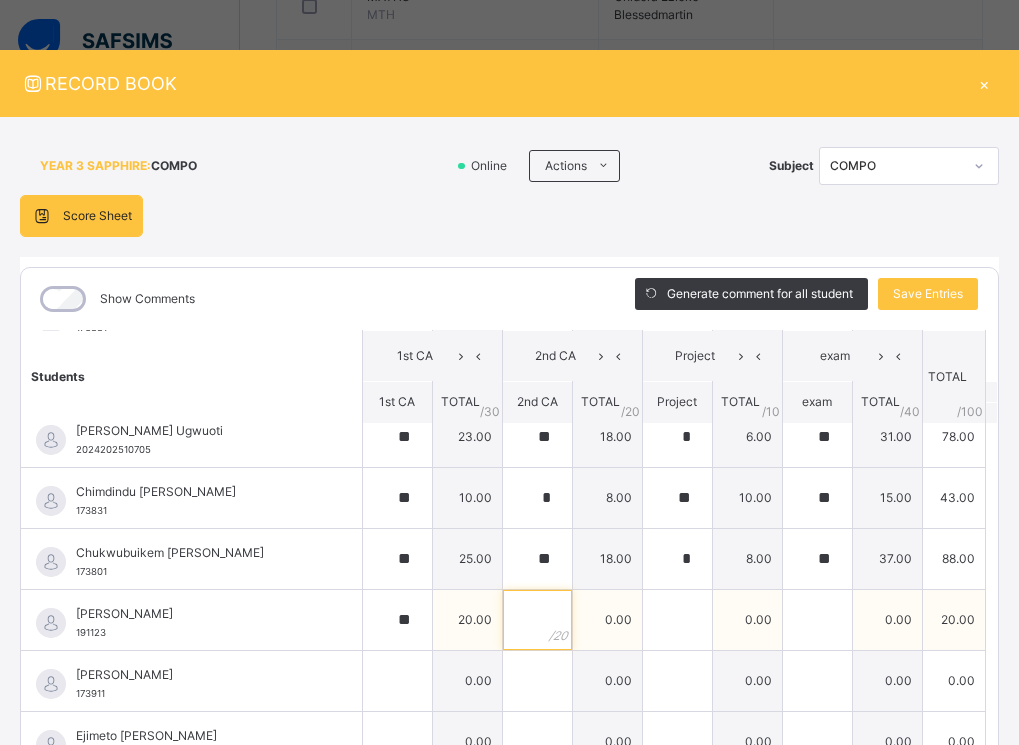 click at bounding box center [537, 620] 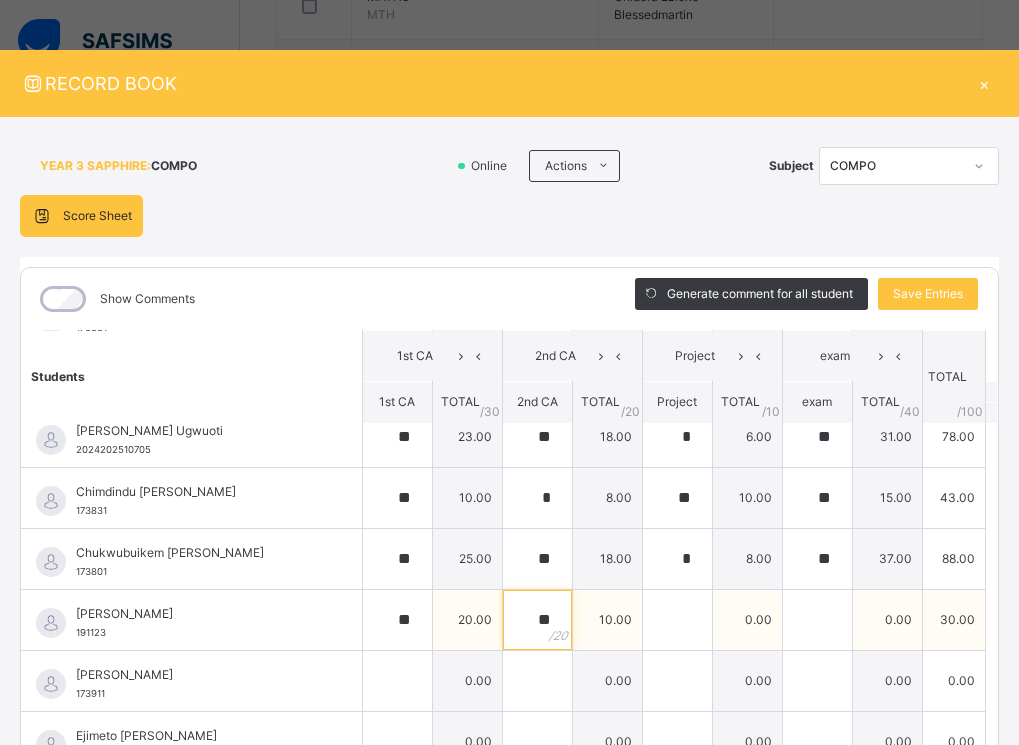 type on "**" 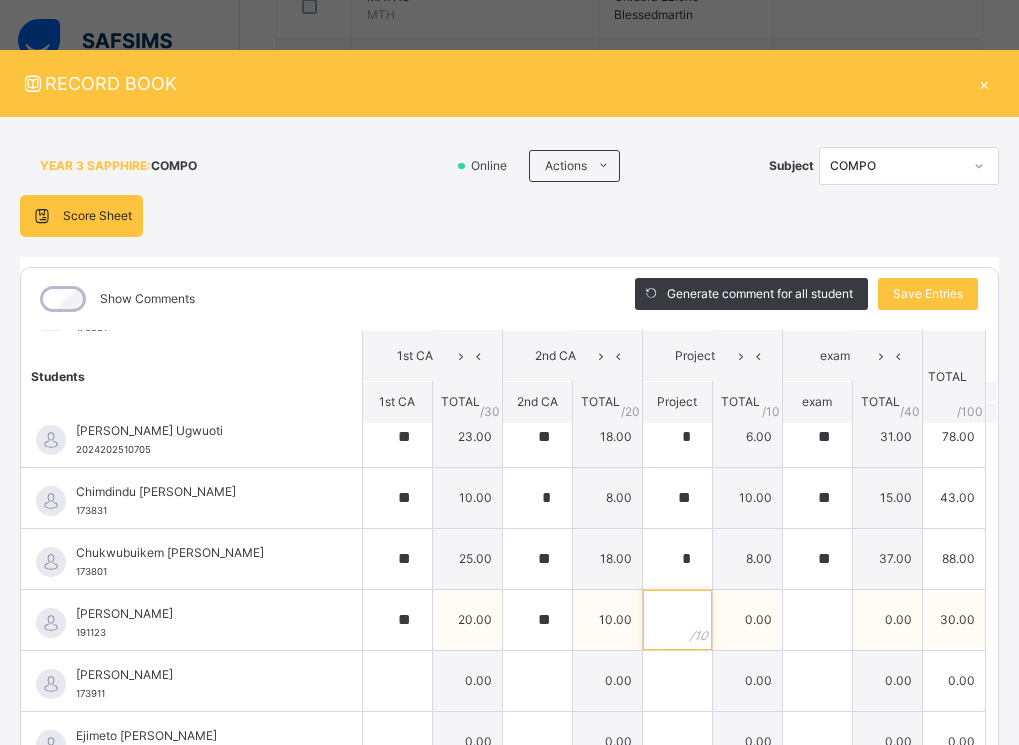 click at bounding box center (677, 620) 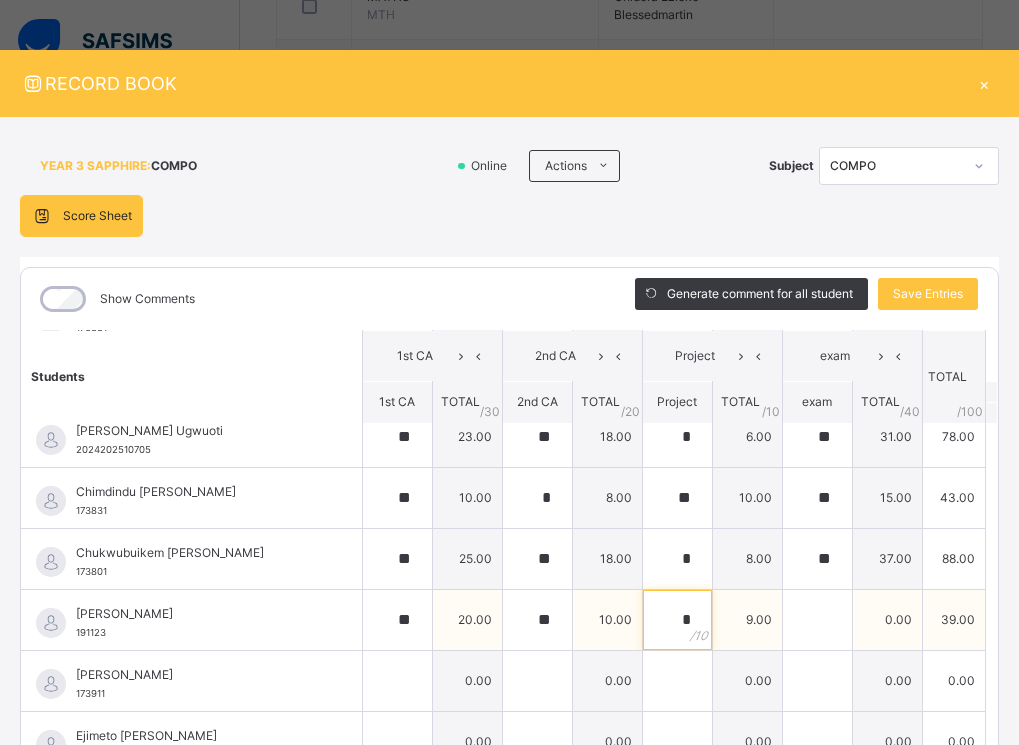 type on "*" 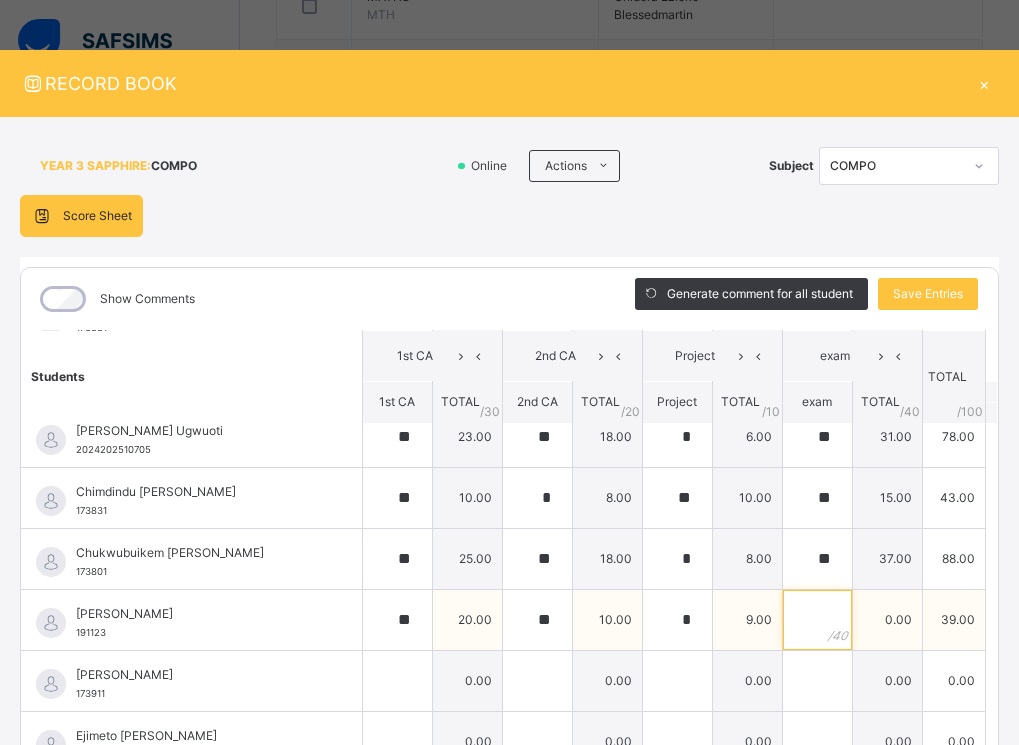 click at bounding box center [817, 620] 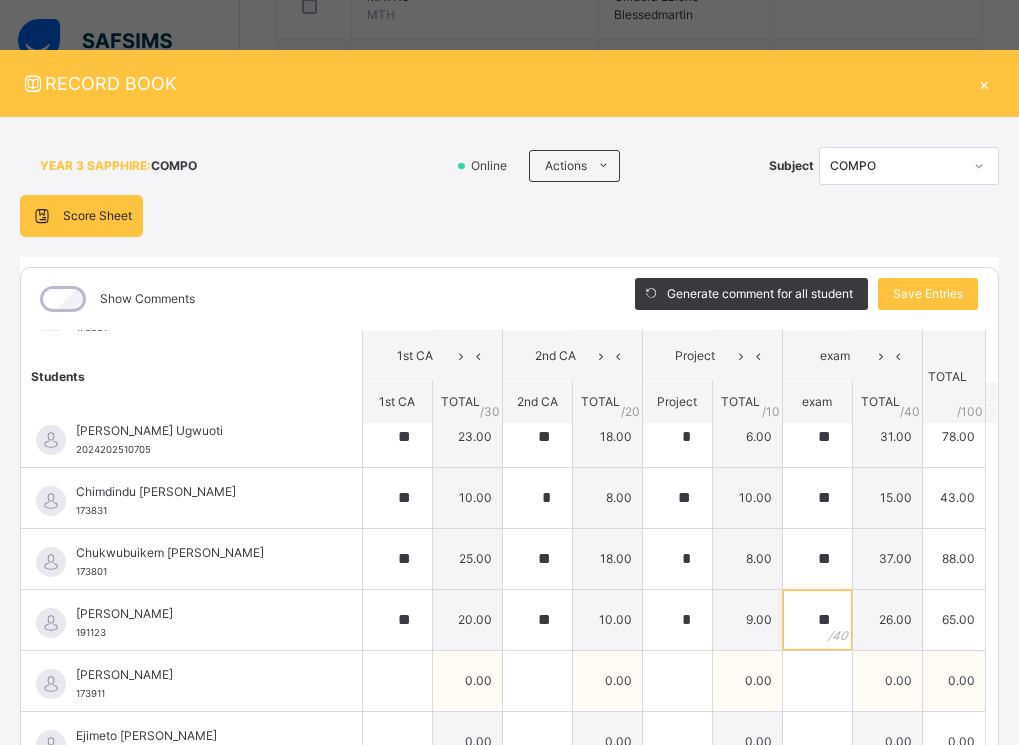 scroll, scrollTop: 300, scrollLeft: 0, axis: vertical 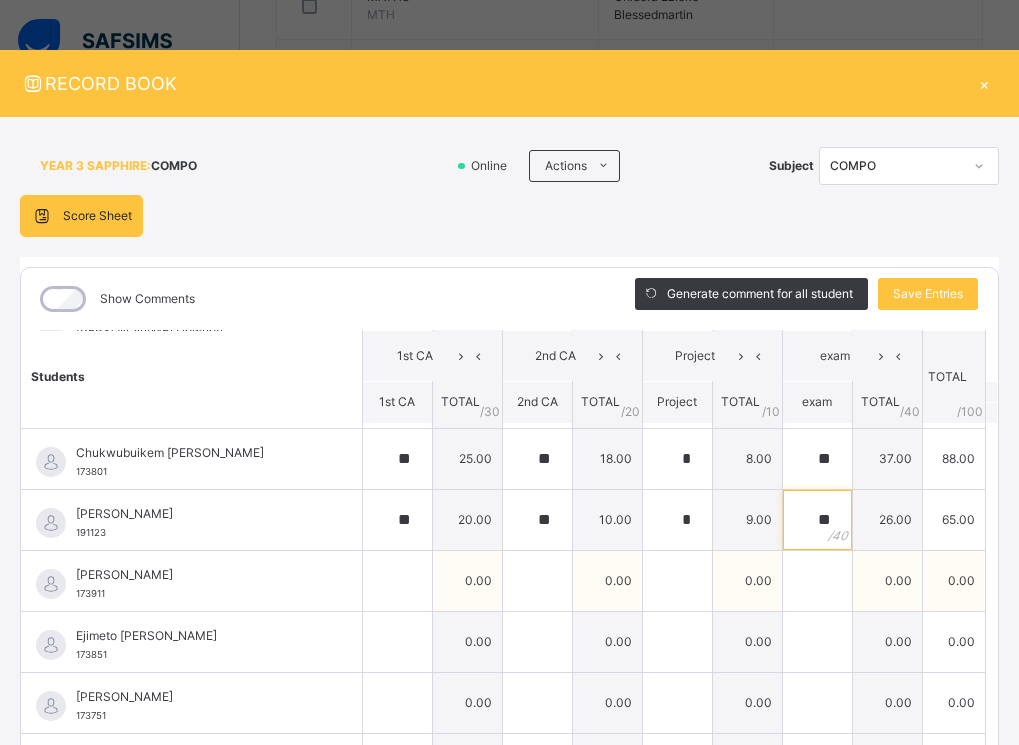 type on "**" 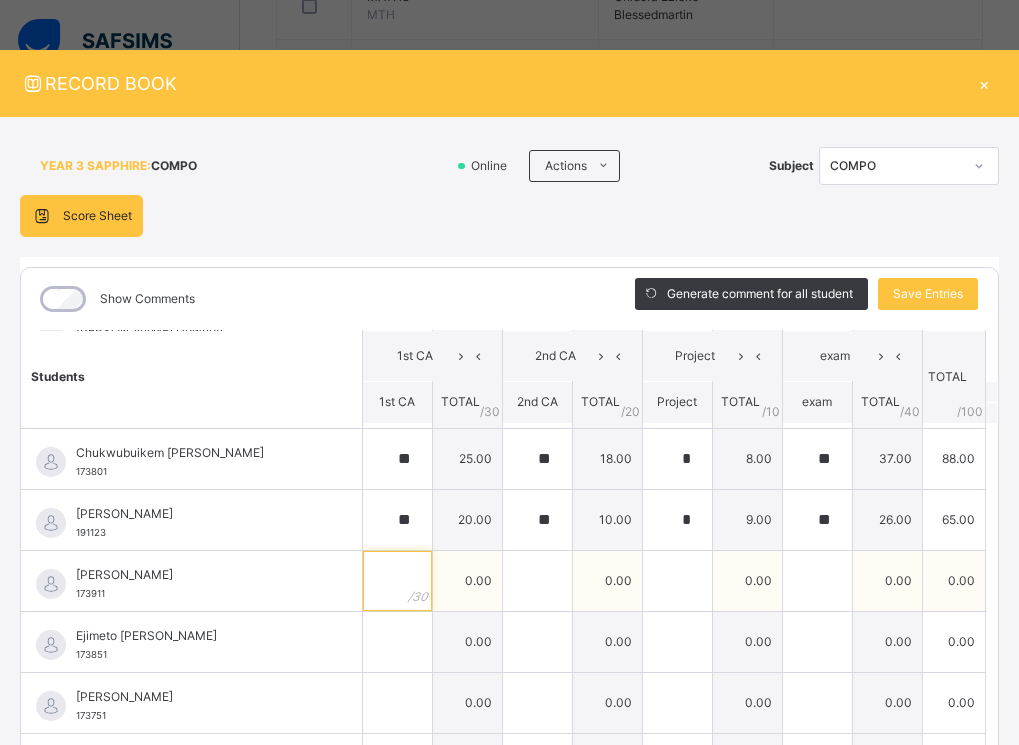 click at bounding box center [397, 581] 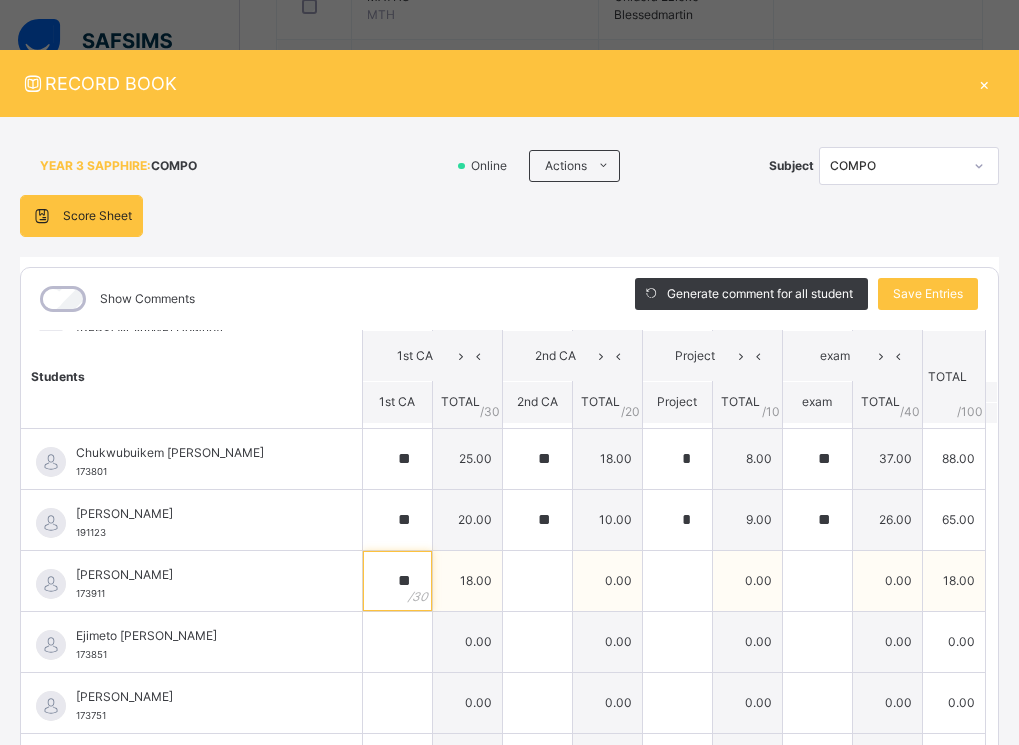 type on "**" 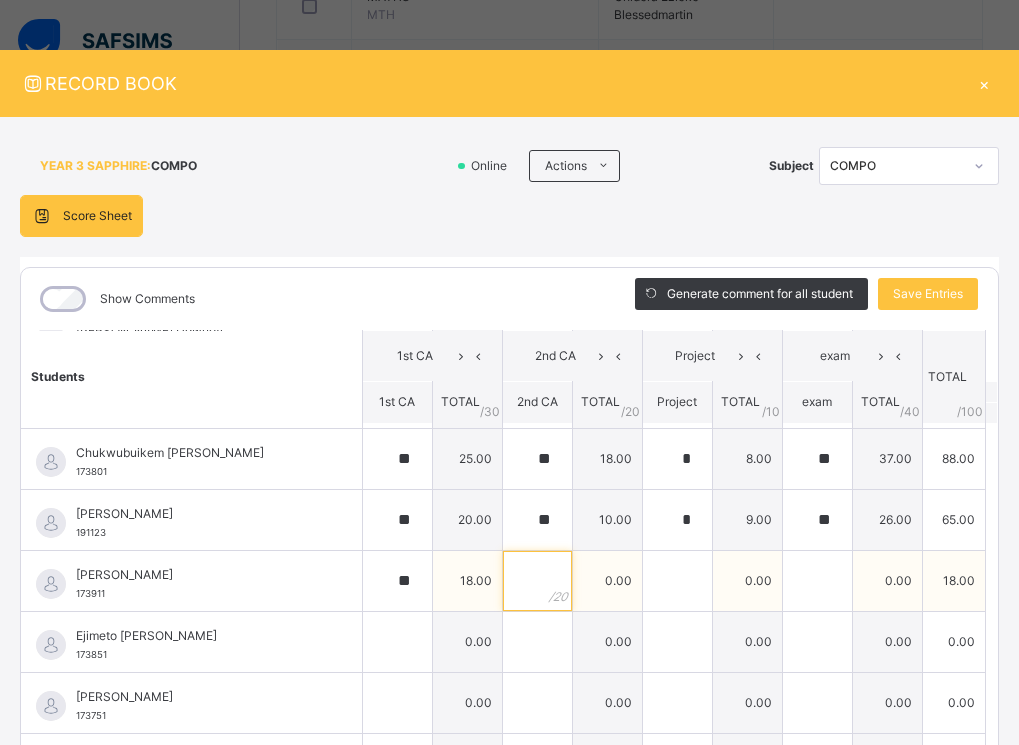 click at bounding box center (537, 581) 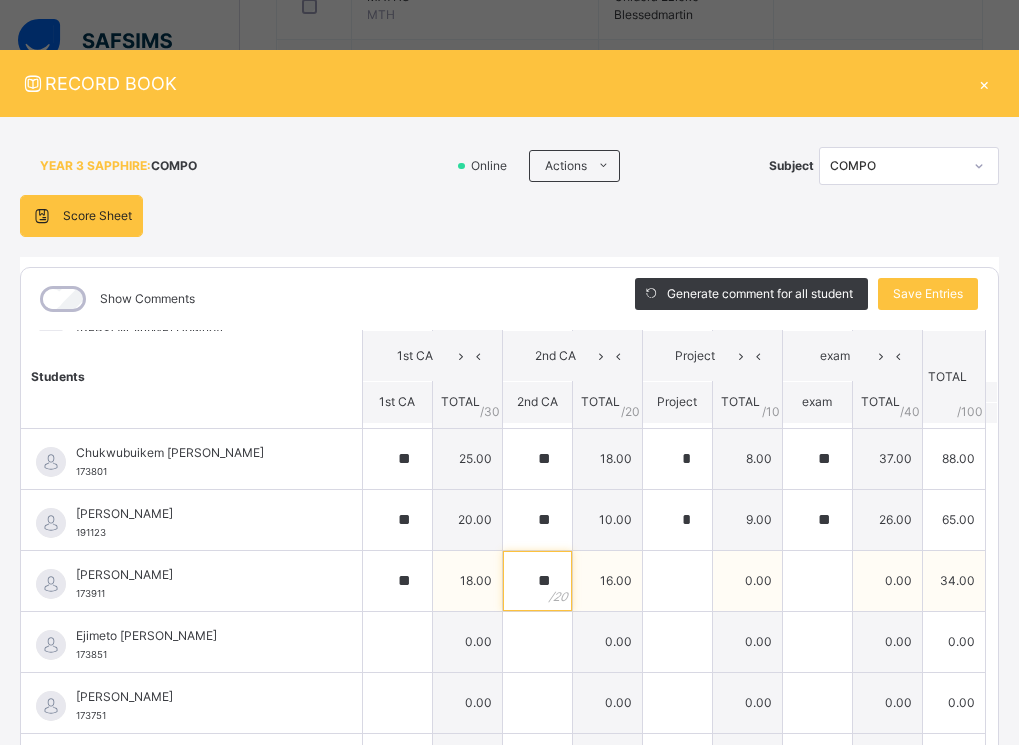 type on "**" 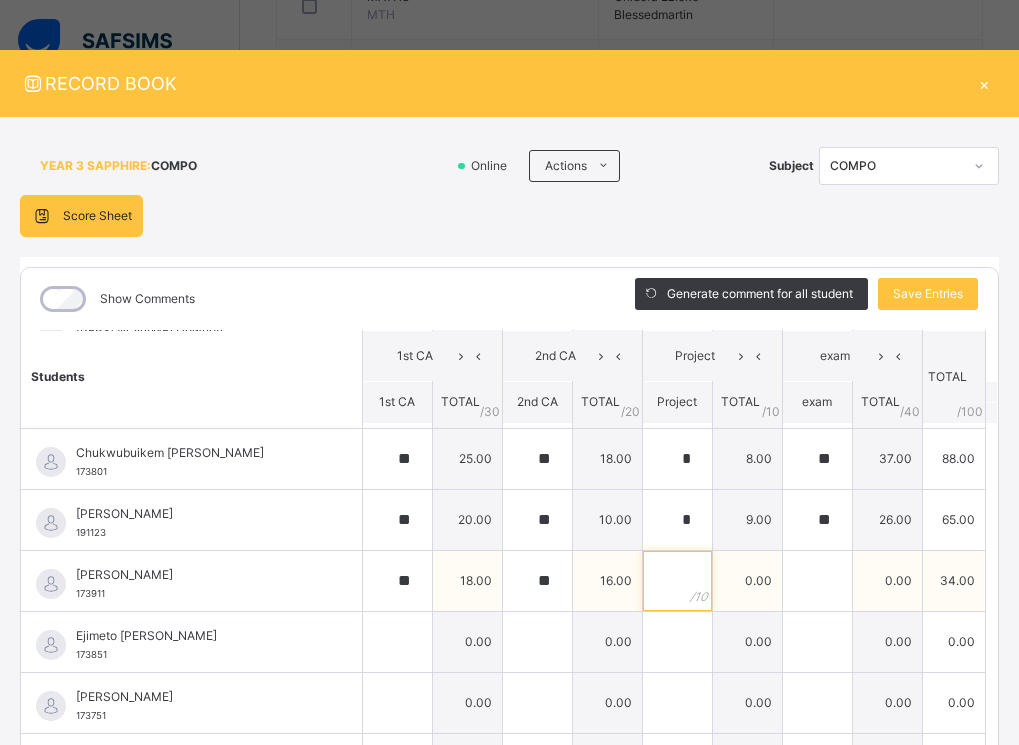 click at bounding box center (677, 581) 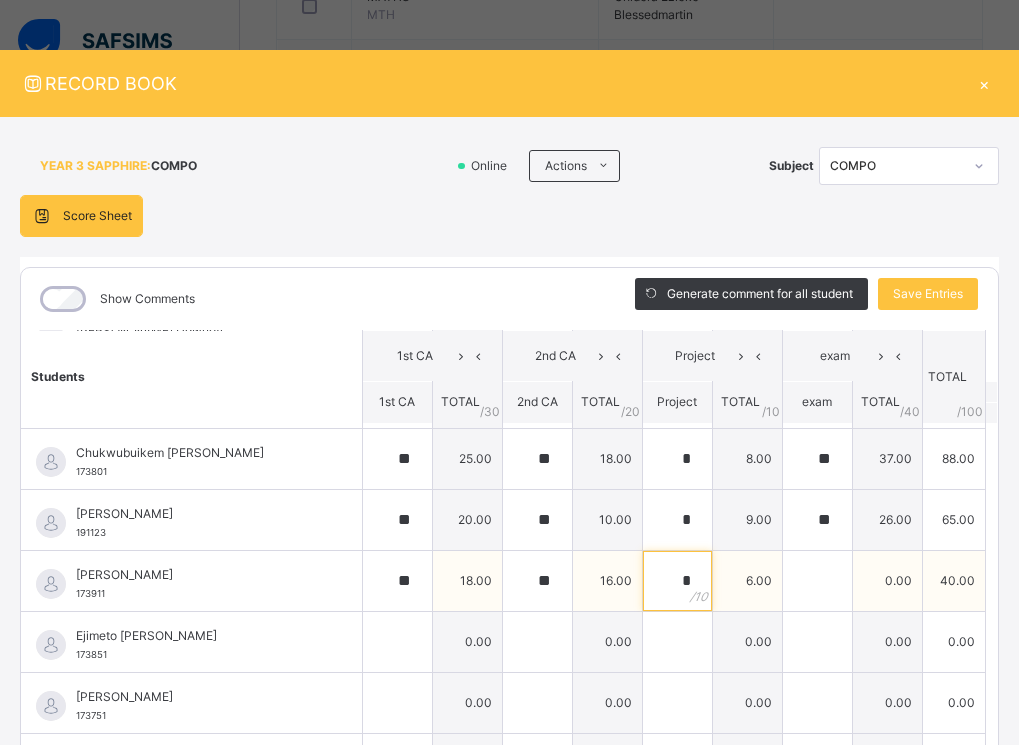 type on "*" 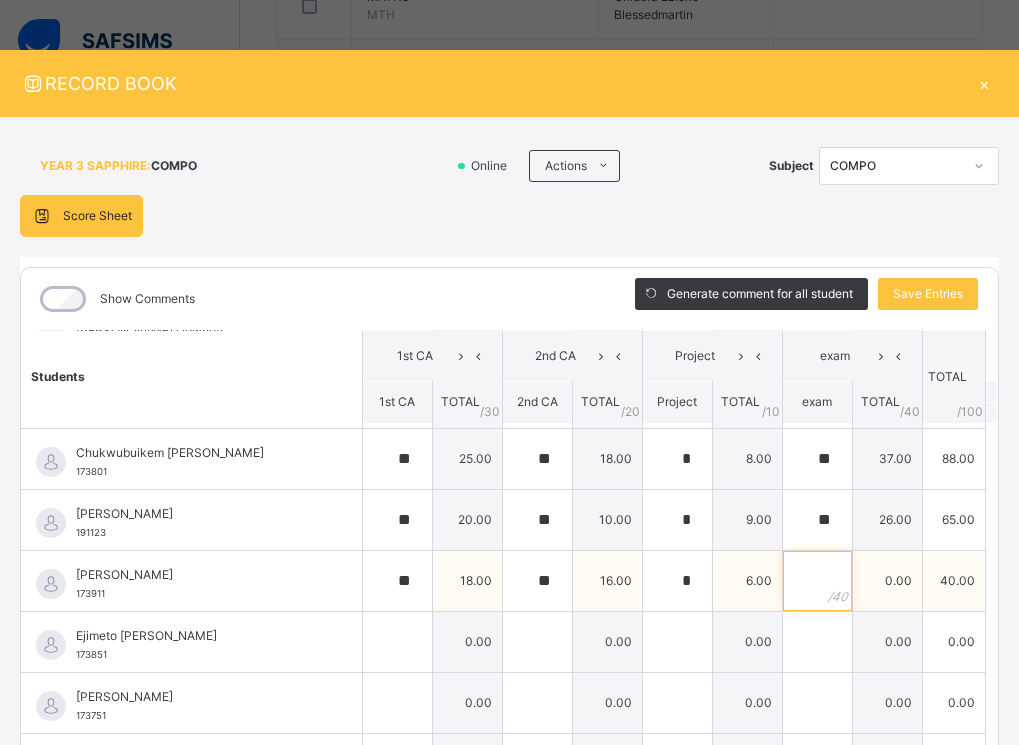 click at bounding box center (817, 581) 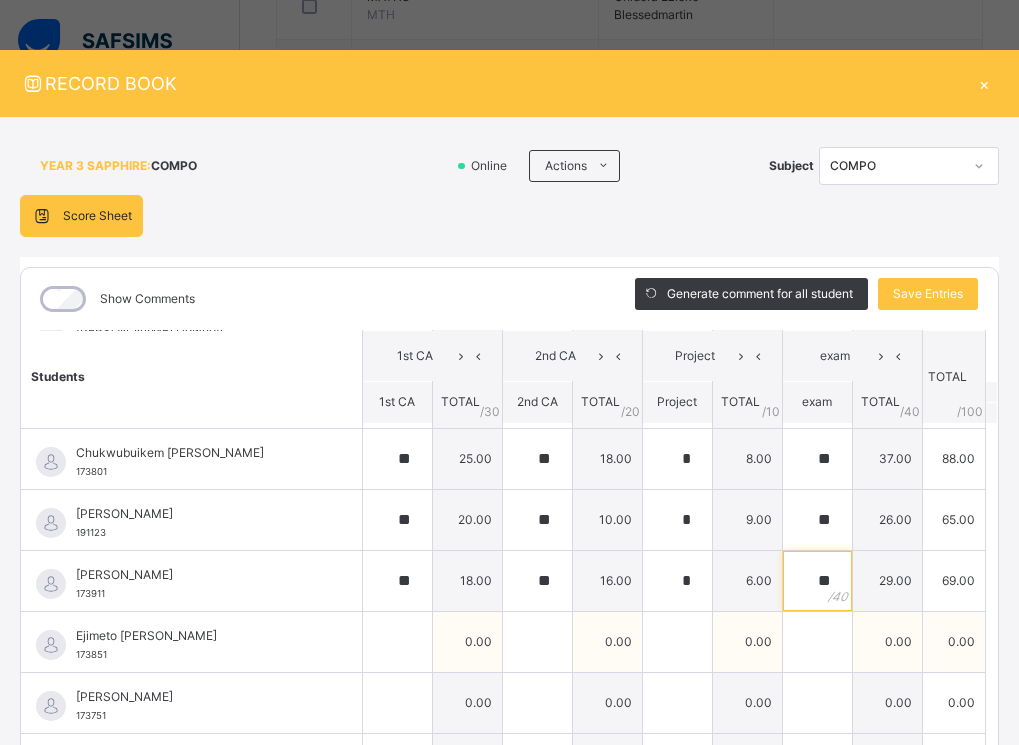type on "**" 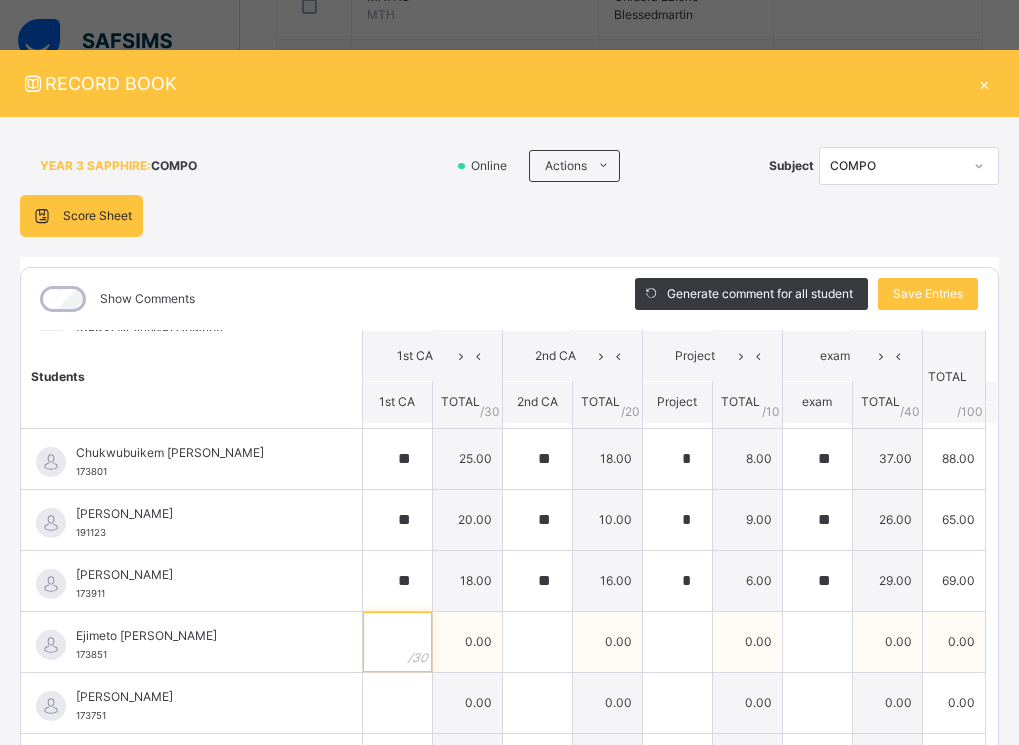 click at bounding box center [397, 642] 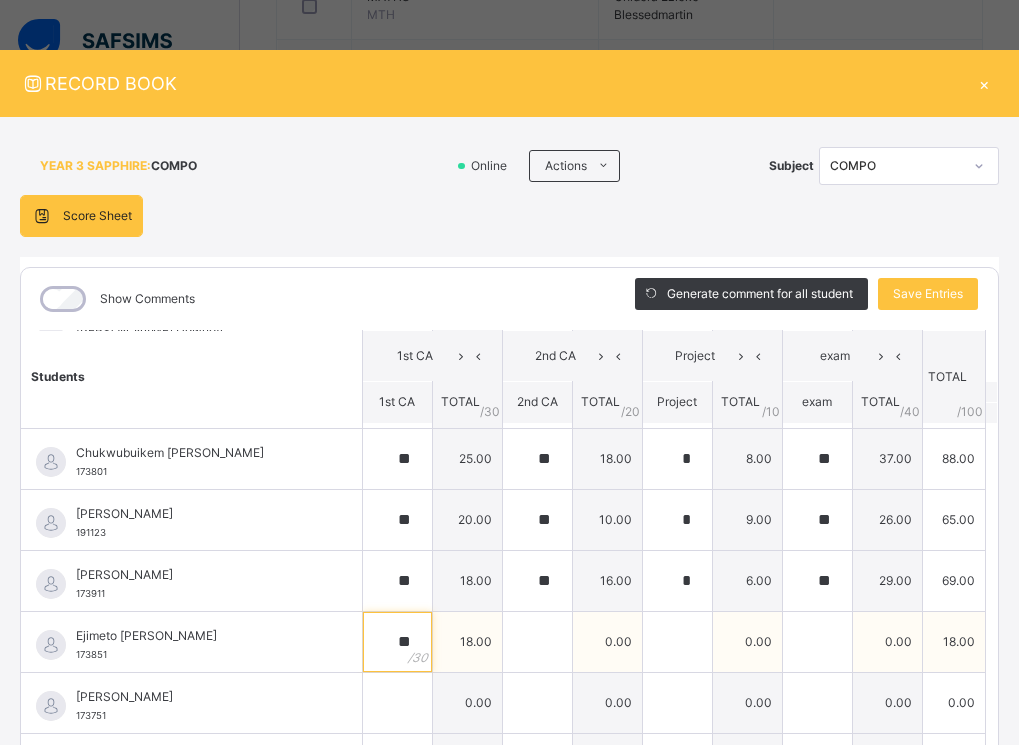 type on "**" 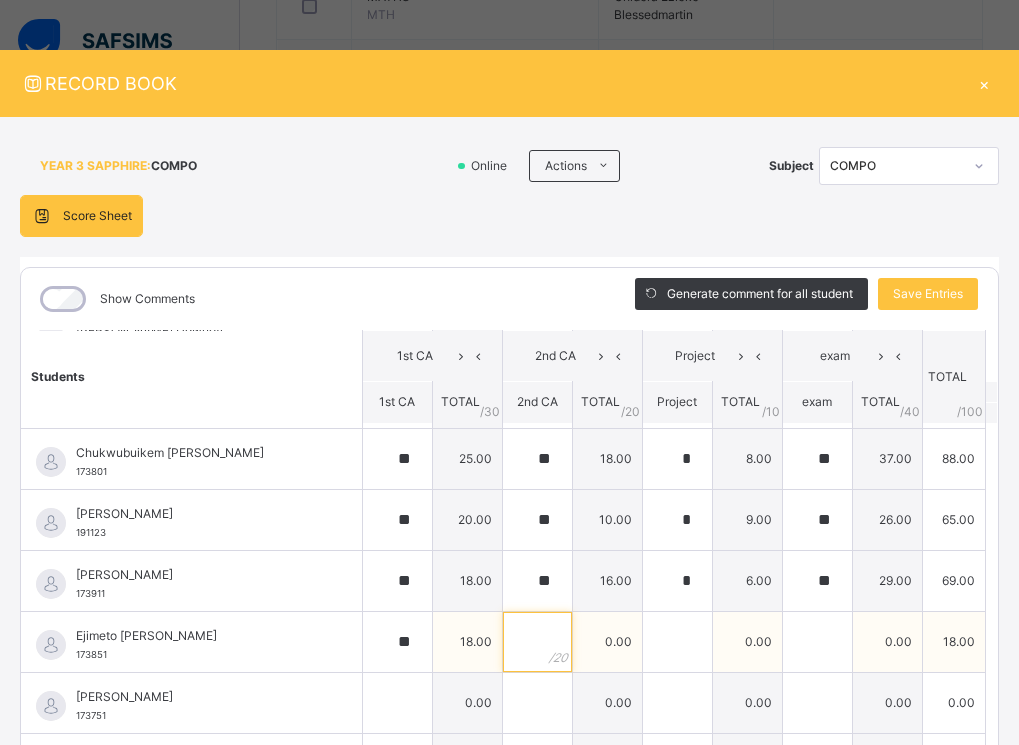 click at bounding box center (537, 642) 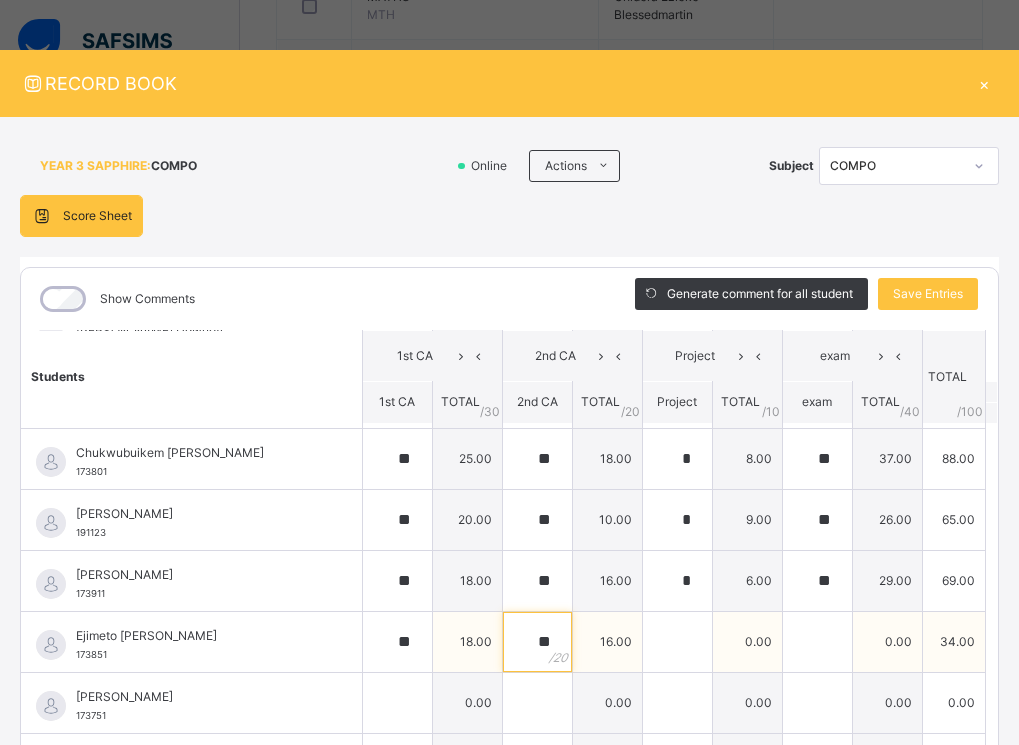 type on "**" 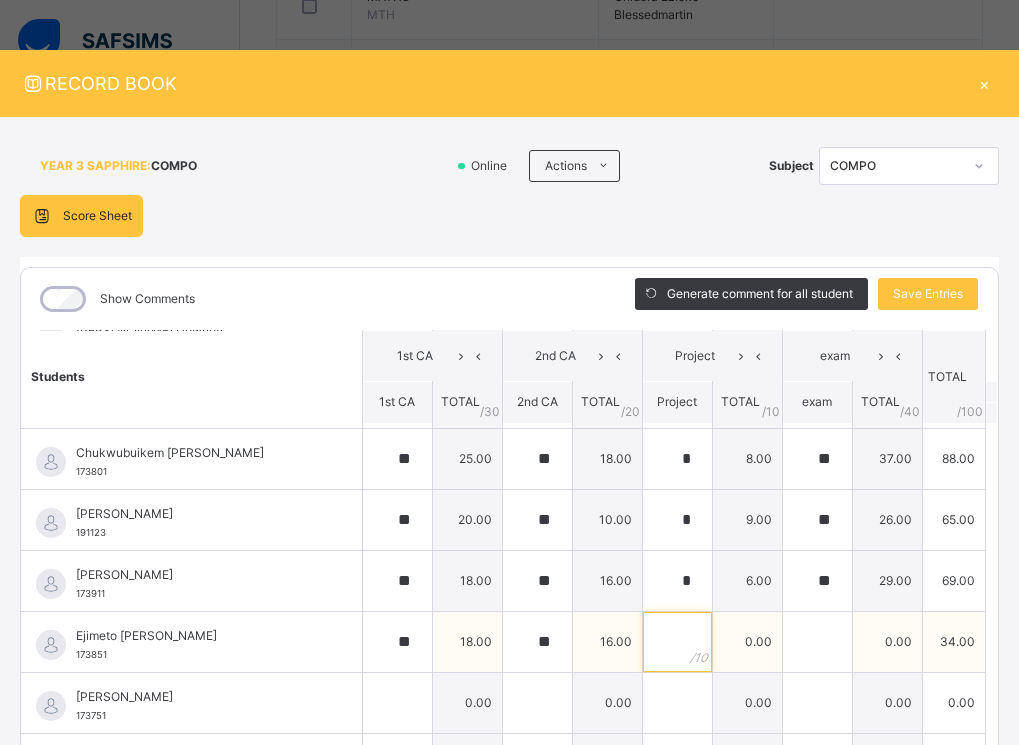 click at bounding box center (677, 642) 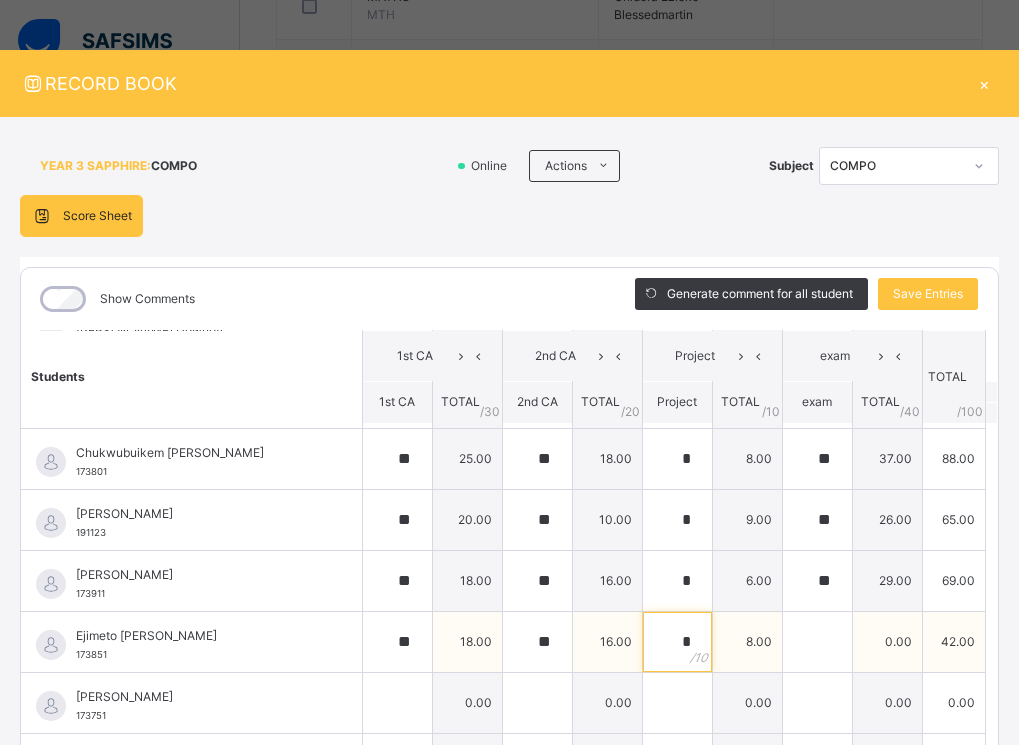 type on "*" 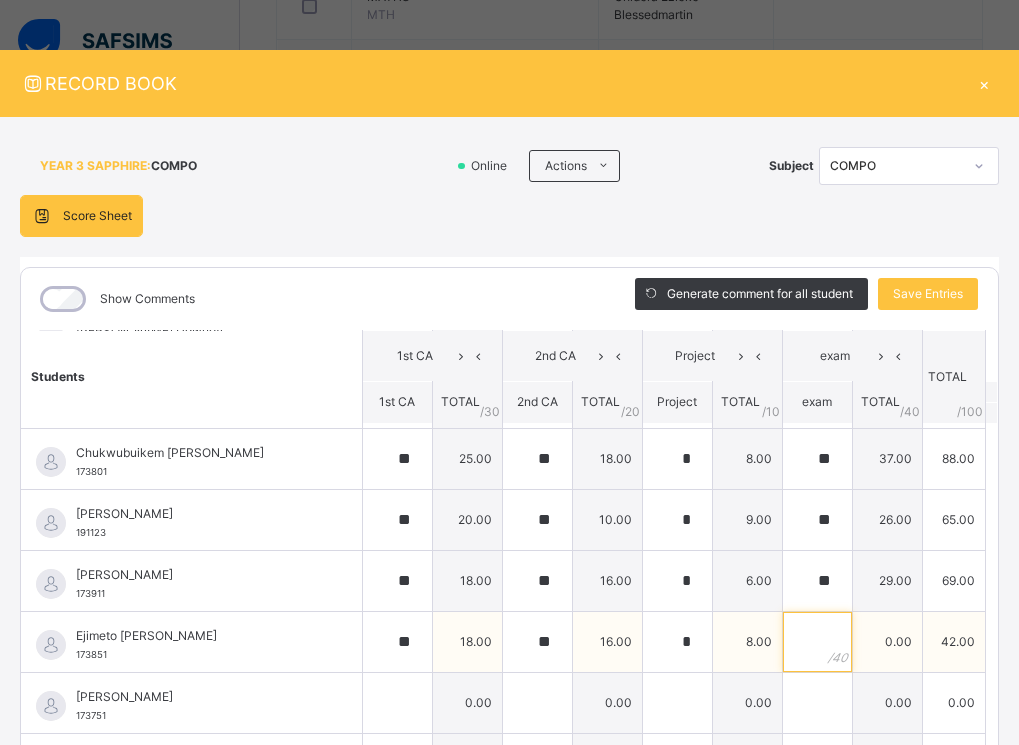 click at bounding box center (817, 642) 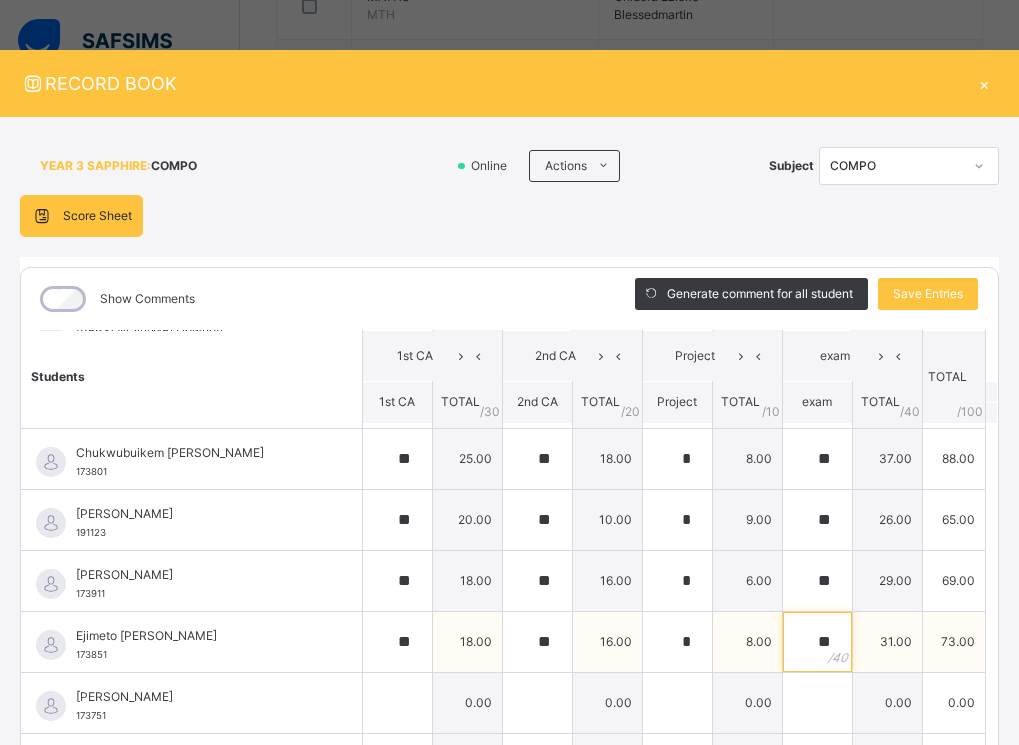 scroll, scrollTop: 400, scrollLeft: 0, axis: vertical 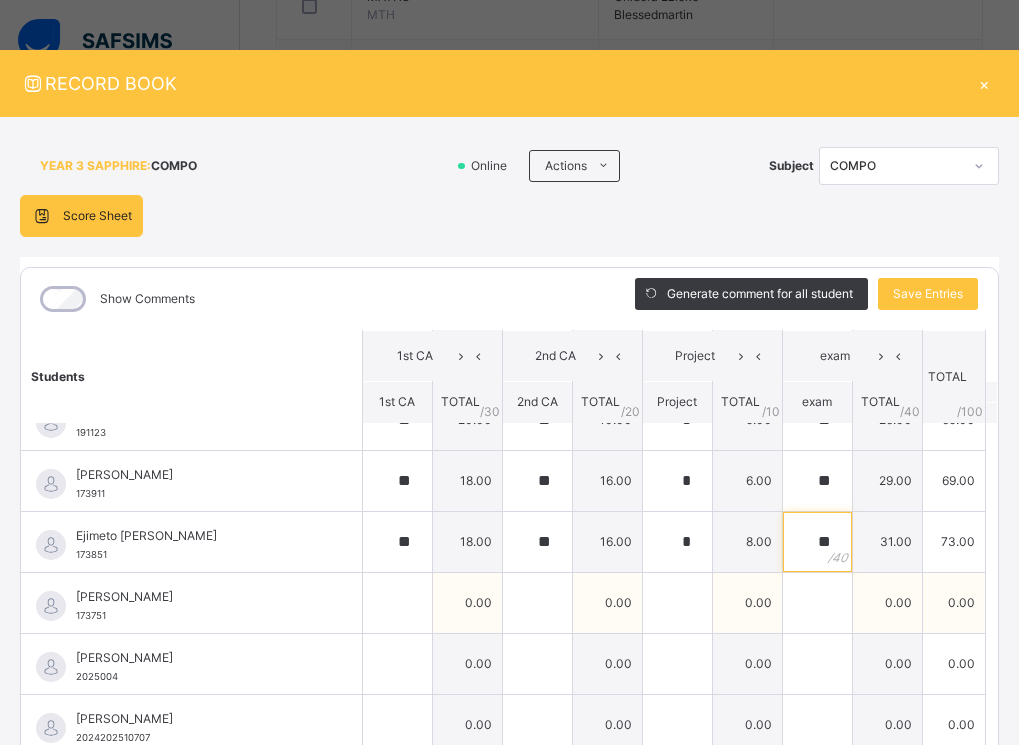 type on "**" 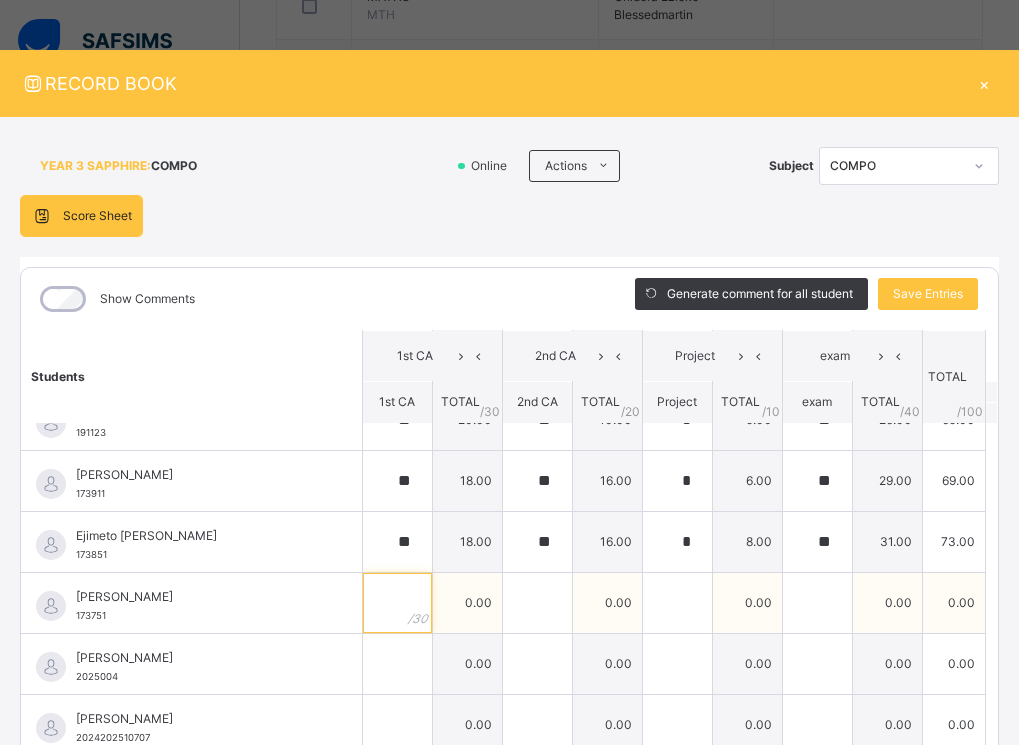 click at bounding box center [397, 603] 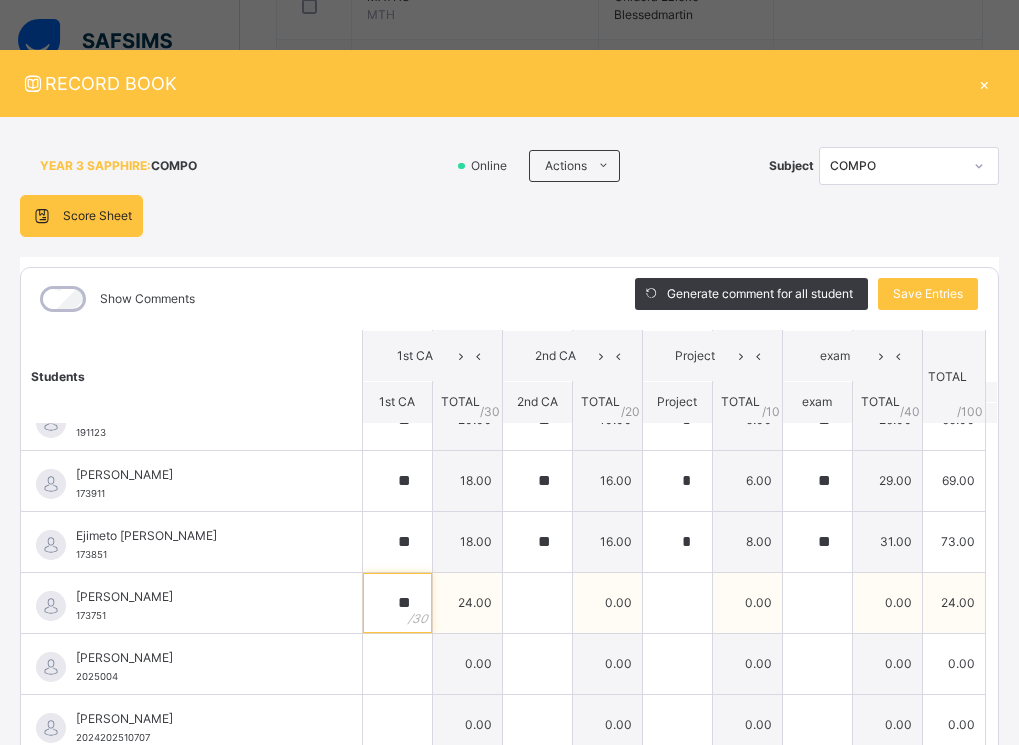 type on "**" 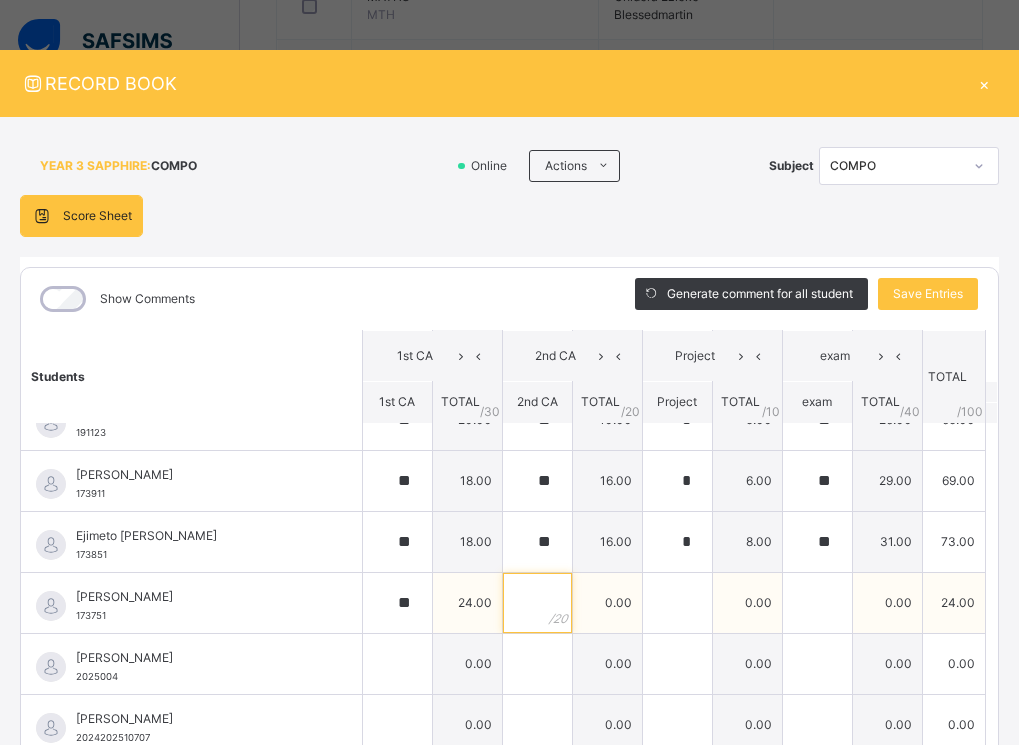 click at bounding box center (537, 603) 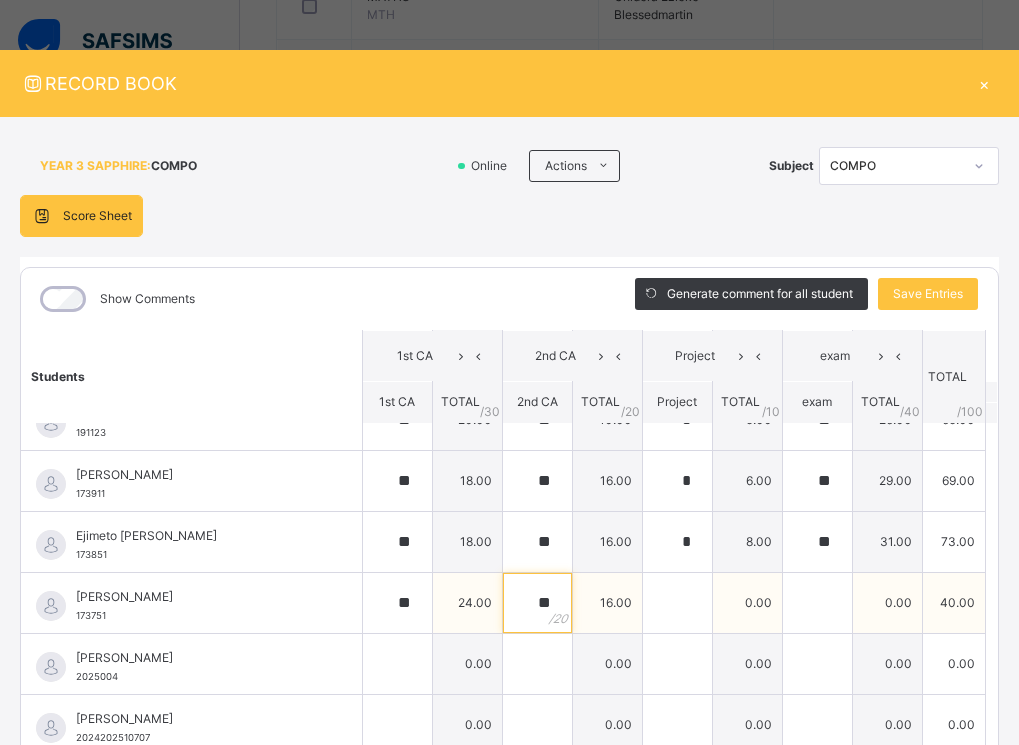 type on "**" 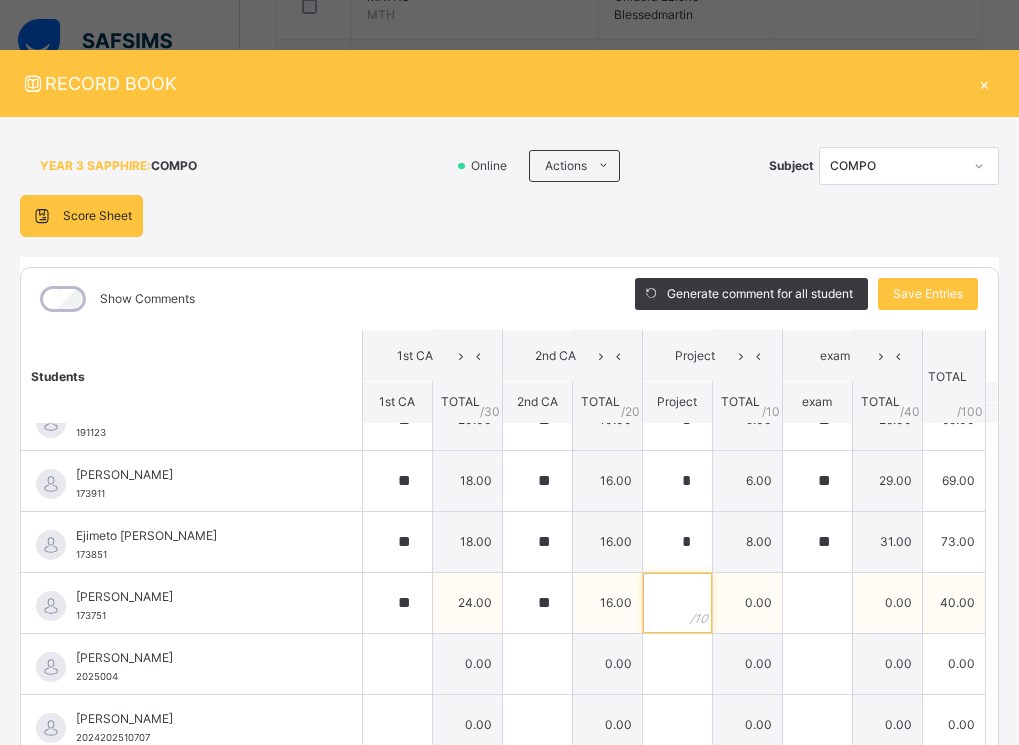 click at bounding box center (677, 603) 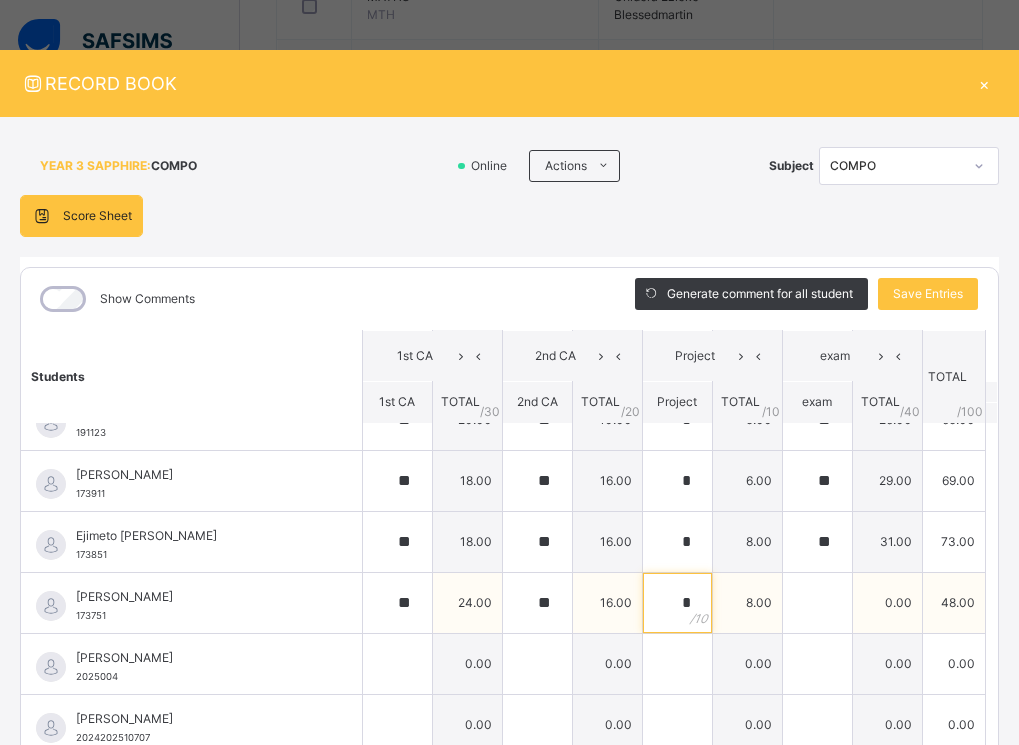 type on "*" 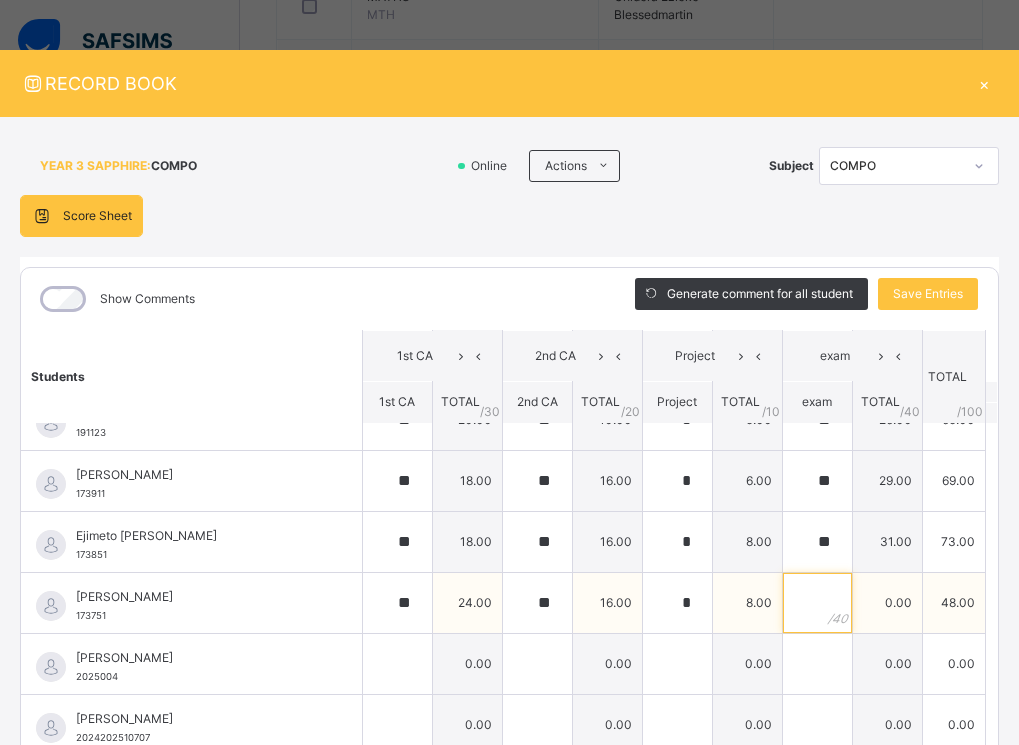 click at bounding box center [817, 603] 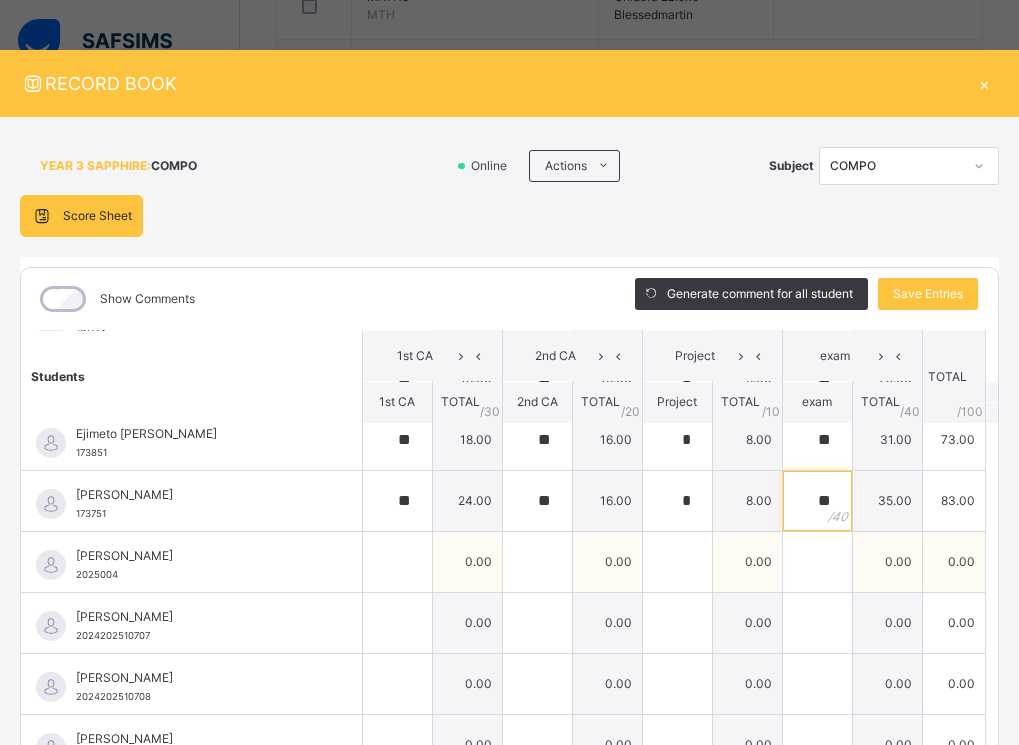 scroll, scrollTop: 600, scrollLeft: 0, axis: vertical 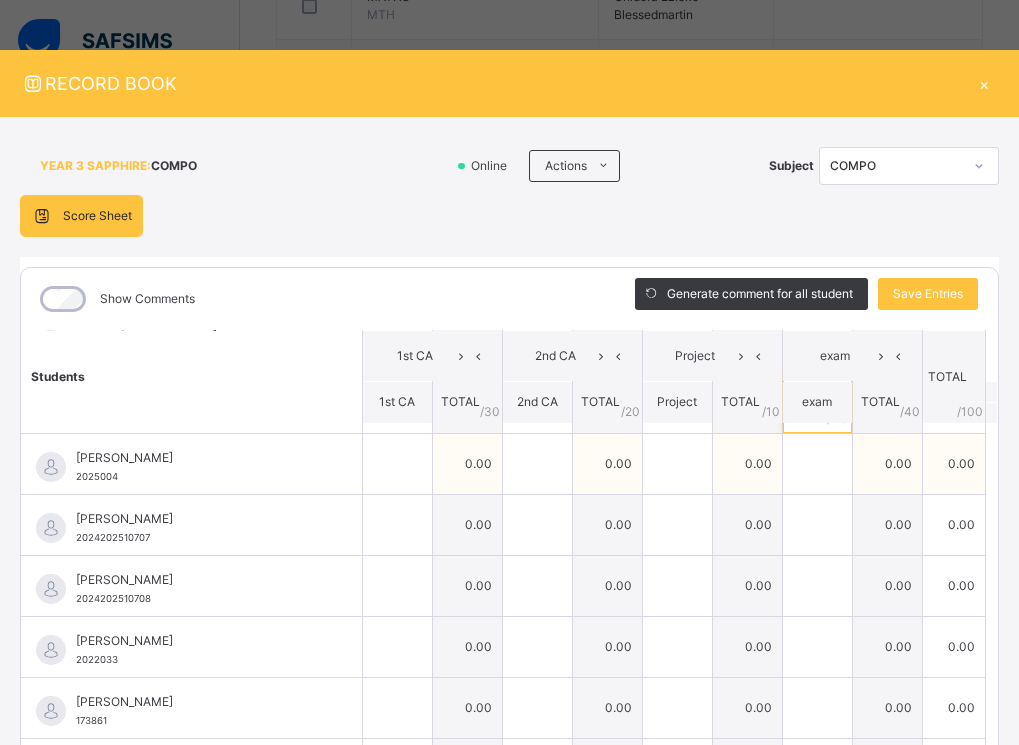 type on "**" 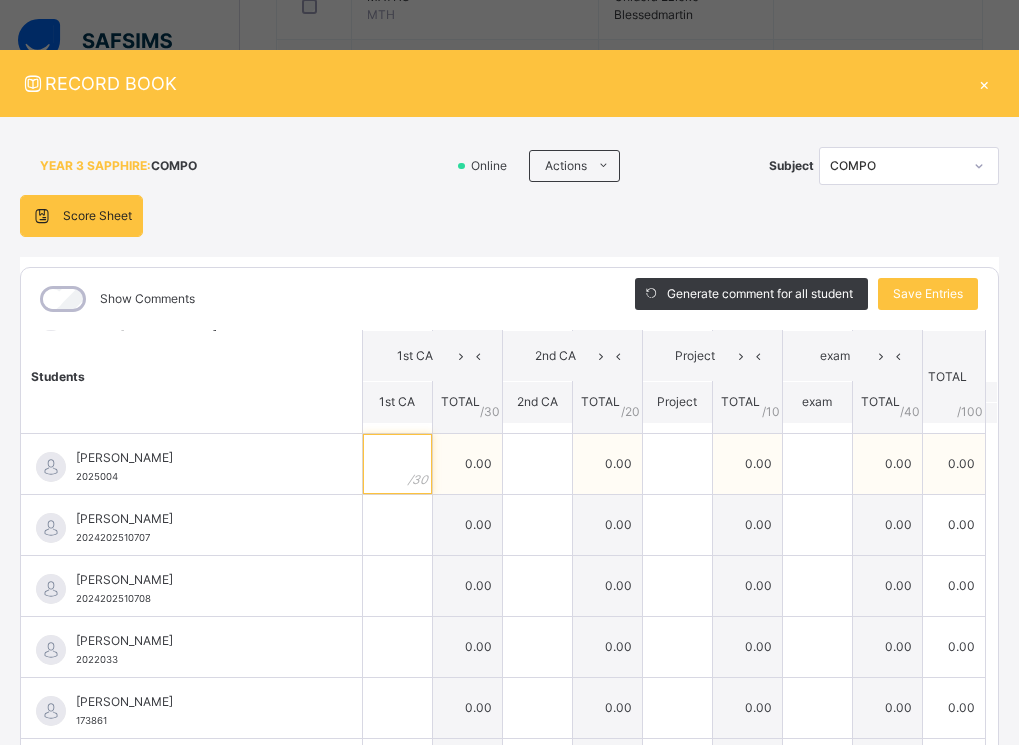 click at bounding box center (397, 464) 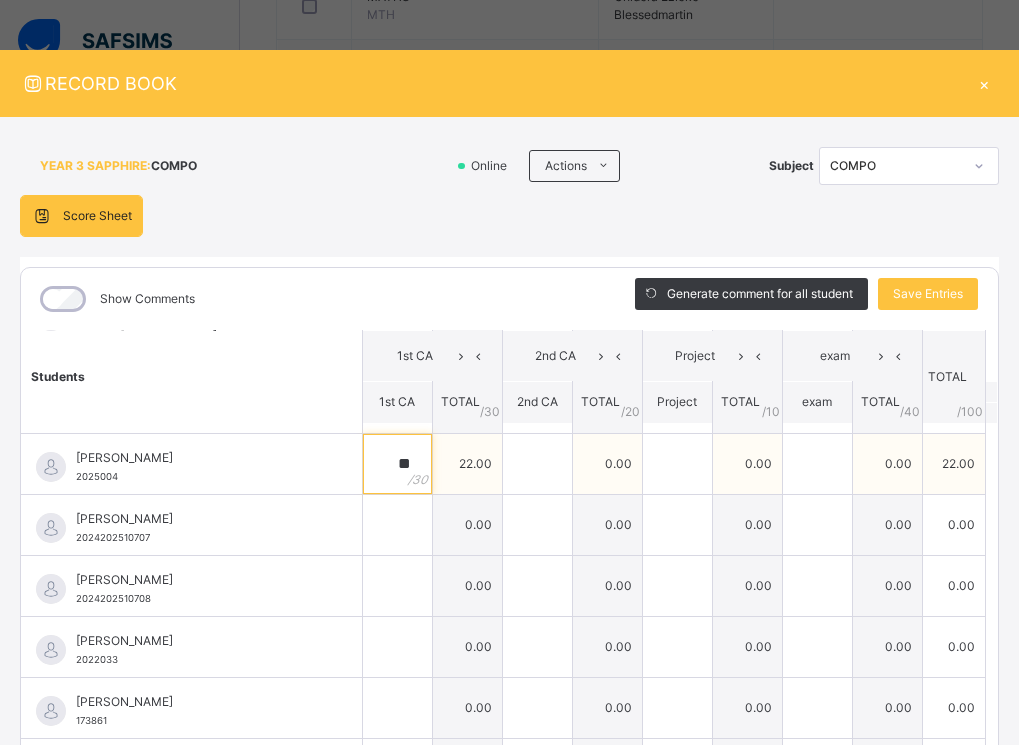 type on "**" 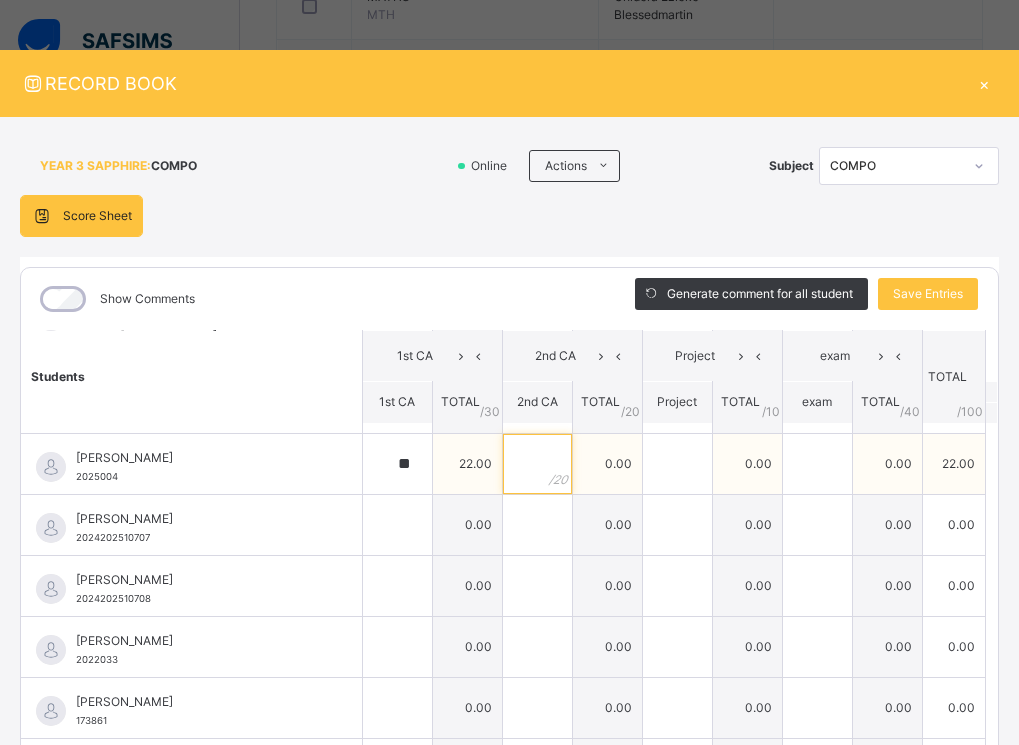 click at bounding box center [537, 464] 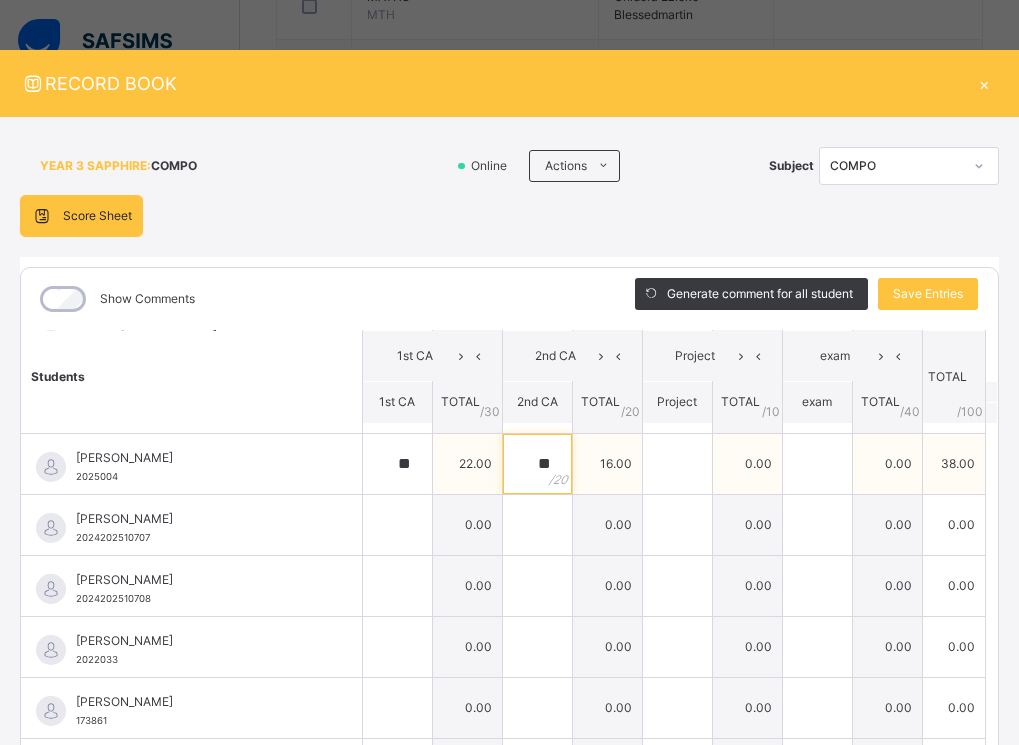 type on "**" 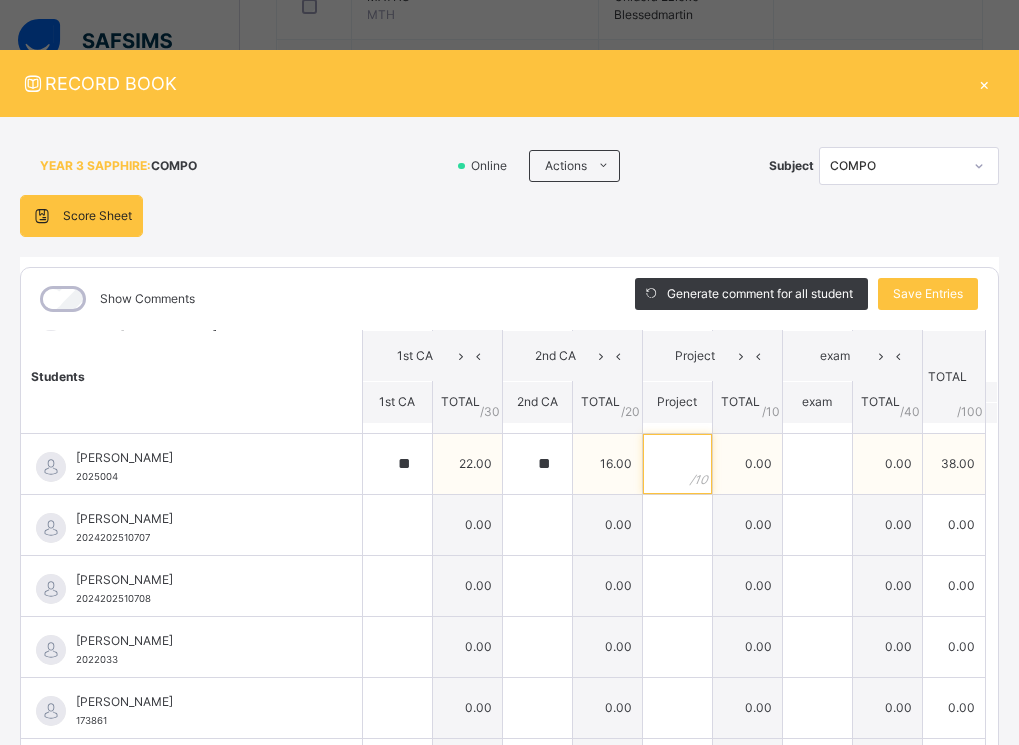 click at bounding box center [677, 464] 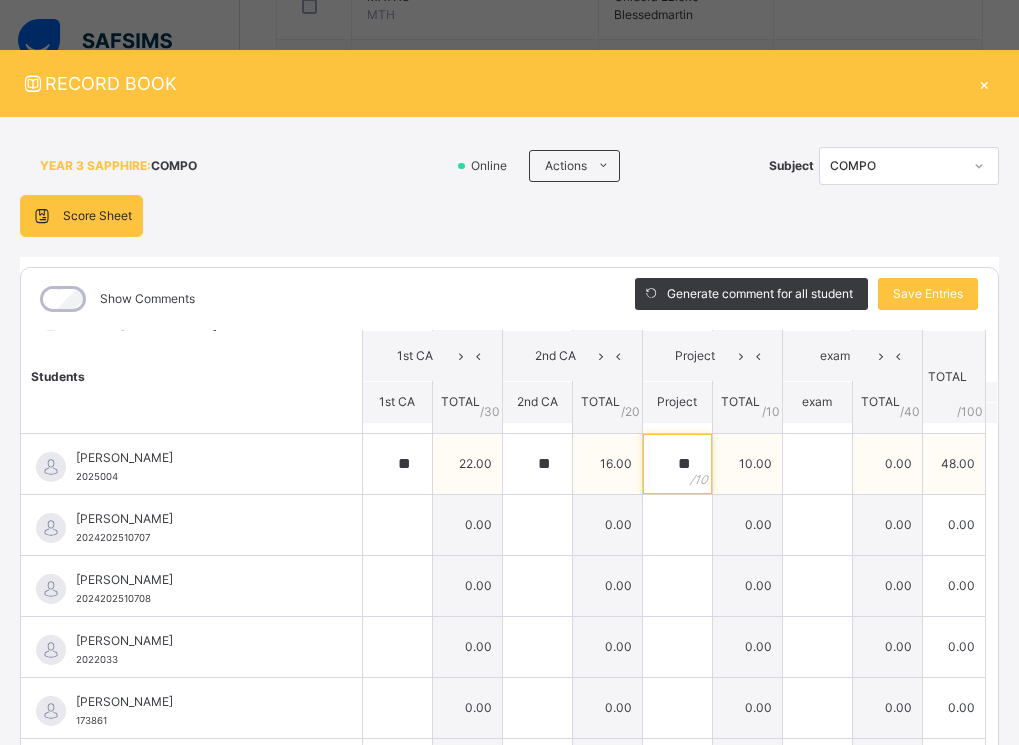 type on "**" 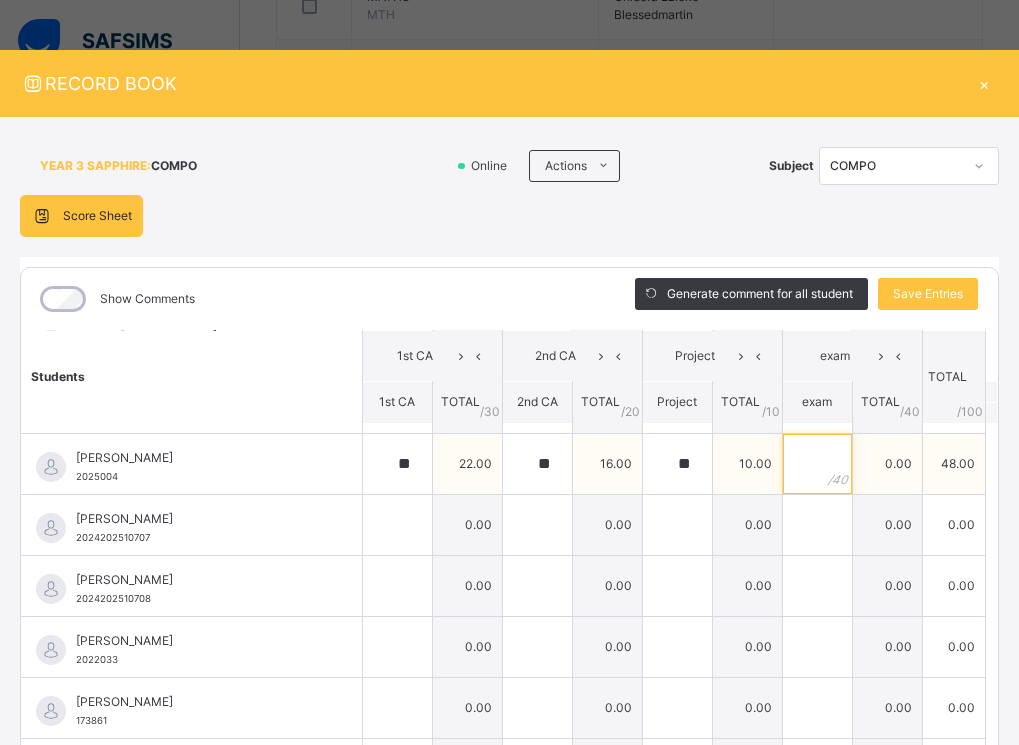 click at bounding box center (817, 464) 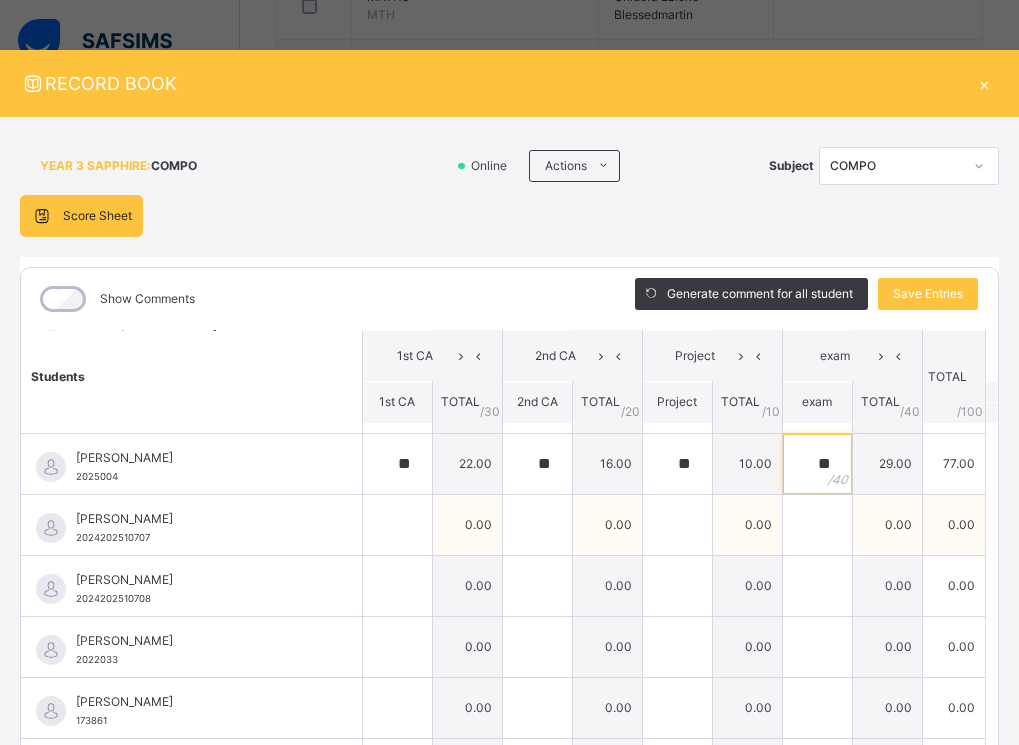 type on "**" 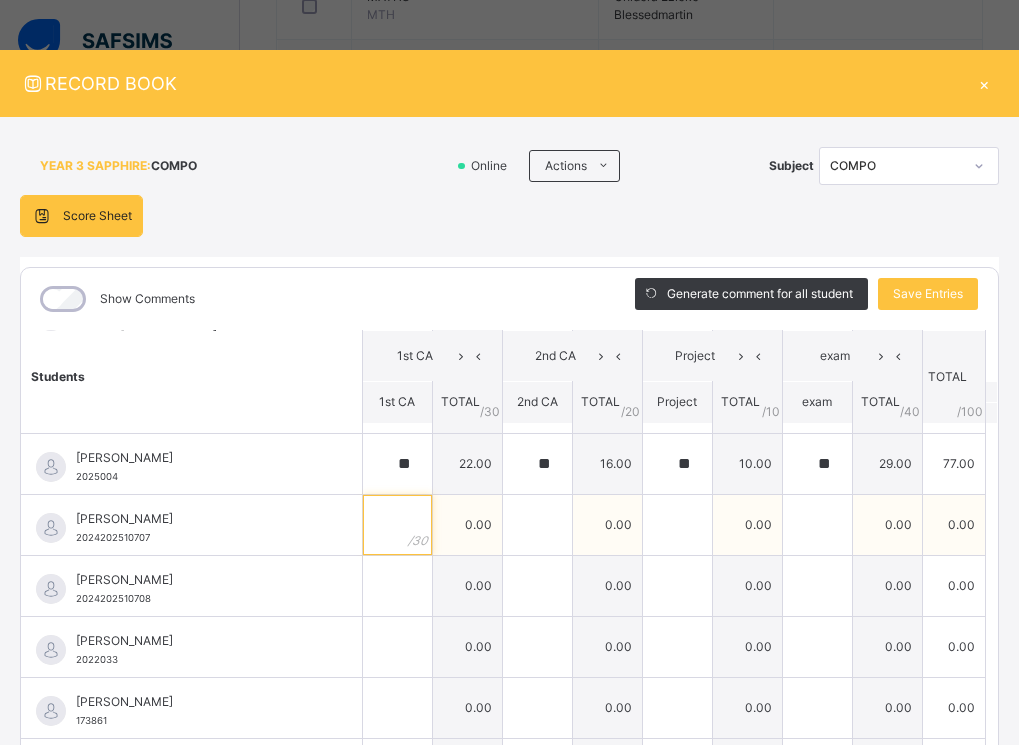 click at bounding box center (397, 525) 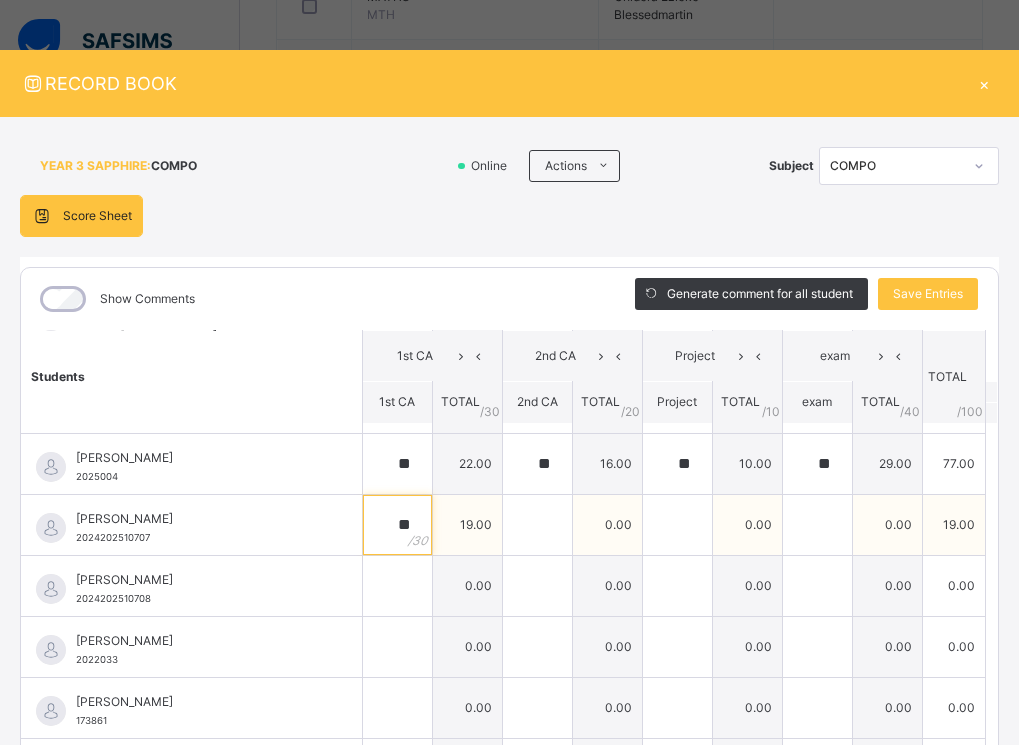 type on "**" 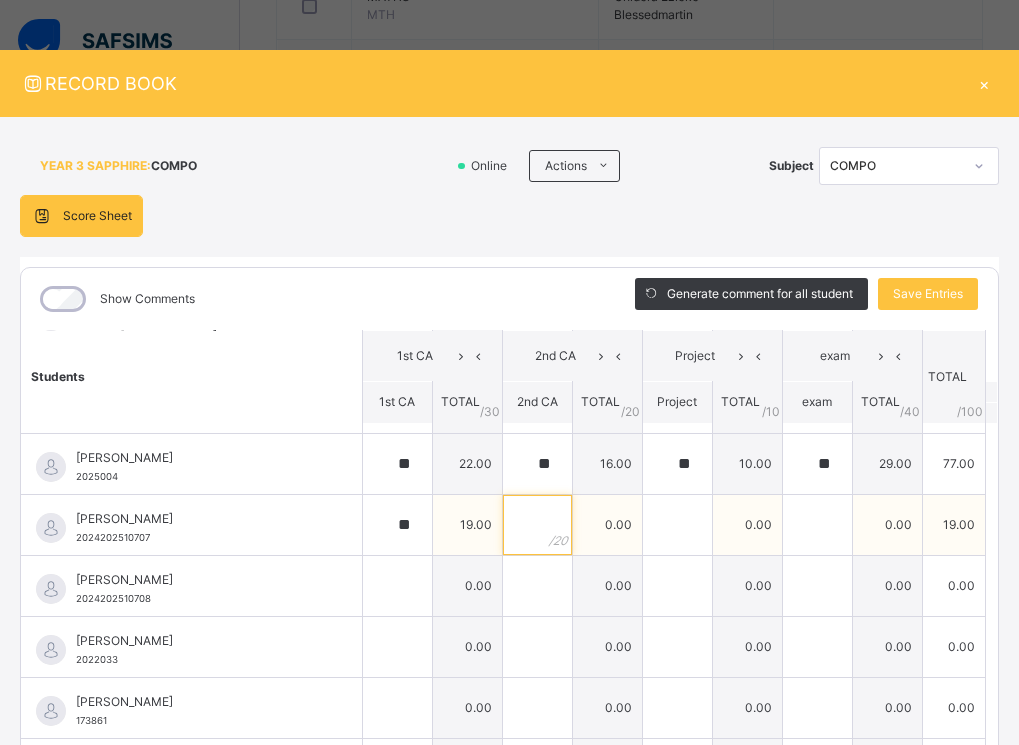 click at bounding box center (537, 525) 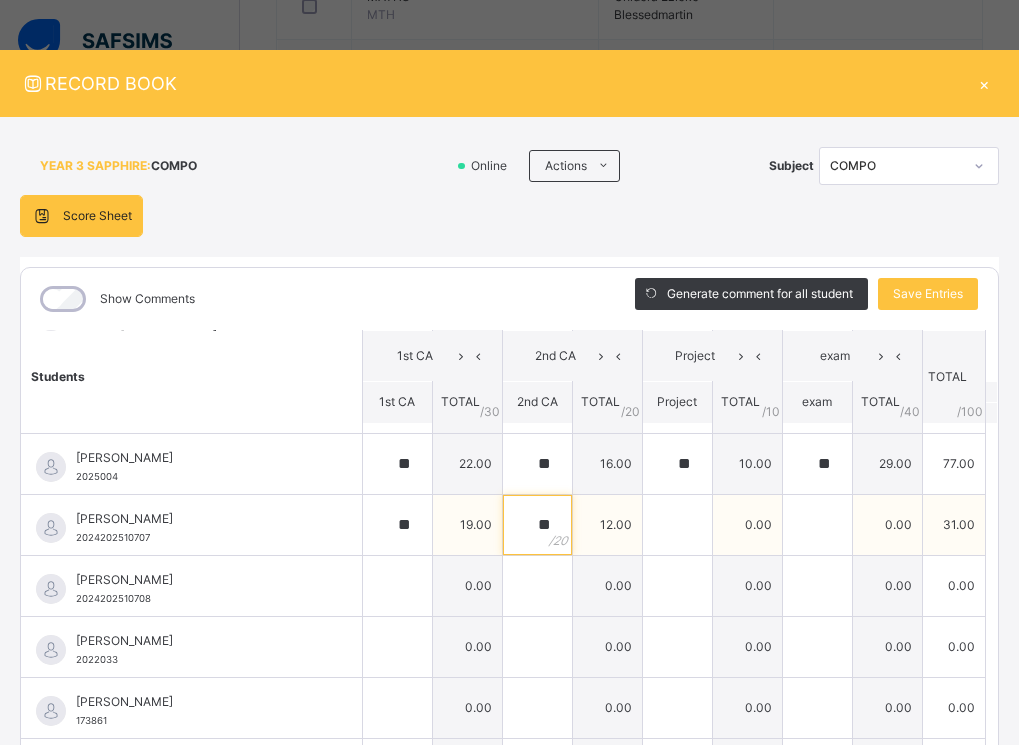 type on "**" 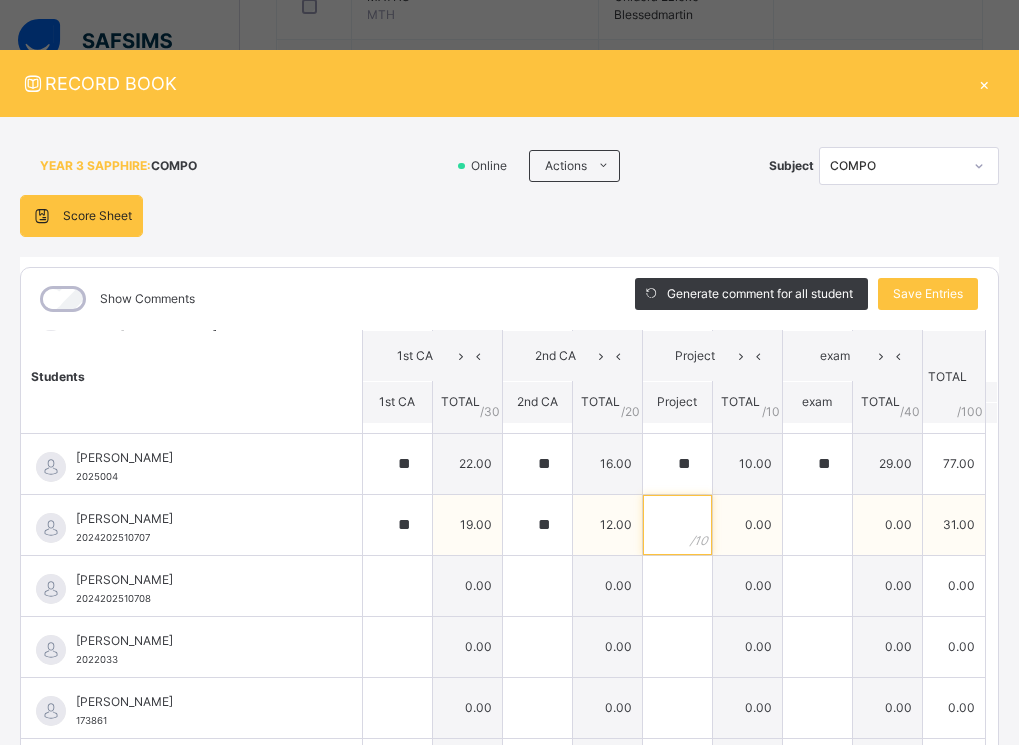 click at bounding box center [677, 525] 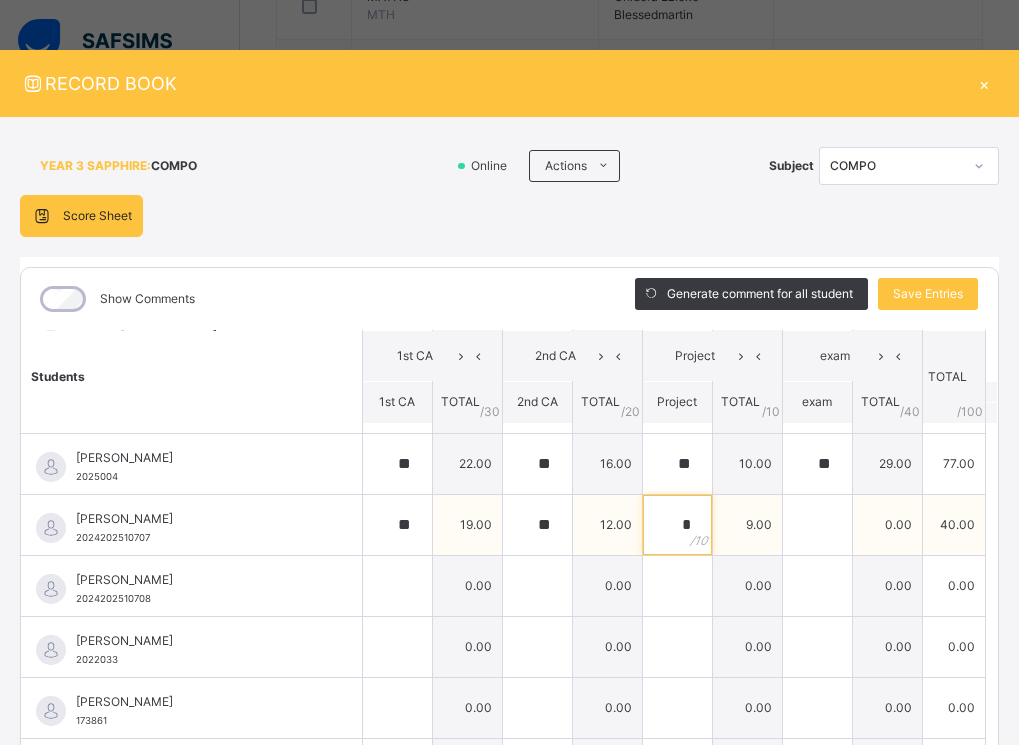 type on "*" 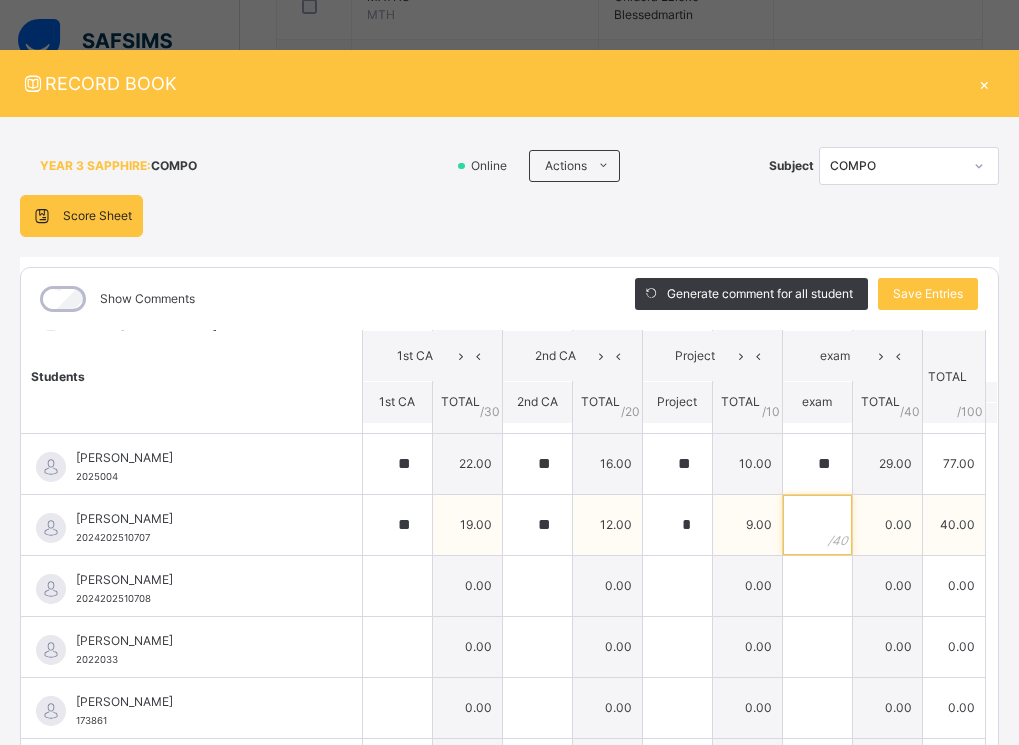 click at bounding box center [817, 525] 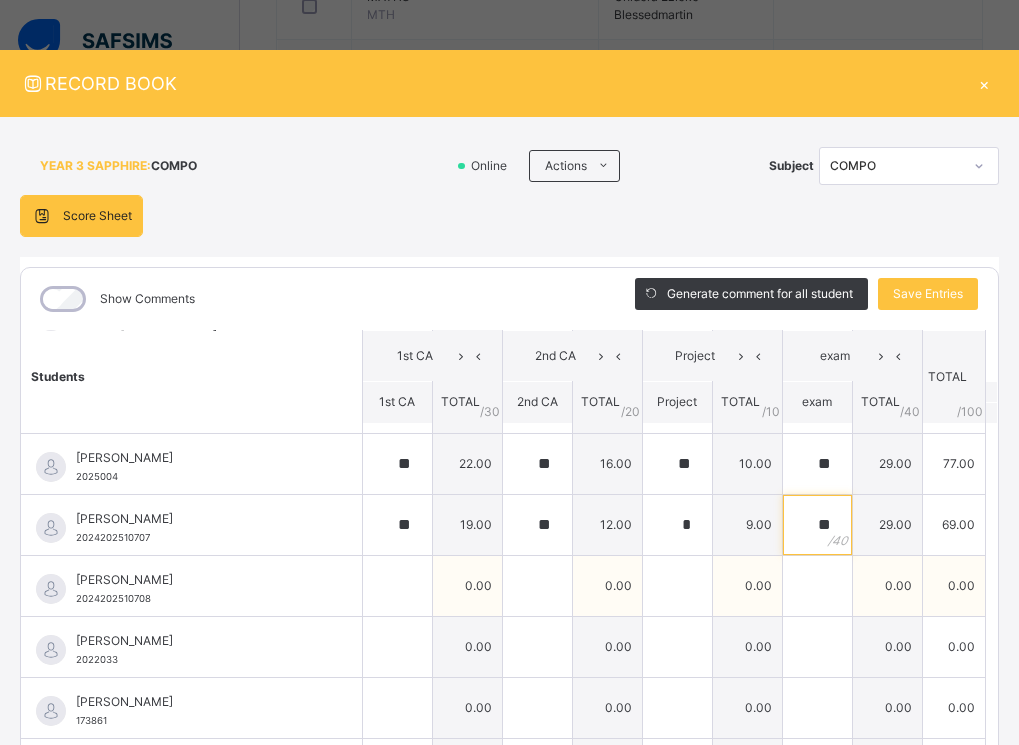 type on "**" 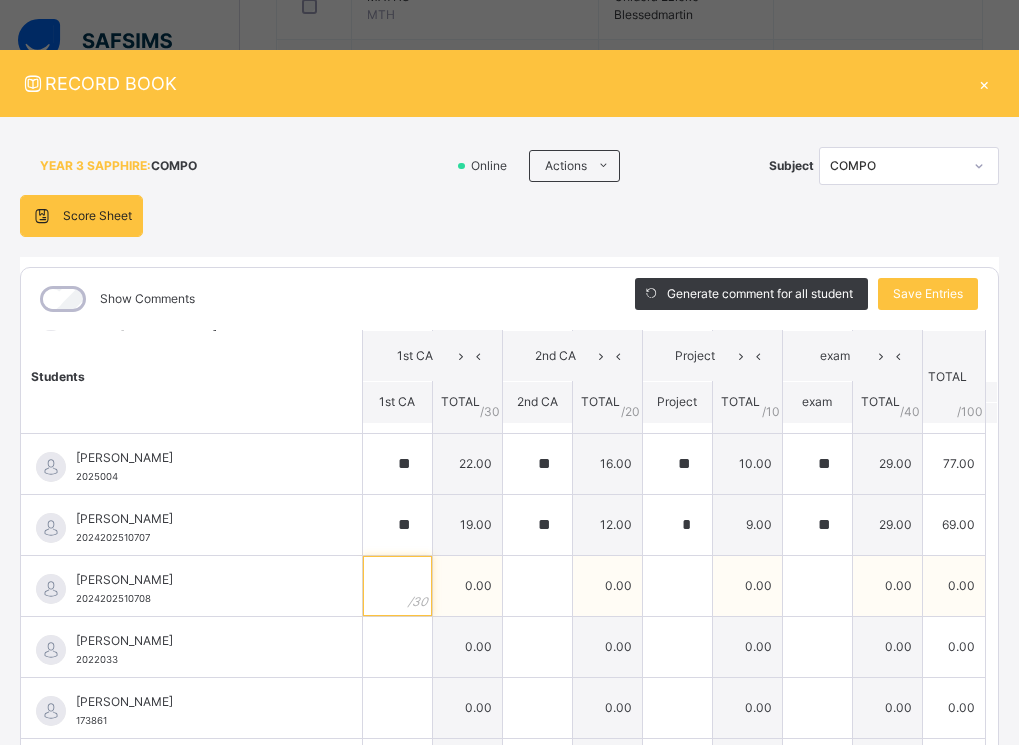 click at bounding box center (397, 586) 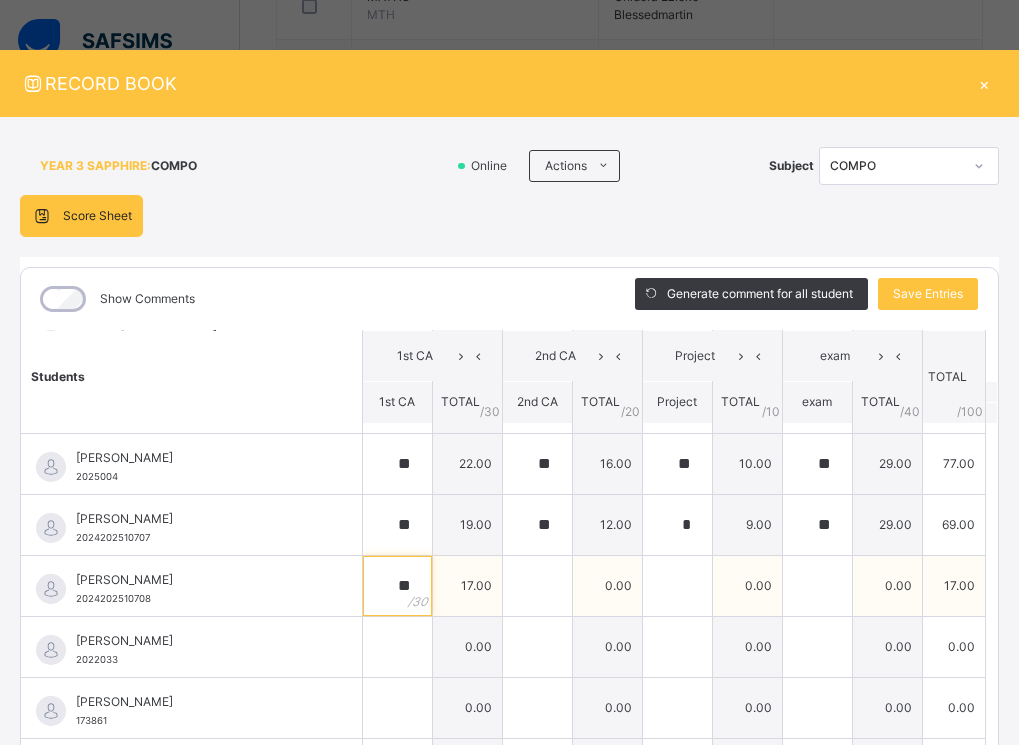 type on "**" 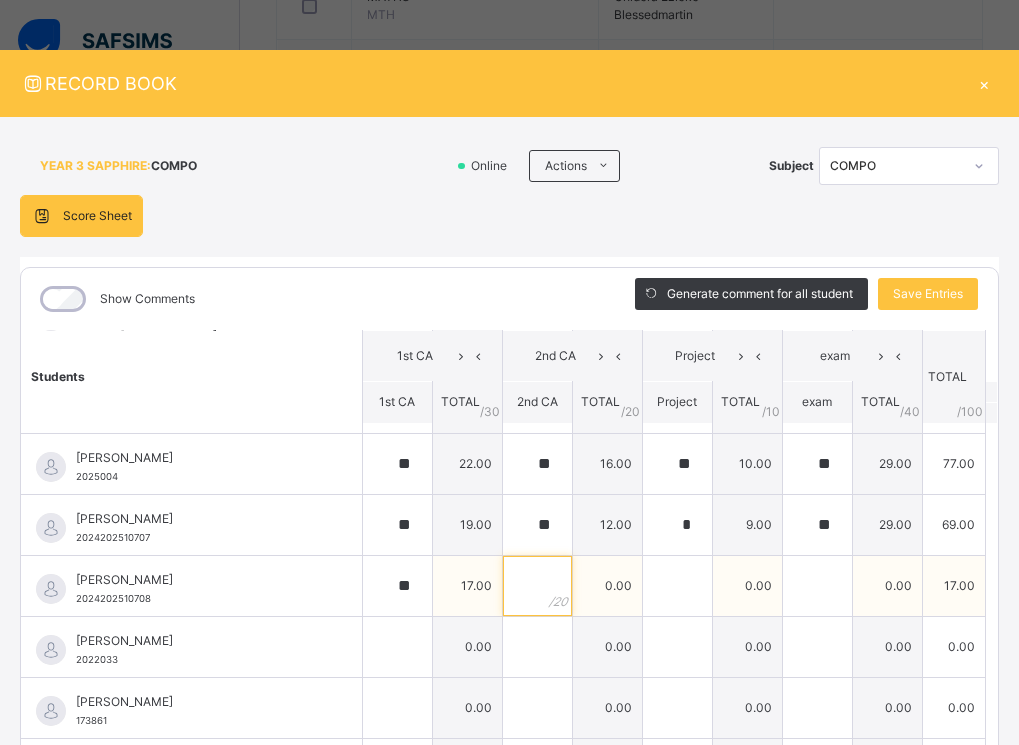 click at bounding box center [537, 586] 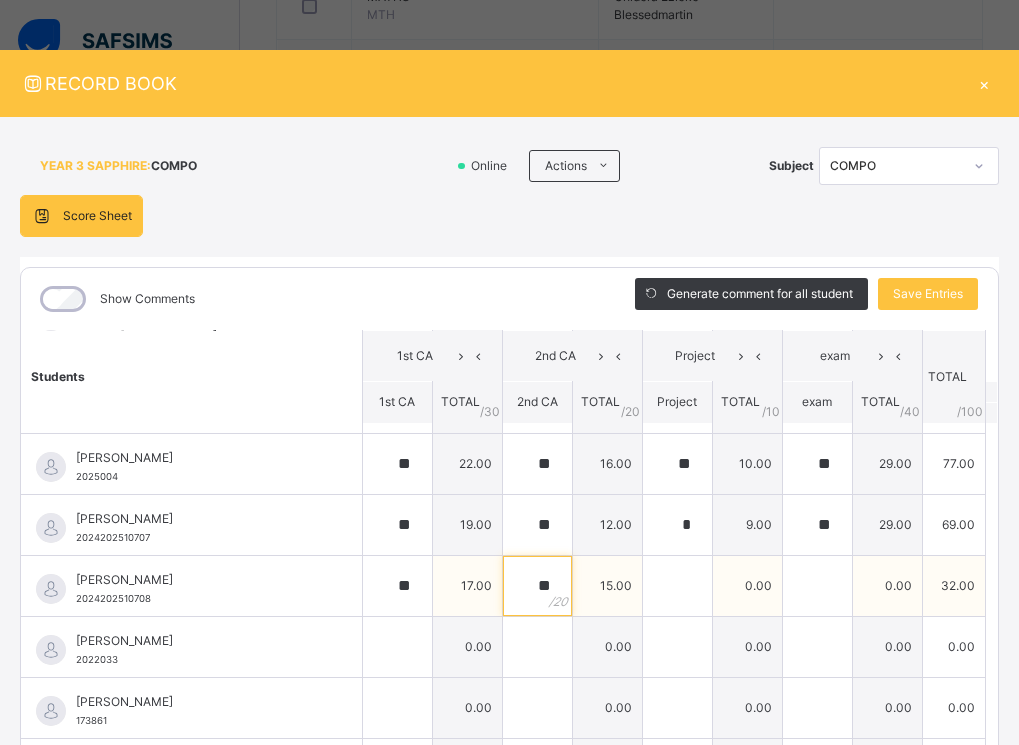 type on "**" 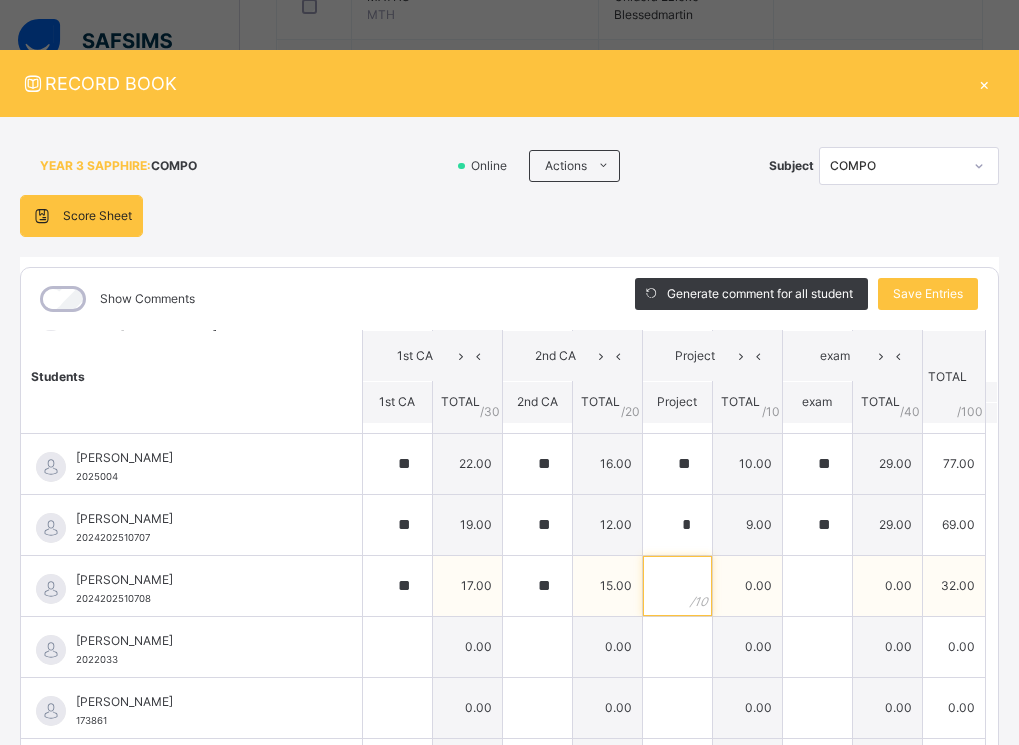 click at bounding box center (677, 586) 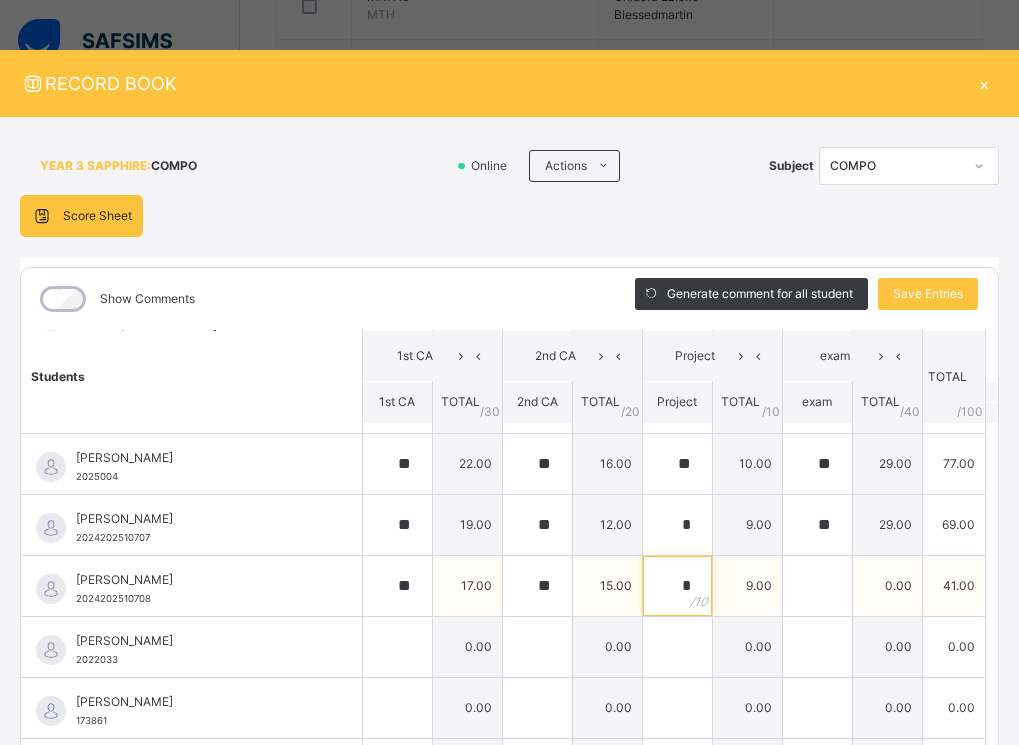 type on "*" 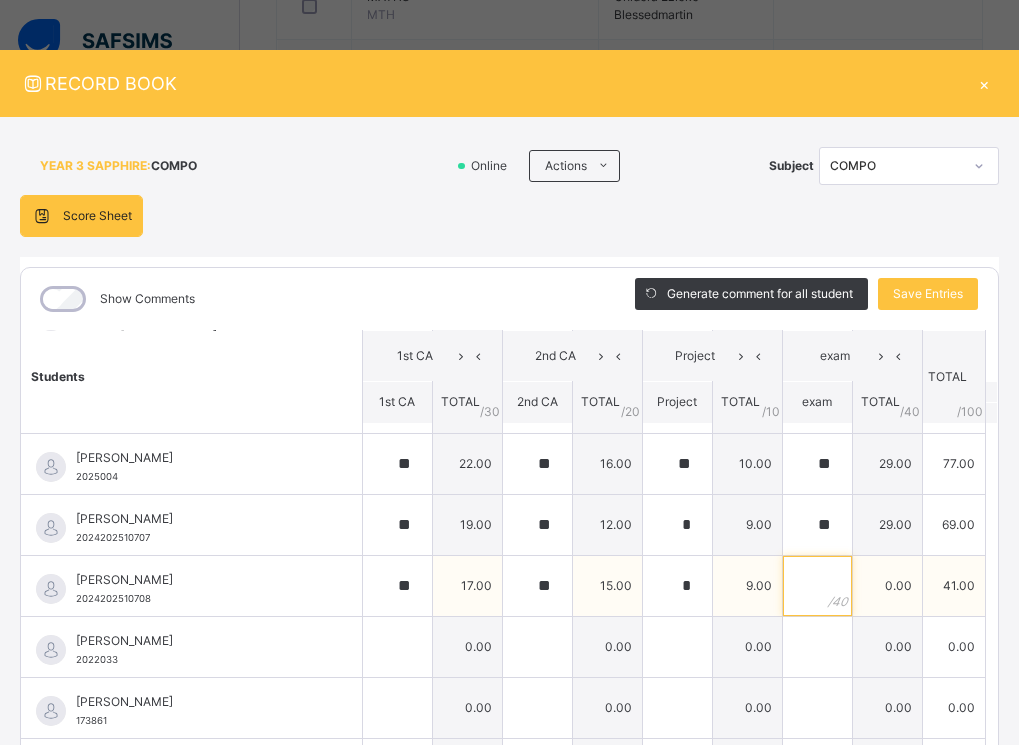 click at bounding box center (817, 586) 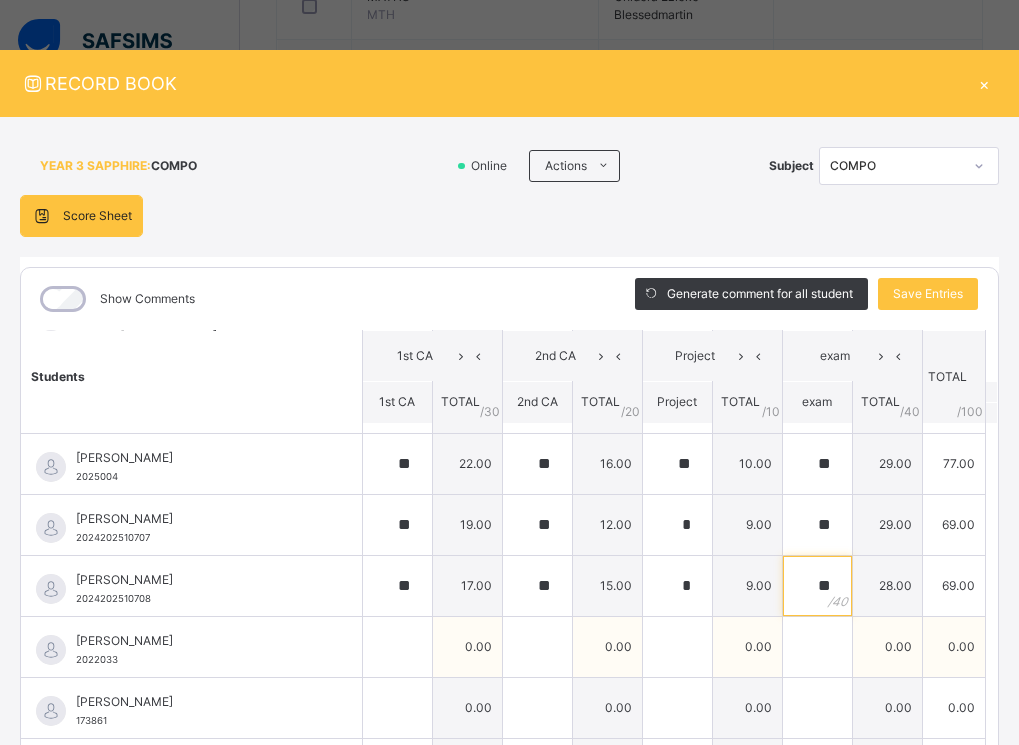 type on "**" 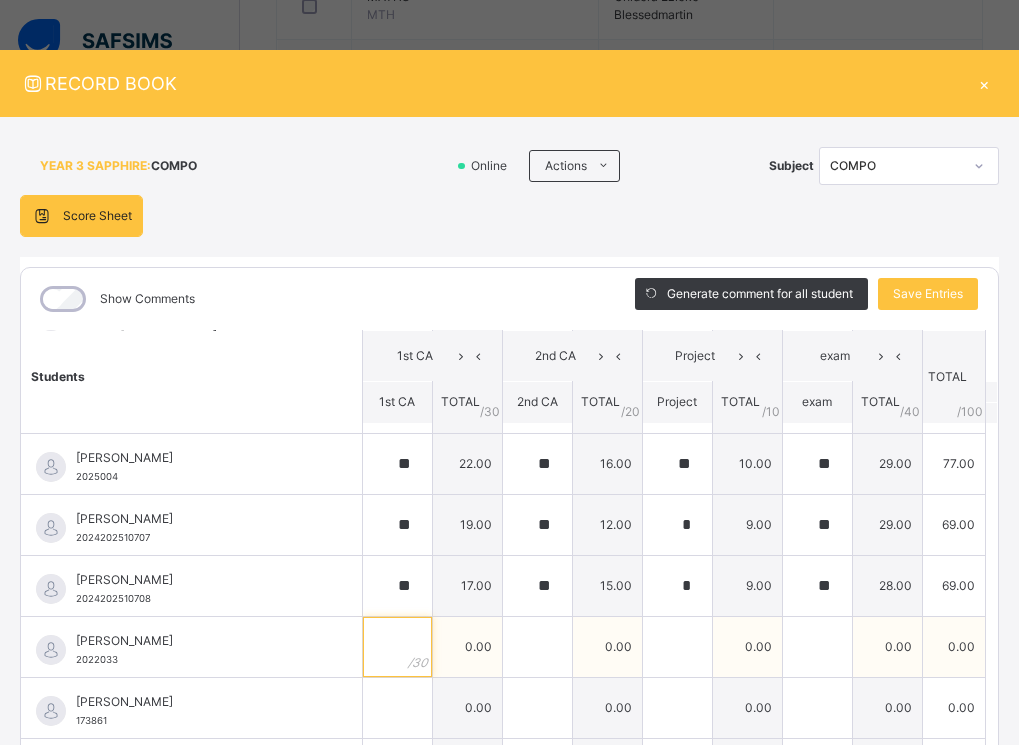 click at bounding box center (397, 647) 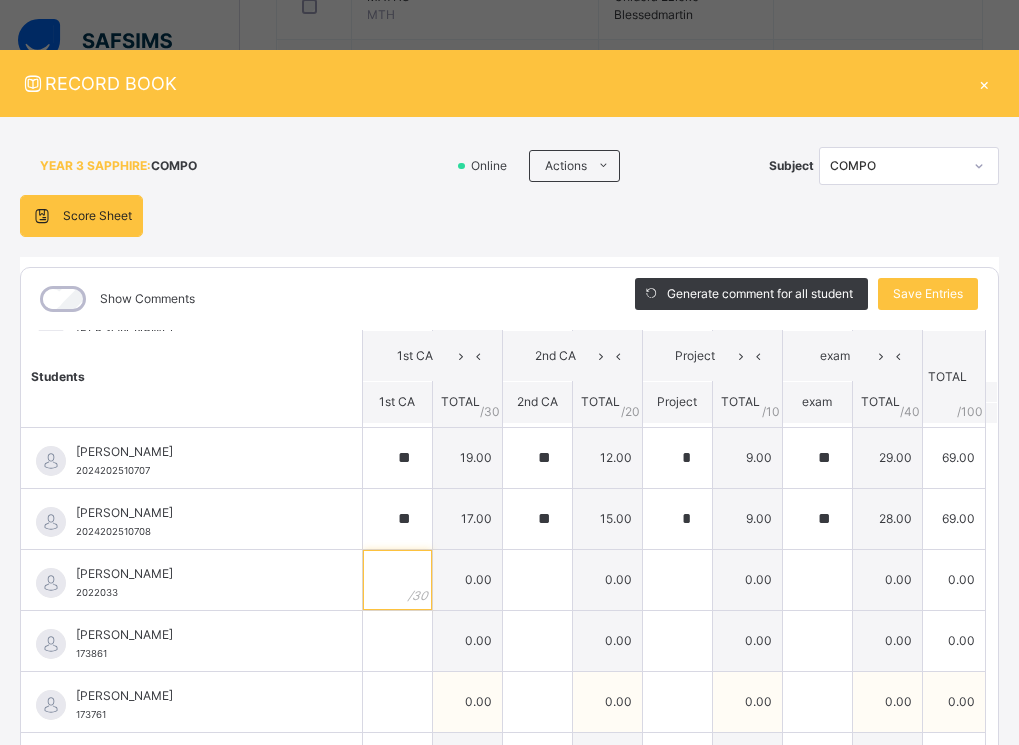 scroll, scrollTop: 700, scrollLeft: 0, axis: vertical 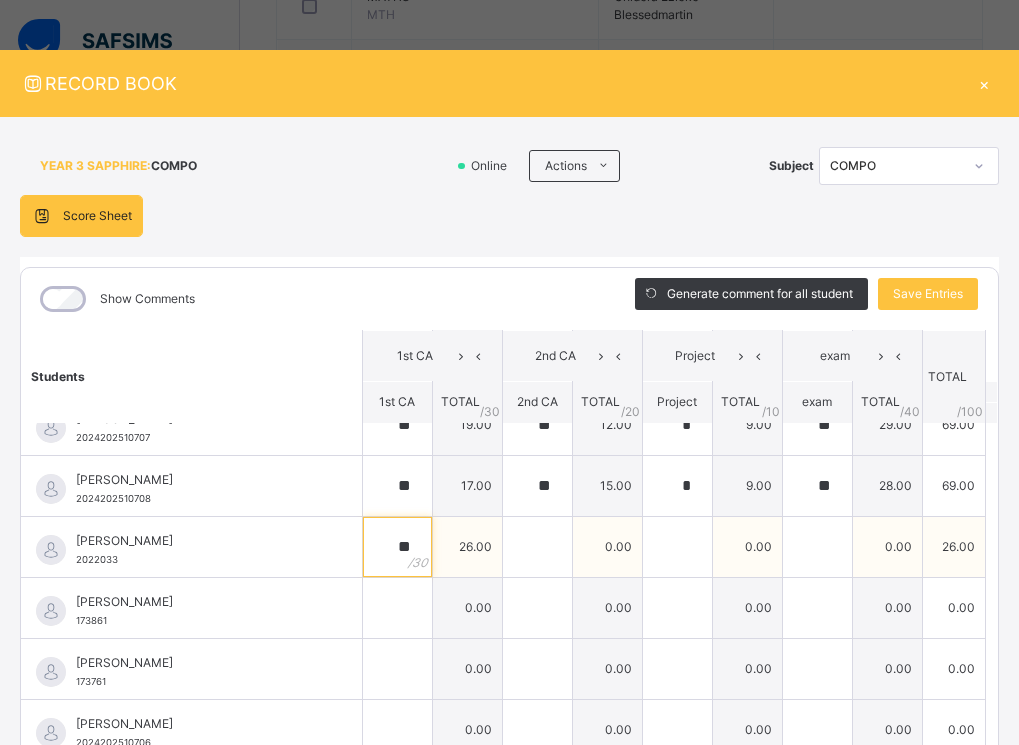 type on "**" 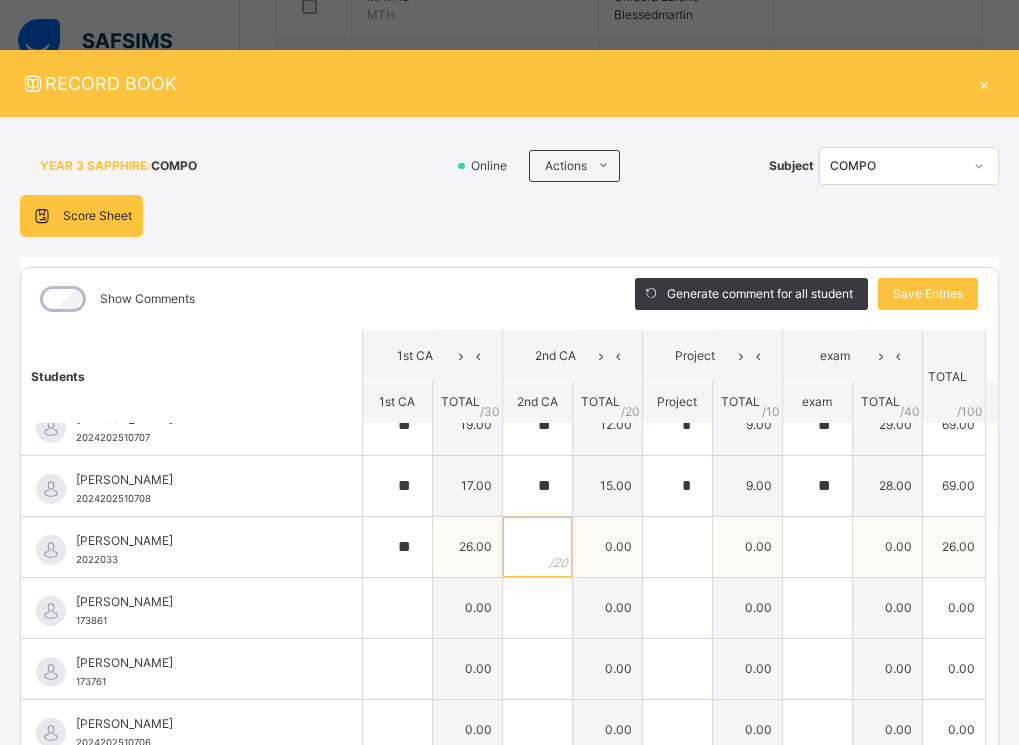 click at bounding box center [537, 547] 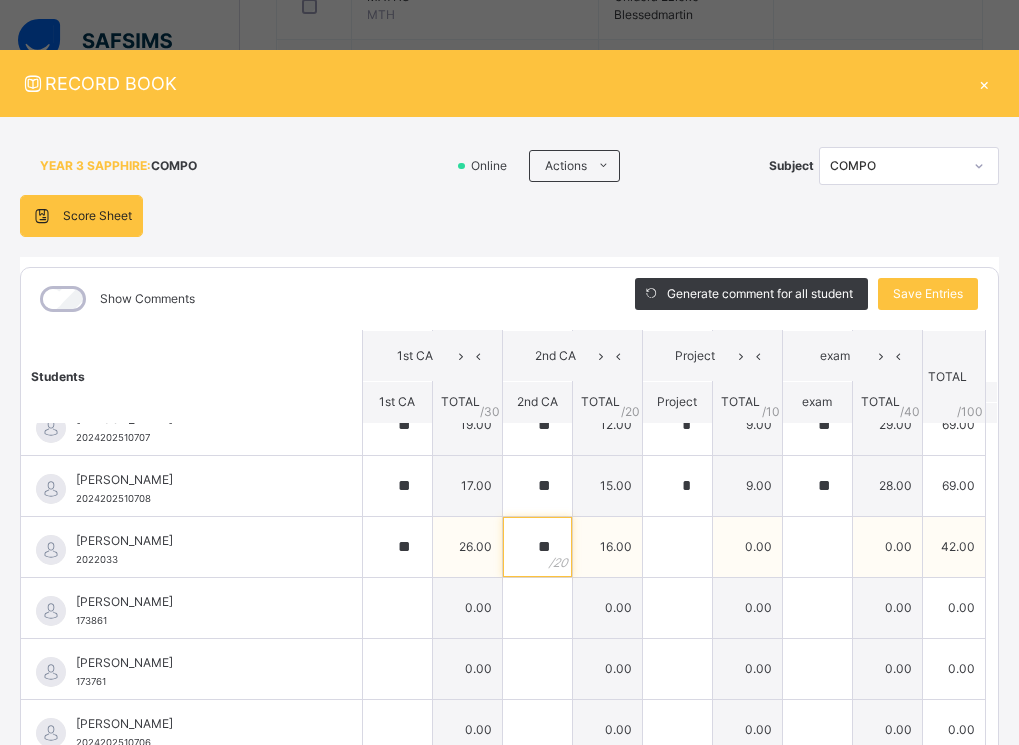 type on "**" 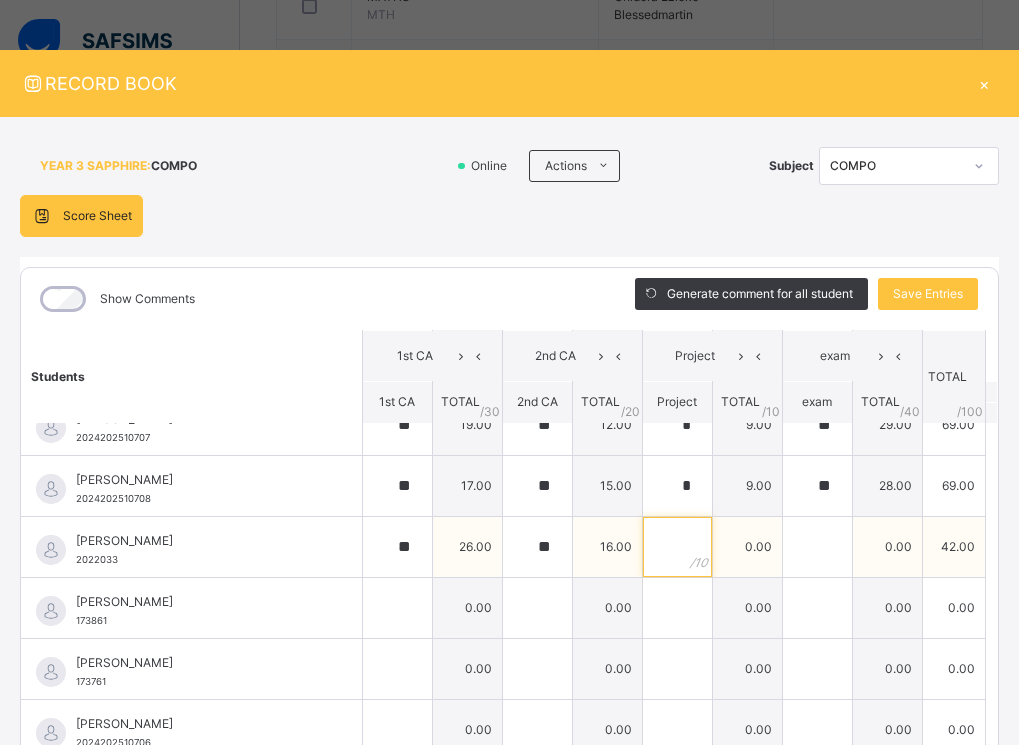 click at bounding box center [677, 547] 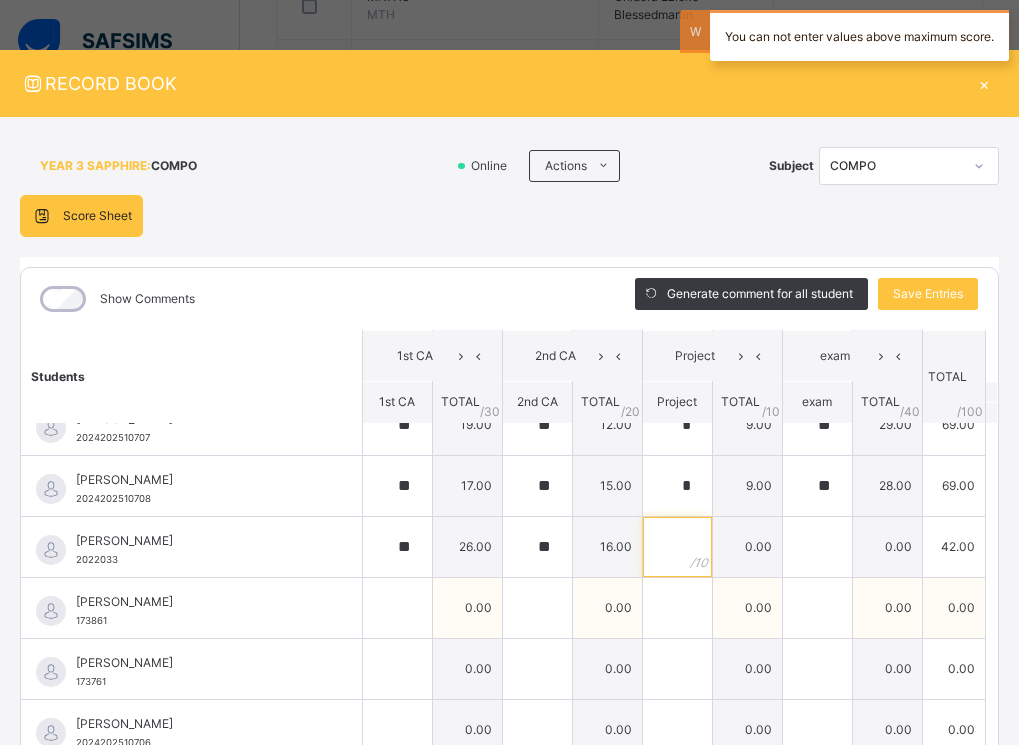 type on "*" 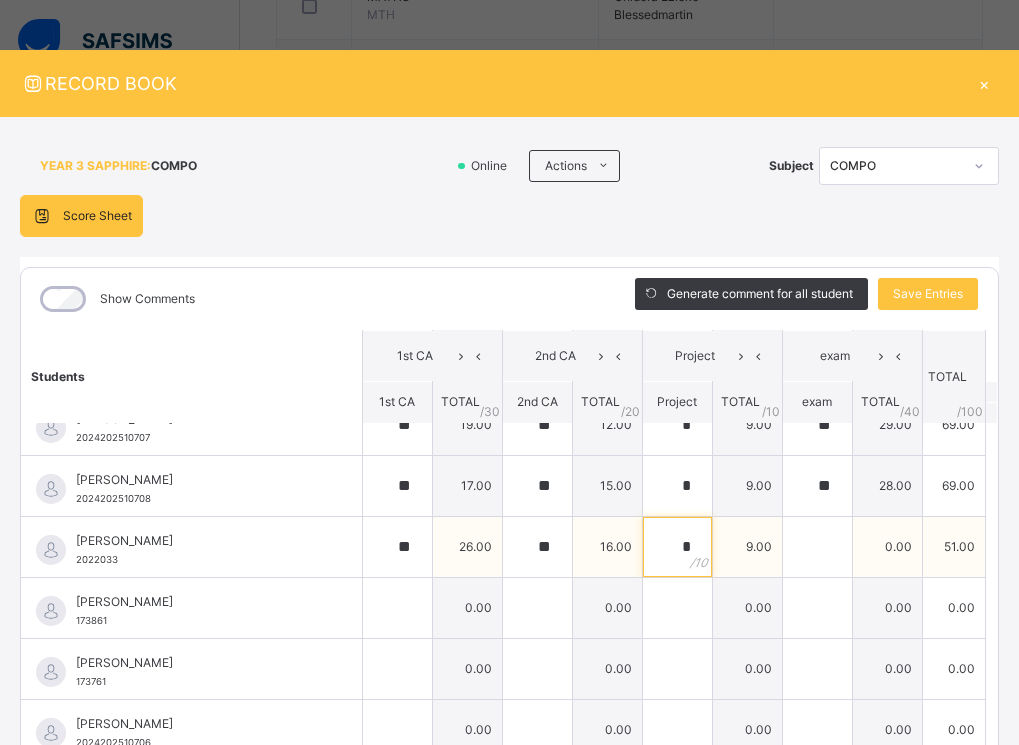 type on "*" 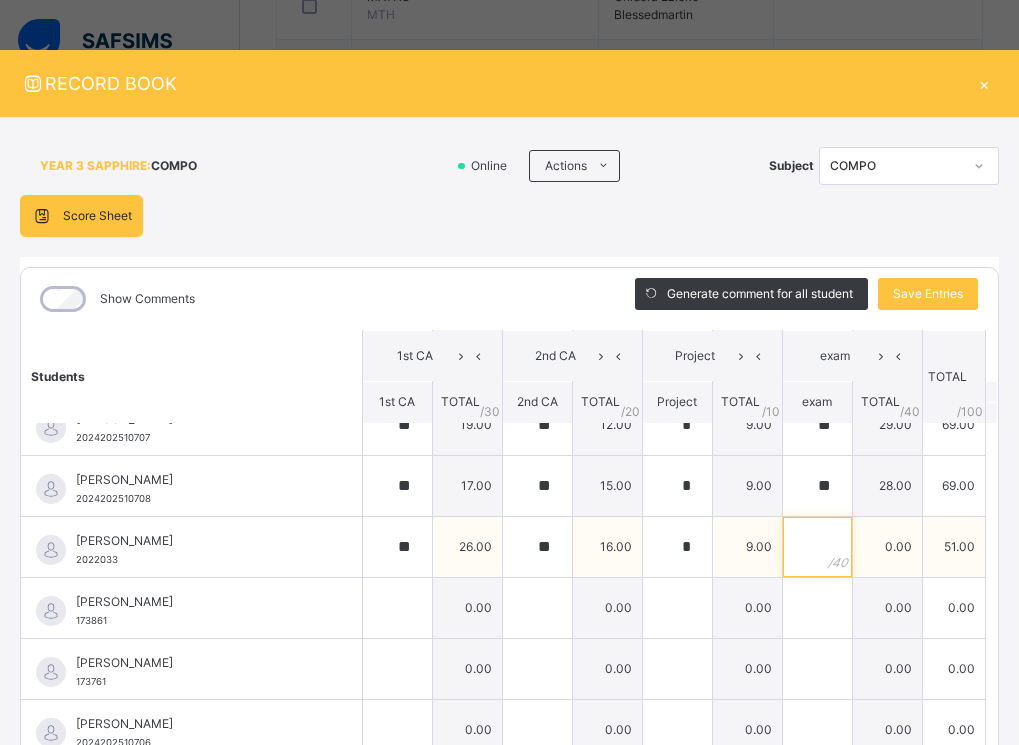click at bounding box center [817, 547] 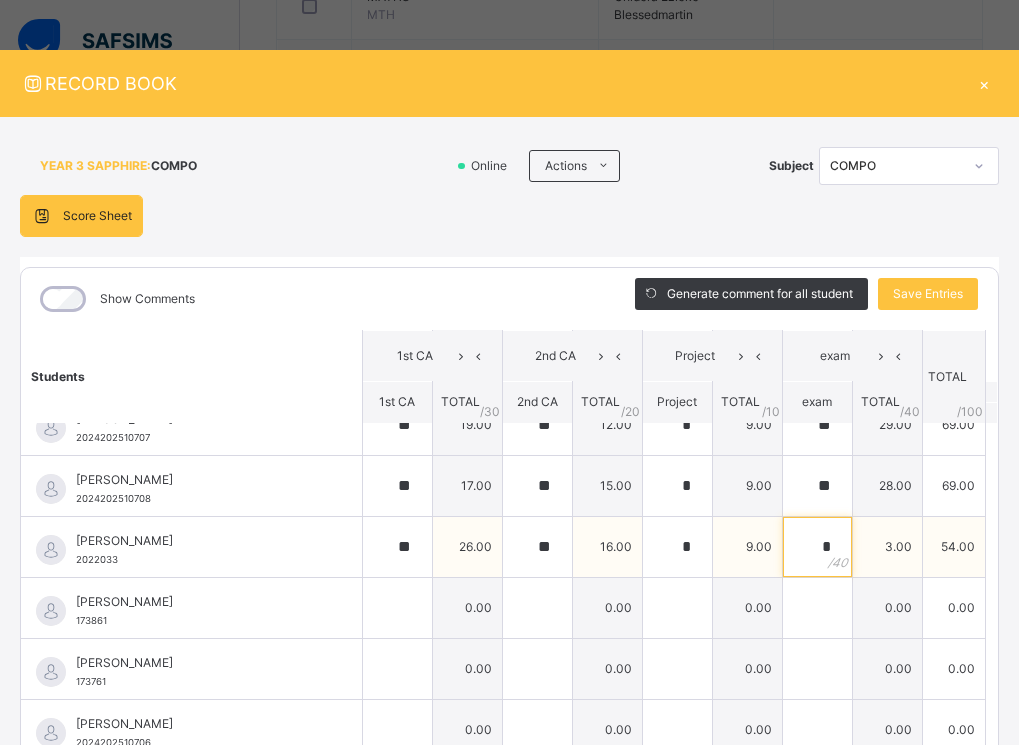 type on "**" 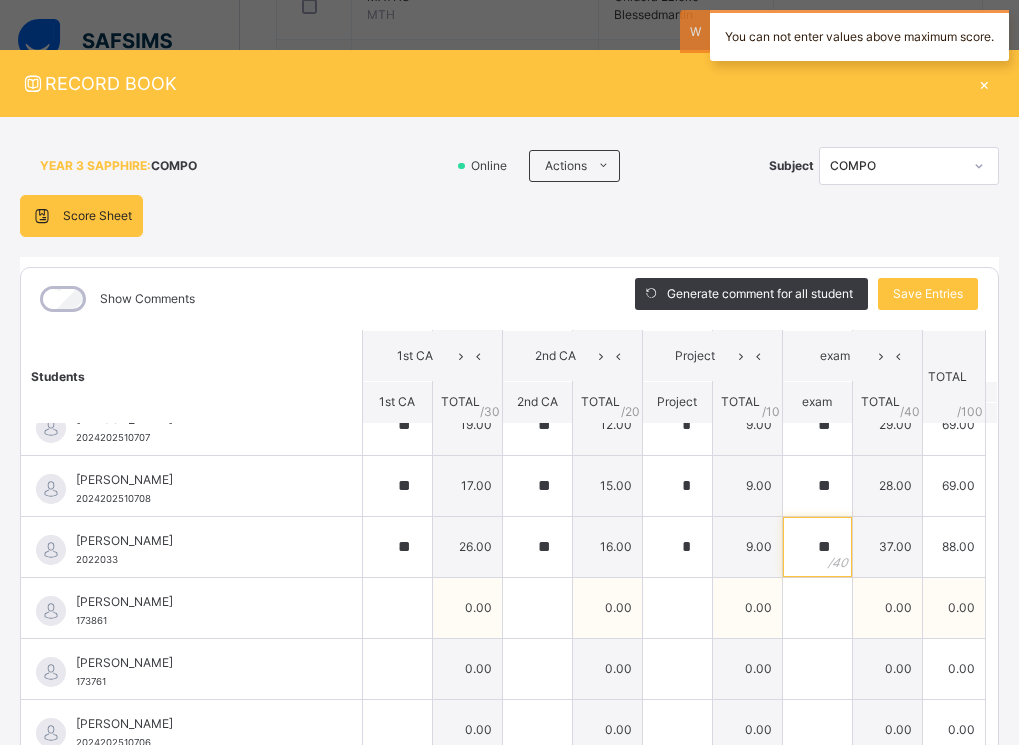 type on "**" 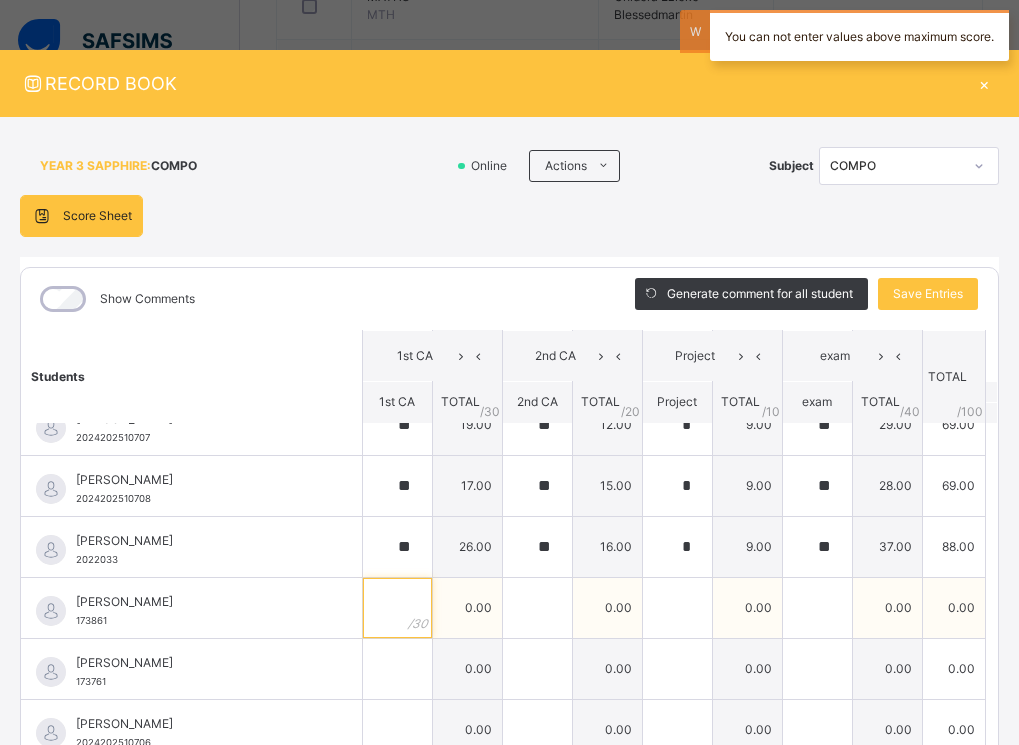 click at bounding box center [397, 608] 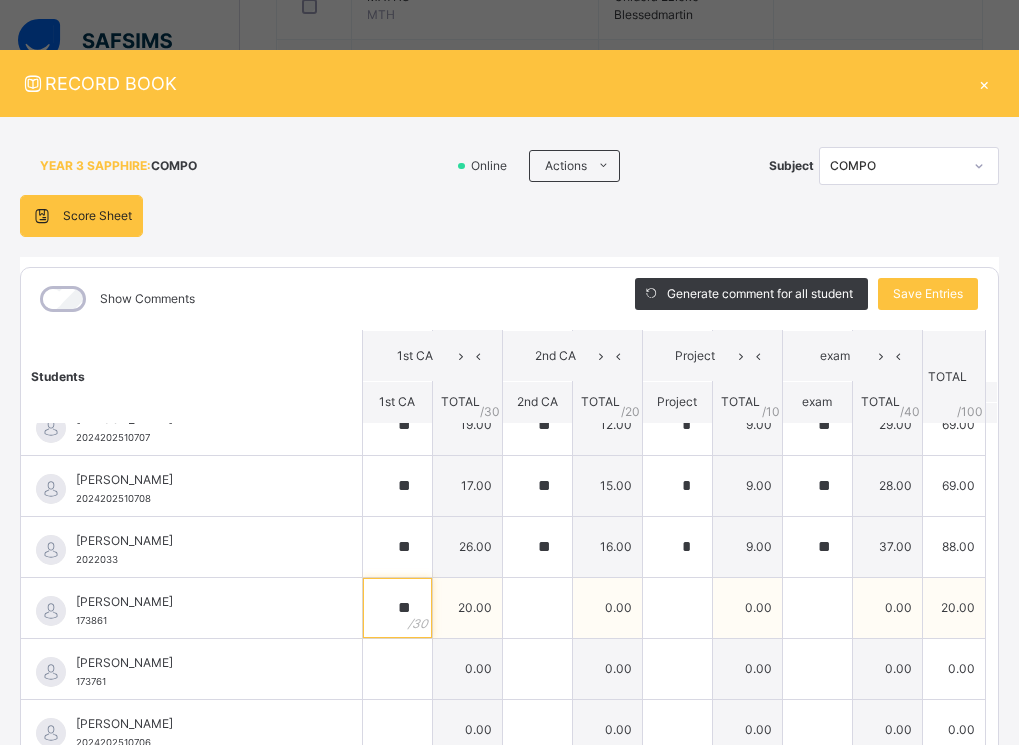 type on "**" 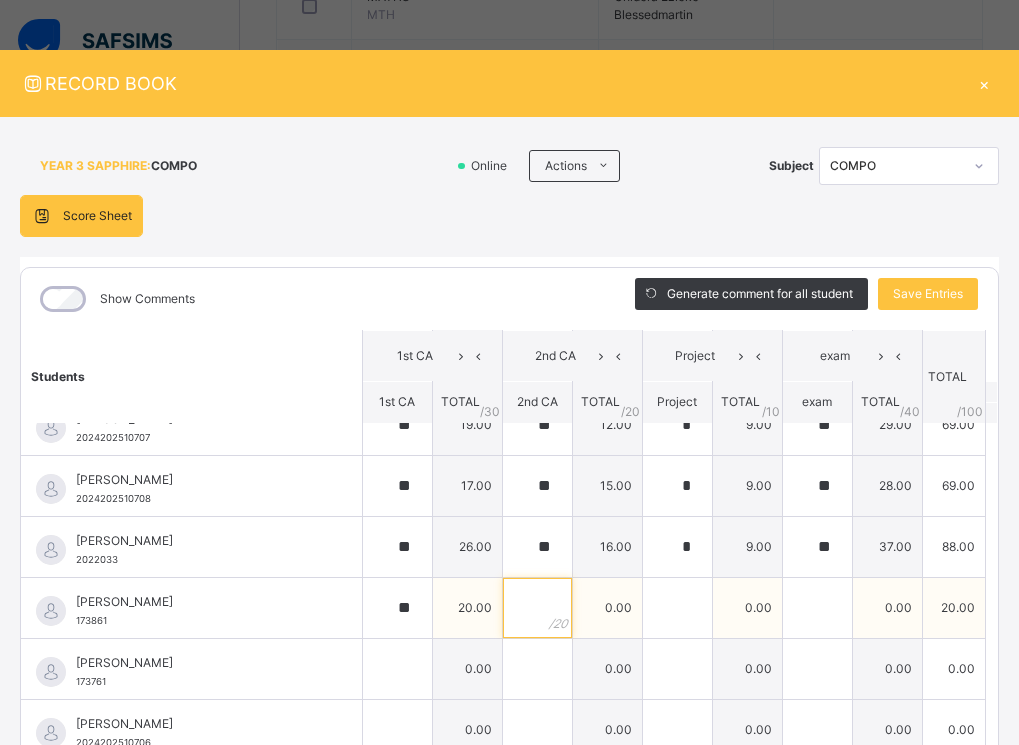 click at bounding box center (537, 608) 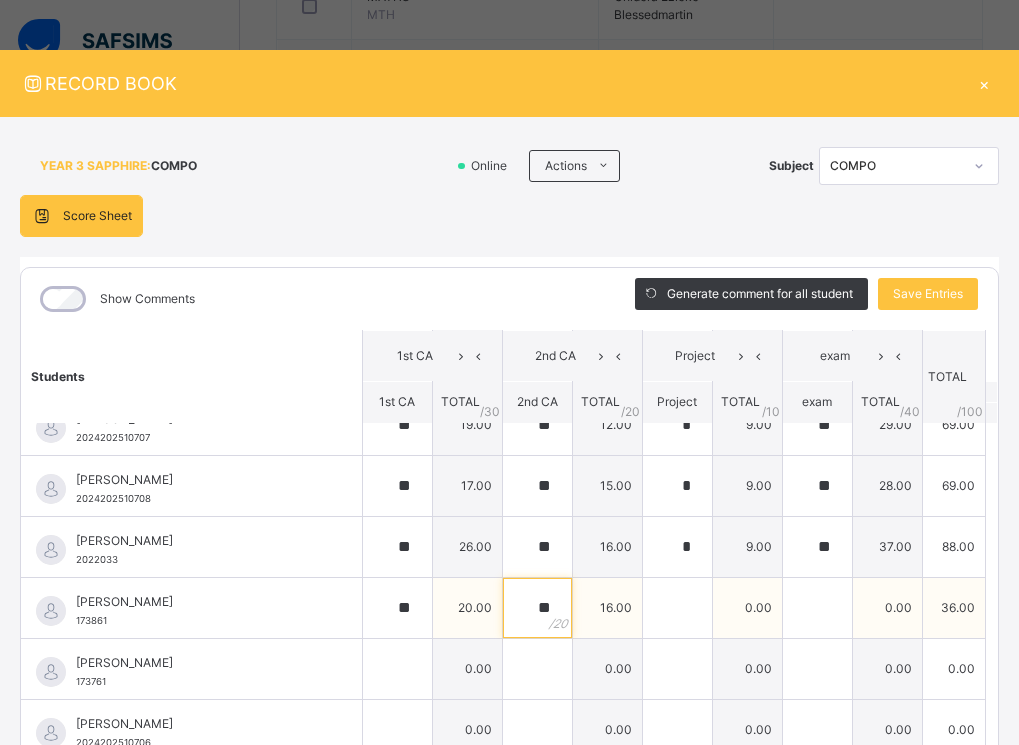type on "**" 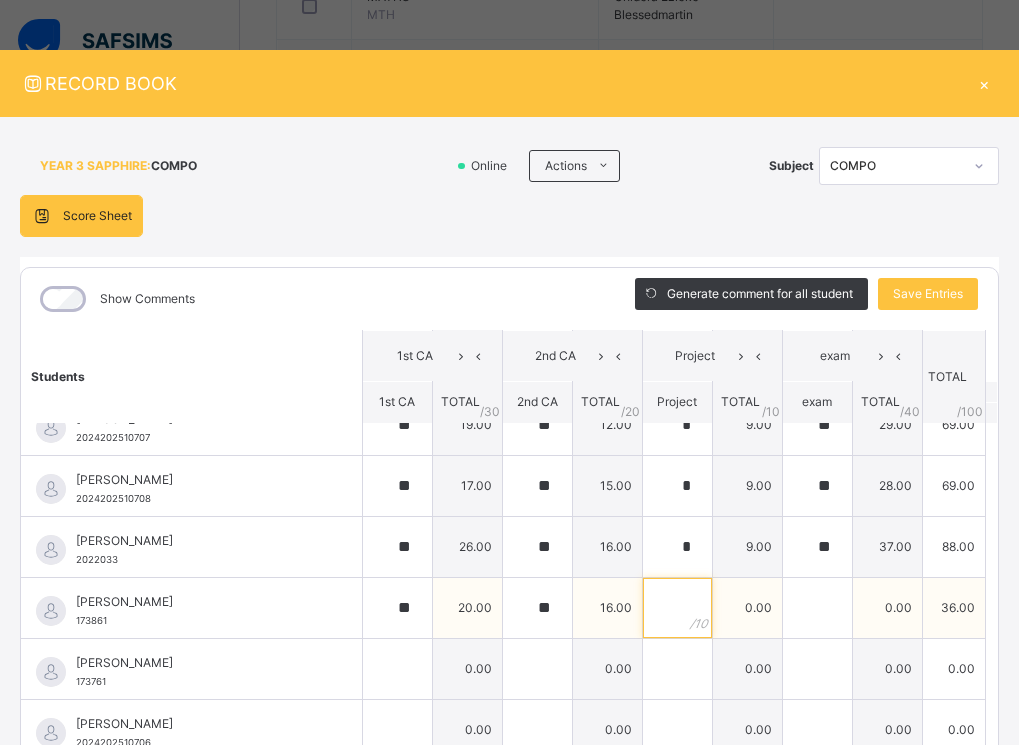 click at bounding box center [677, 608] 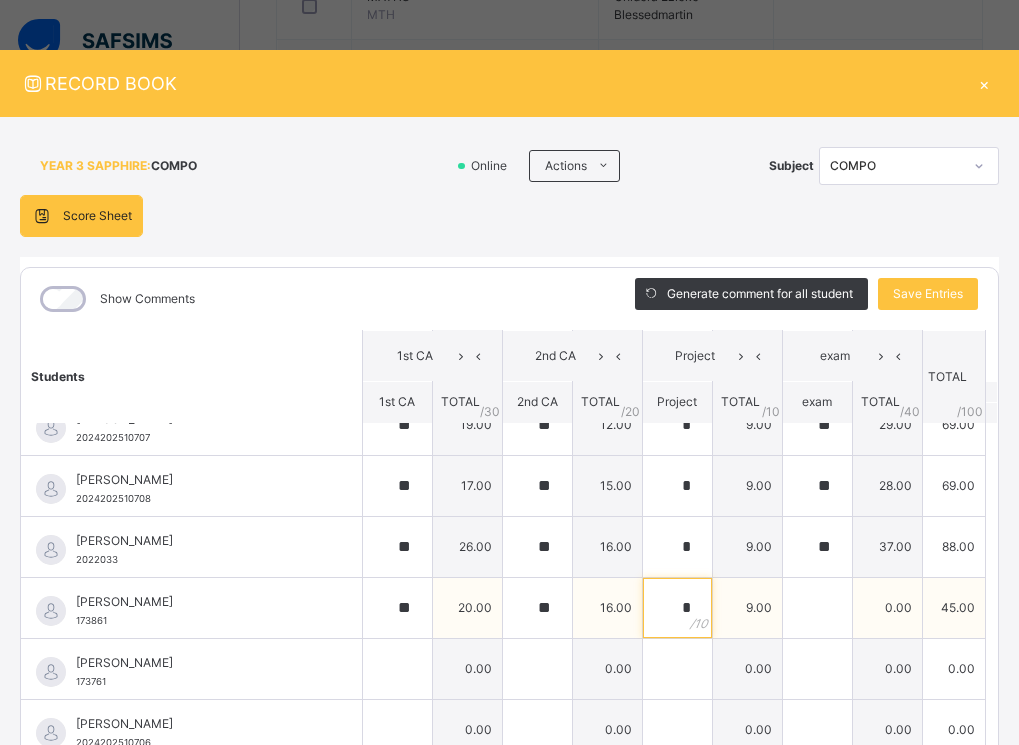 type on "*" 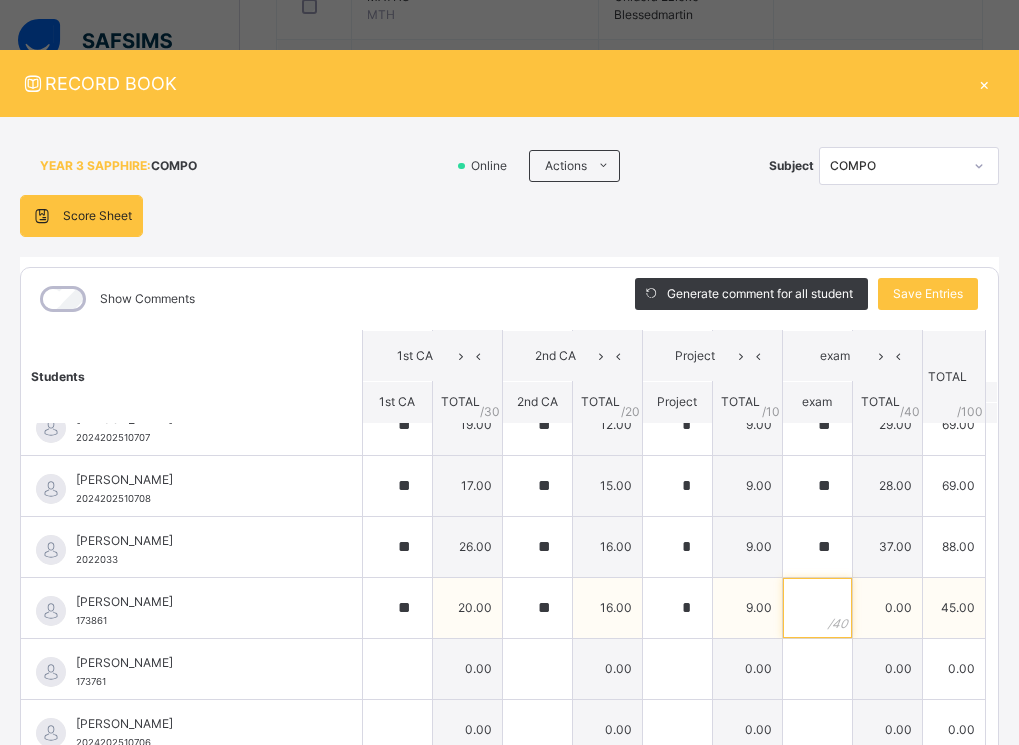 click at bounding box center (817, 608) 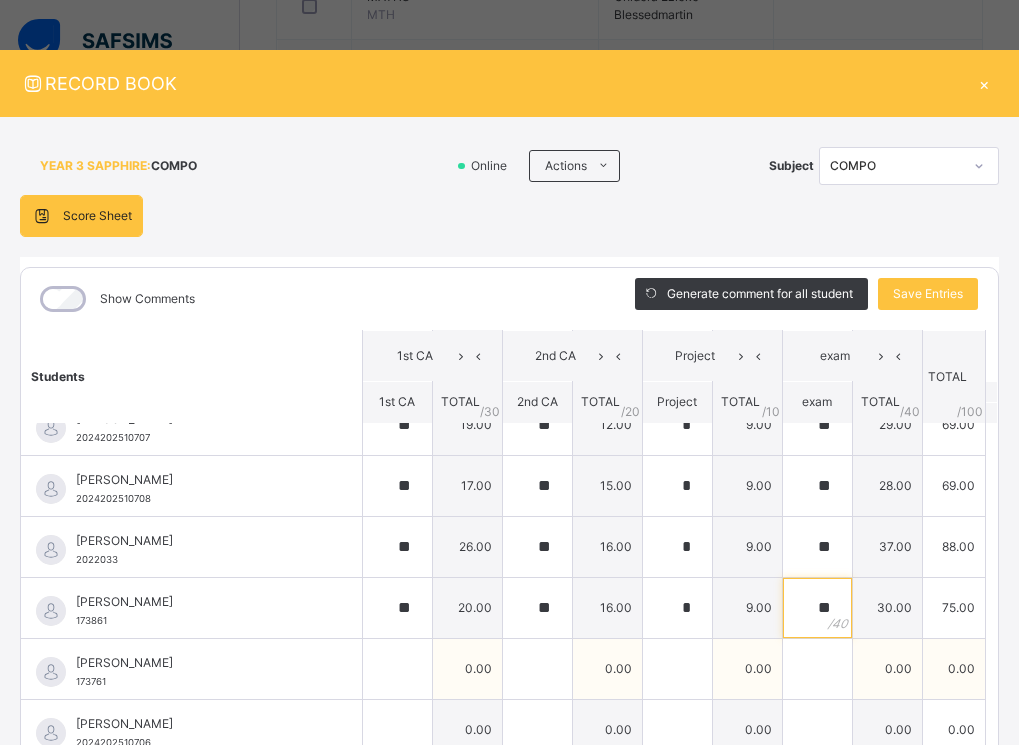 type on "**" 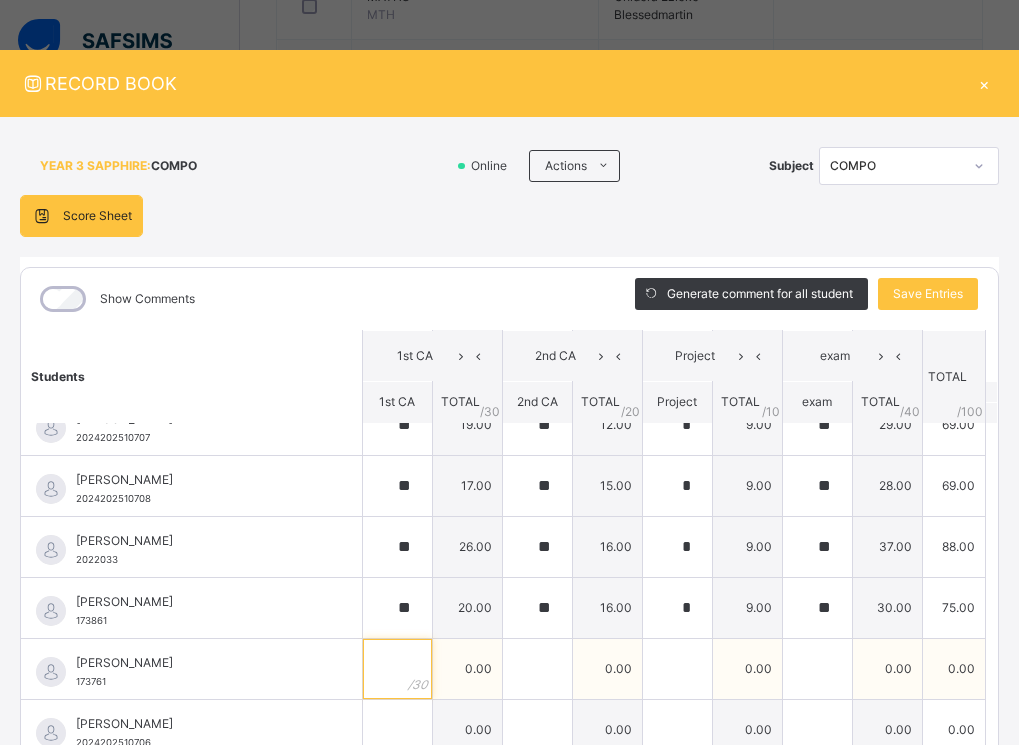 click at bounding box center [397, 669] 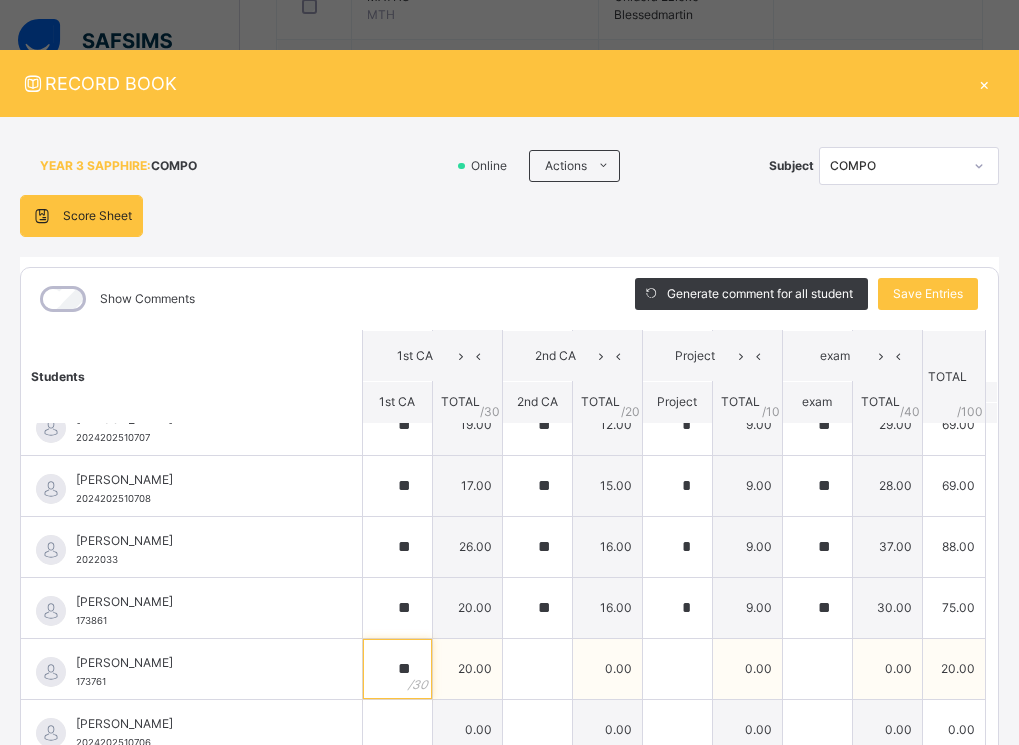 type on "**" 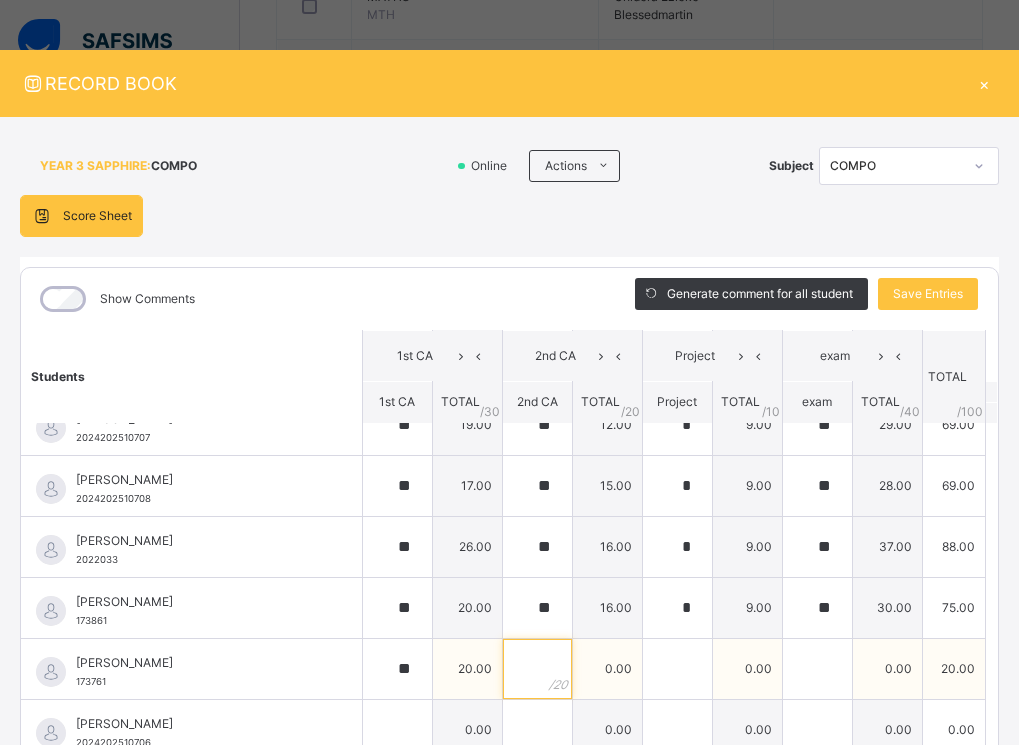 click at bounding box center [537, 669] 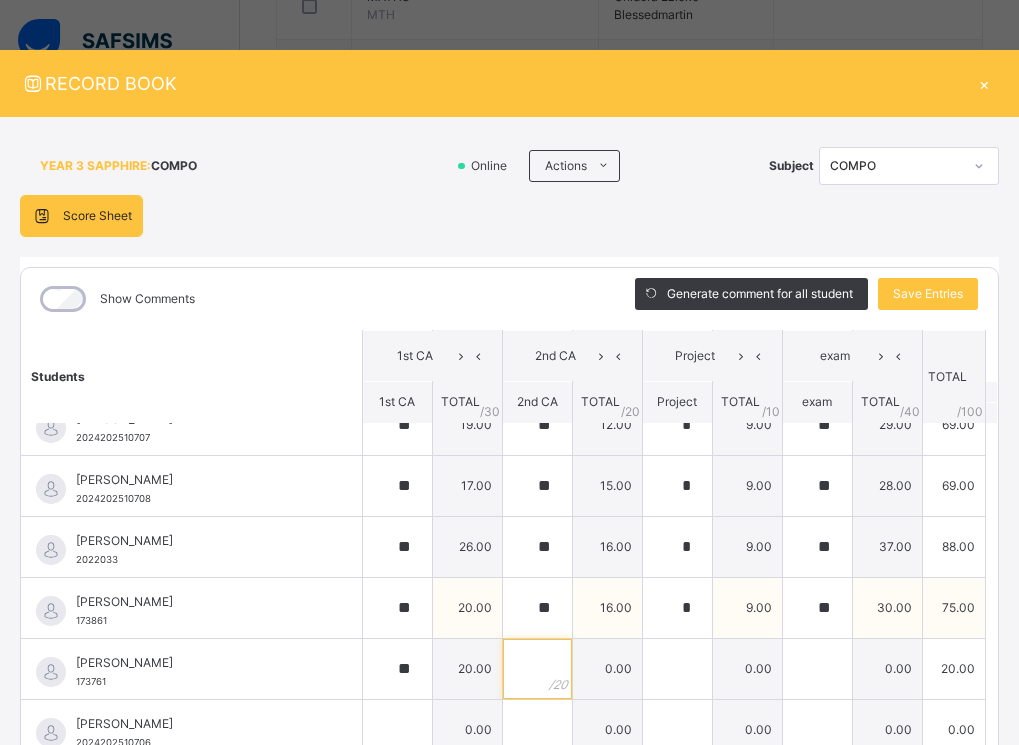 scroll, scrollTop: 800, scrollLeft: 0, axis: vertical 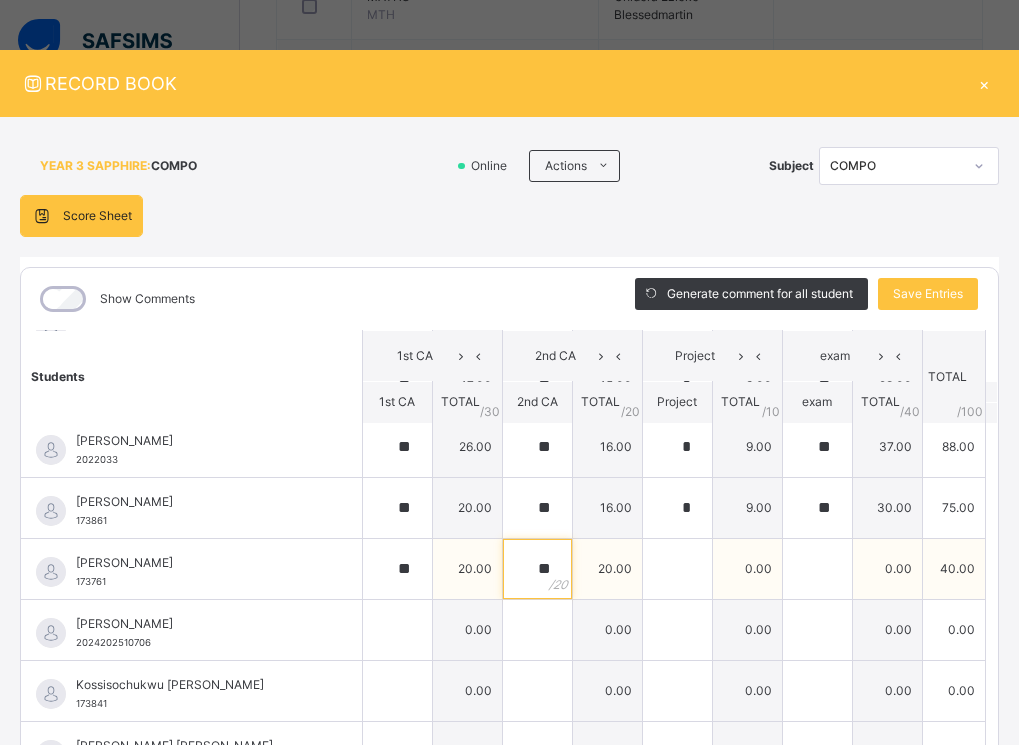 type on "*" 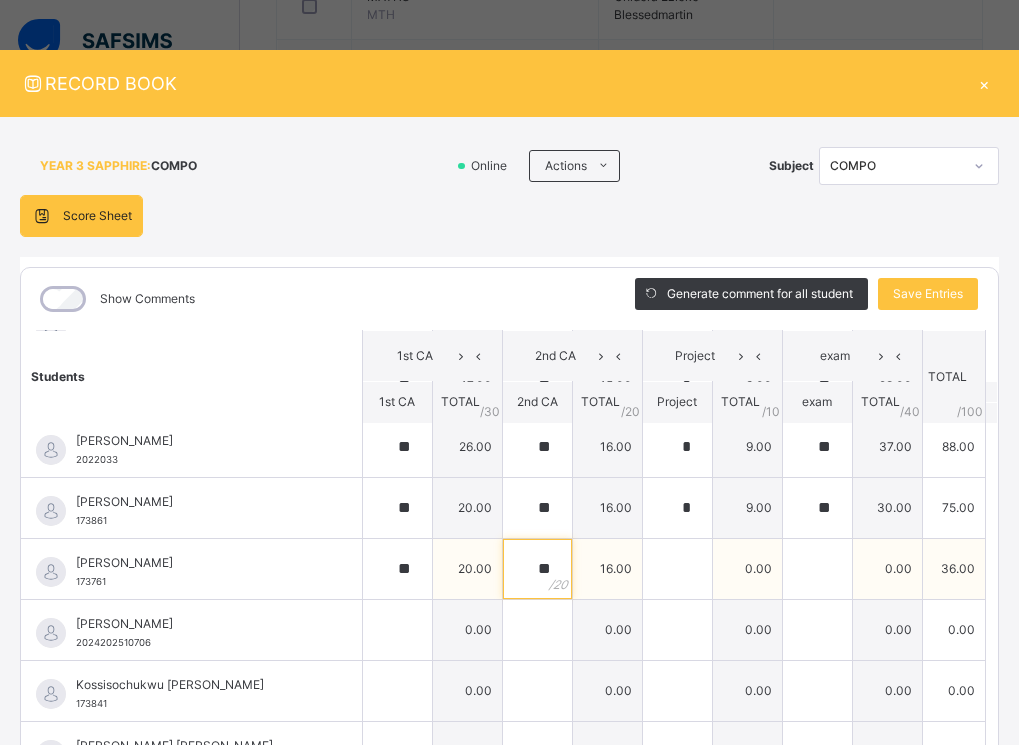 type on "**" 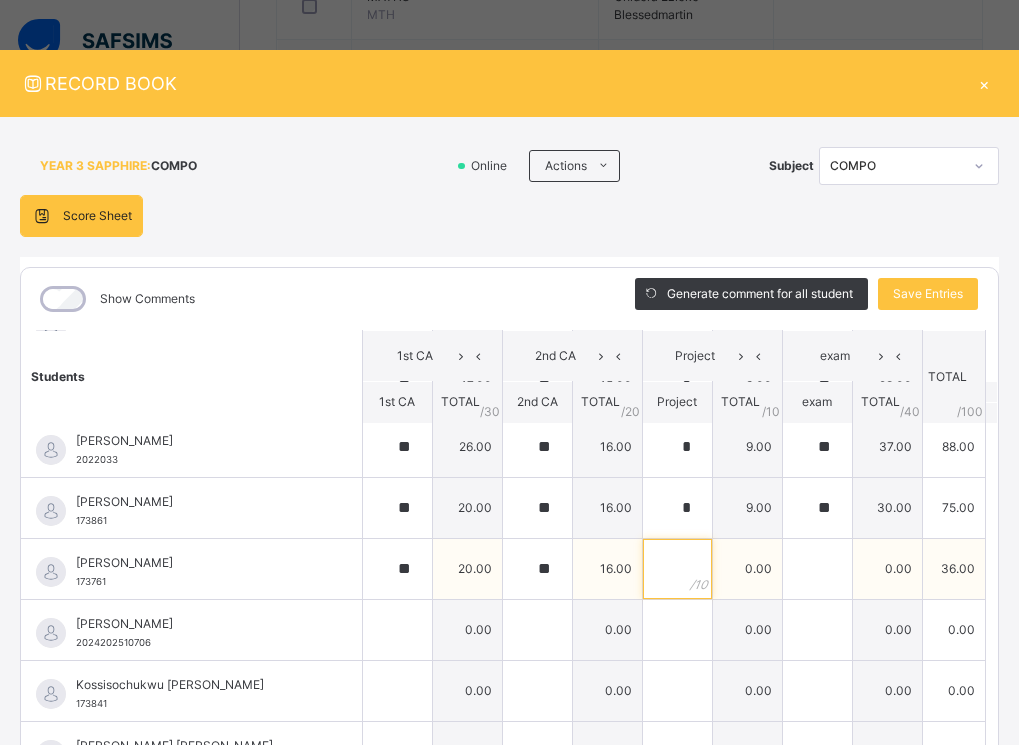 click at bounding box center (677, 569) 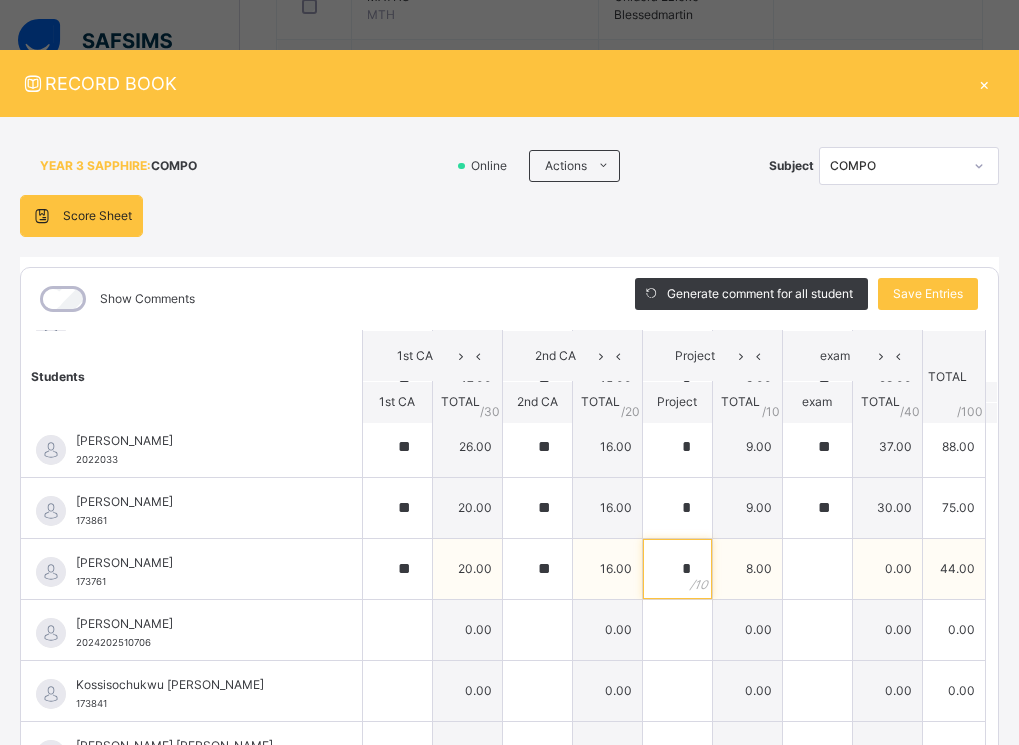 type on "*" 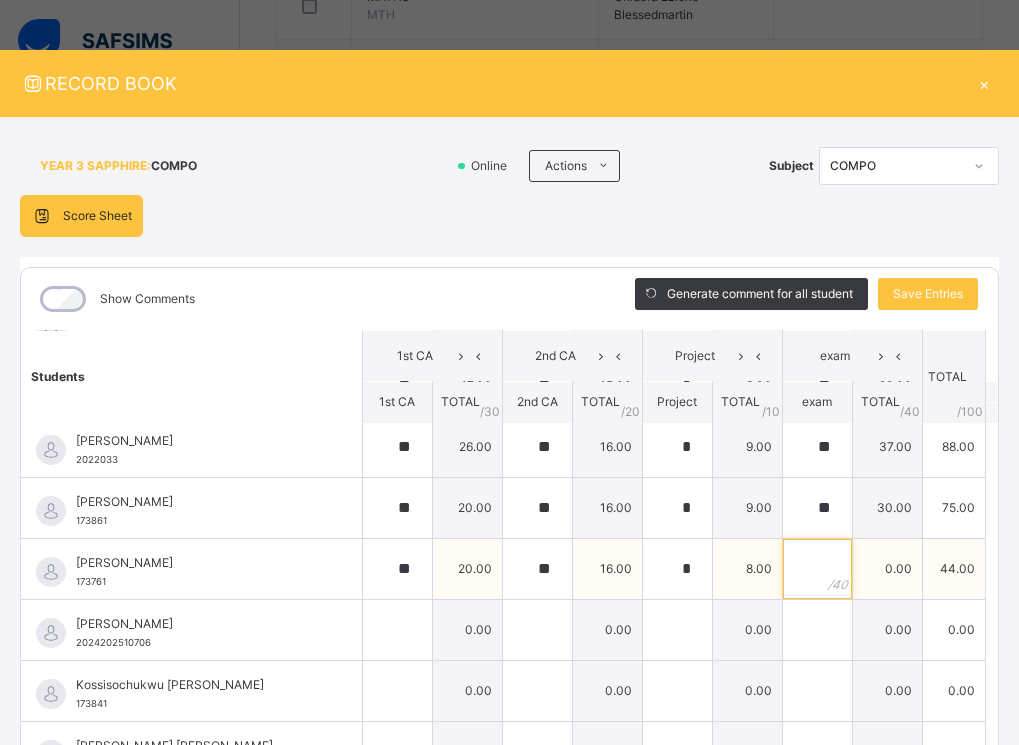 click at bounding box center (817, 569) 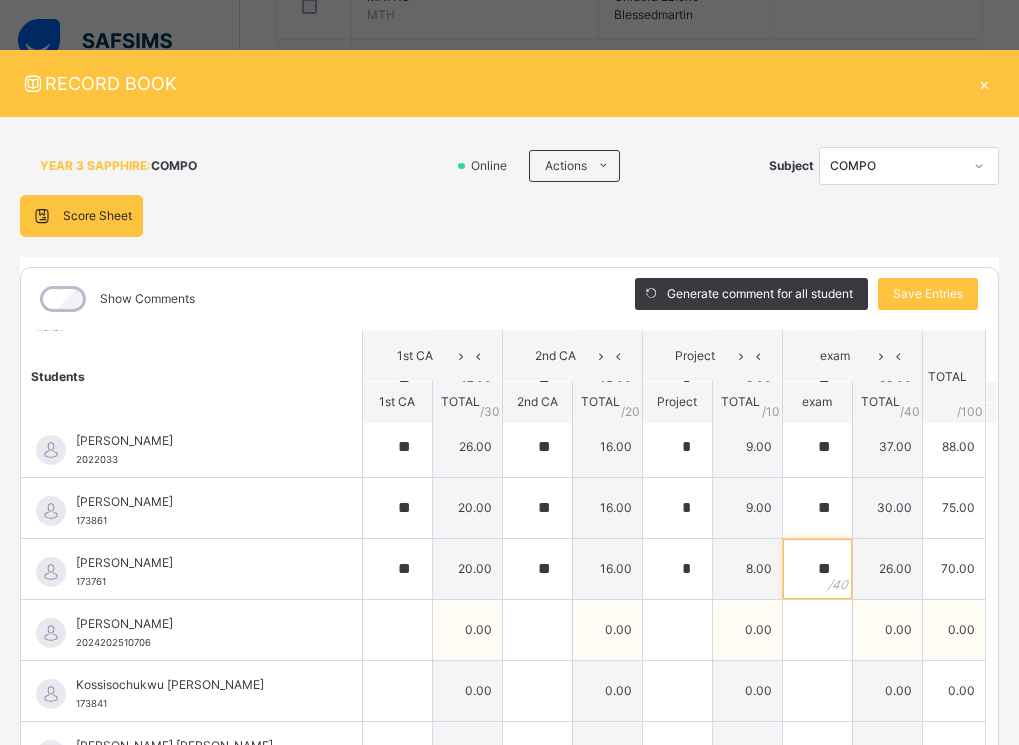 type on "**" 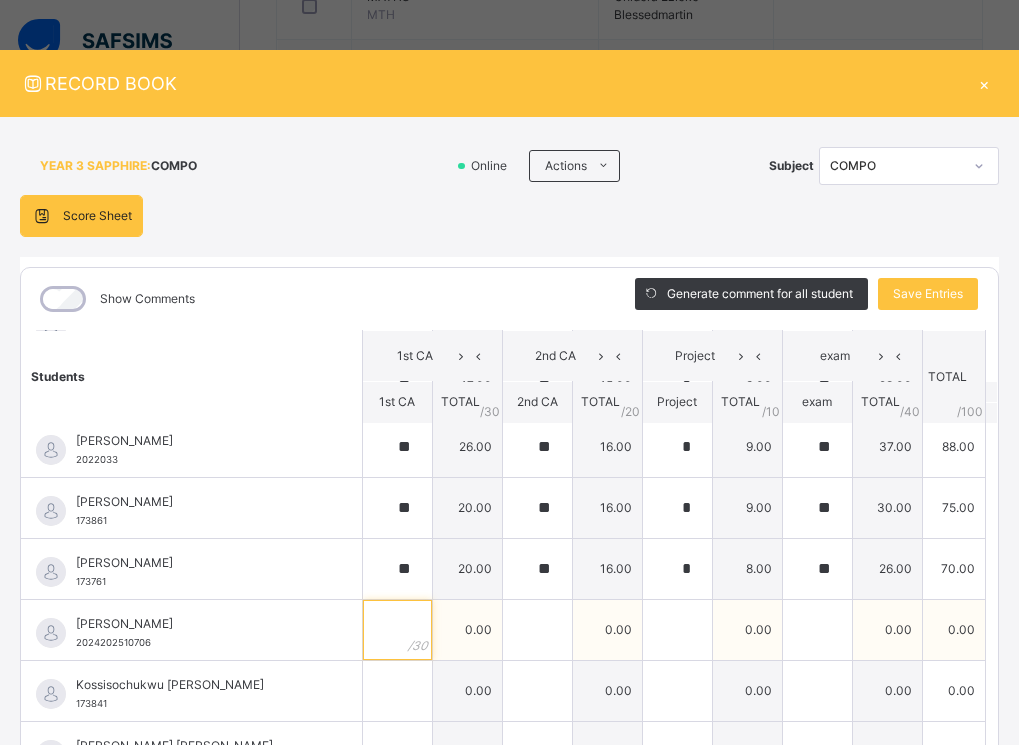 click at bounding box center (397, 630) 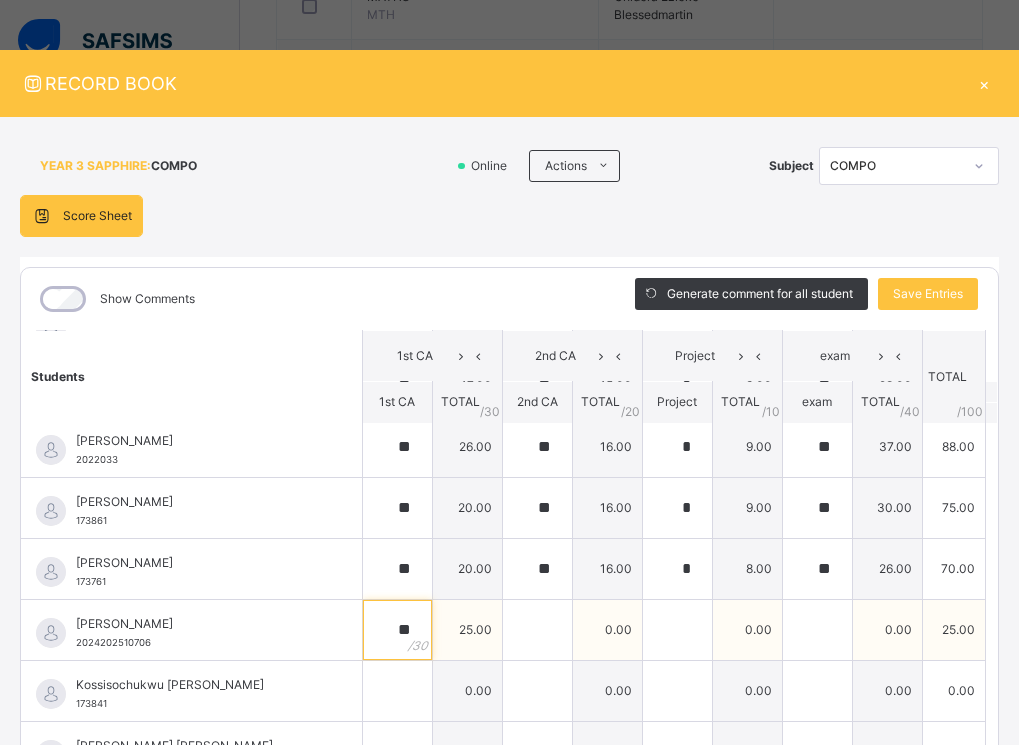 type on "**" 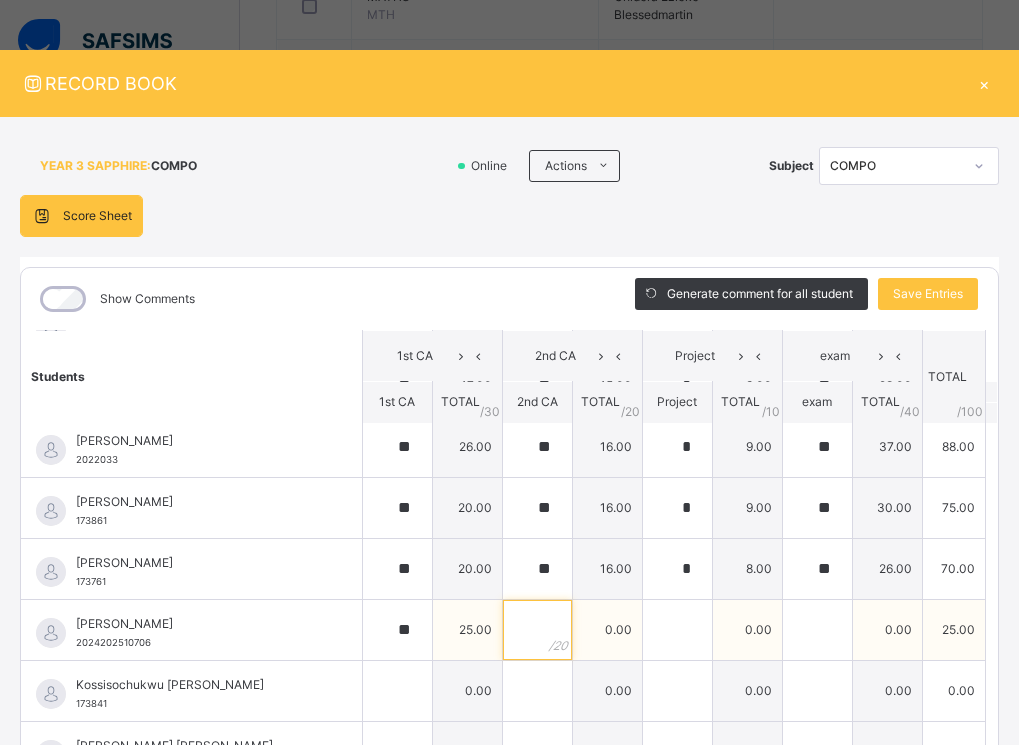 click at bounding box center (537, 630) 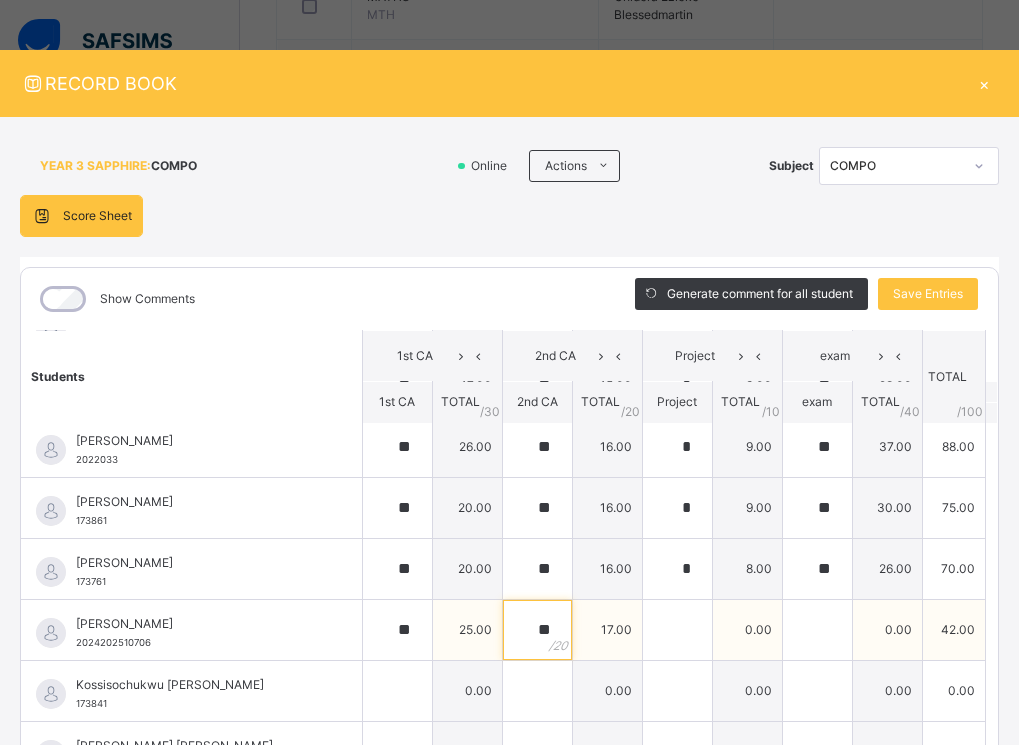 type on "**" 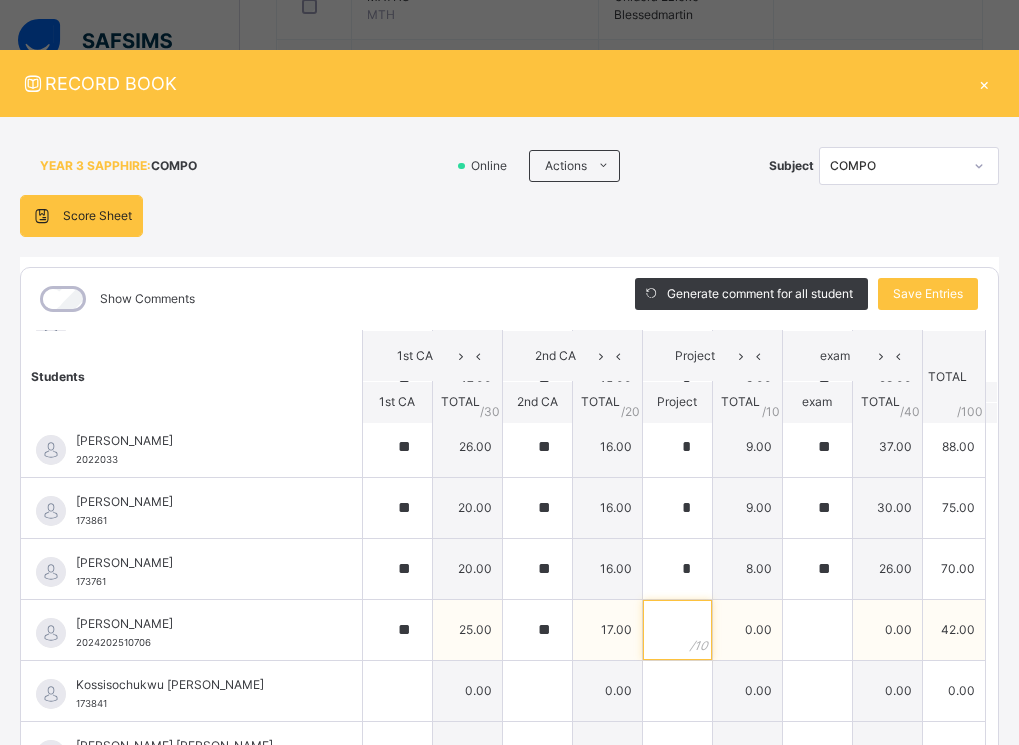 click at bounding box center [677, 630] 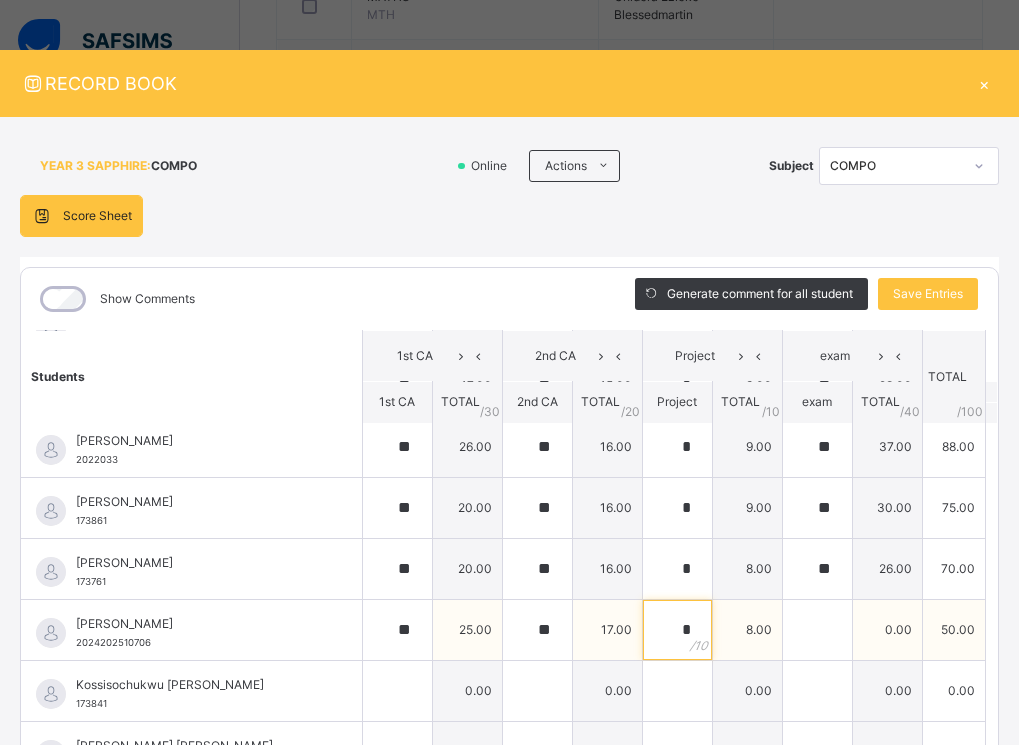 type on "*" 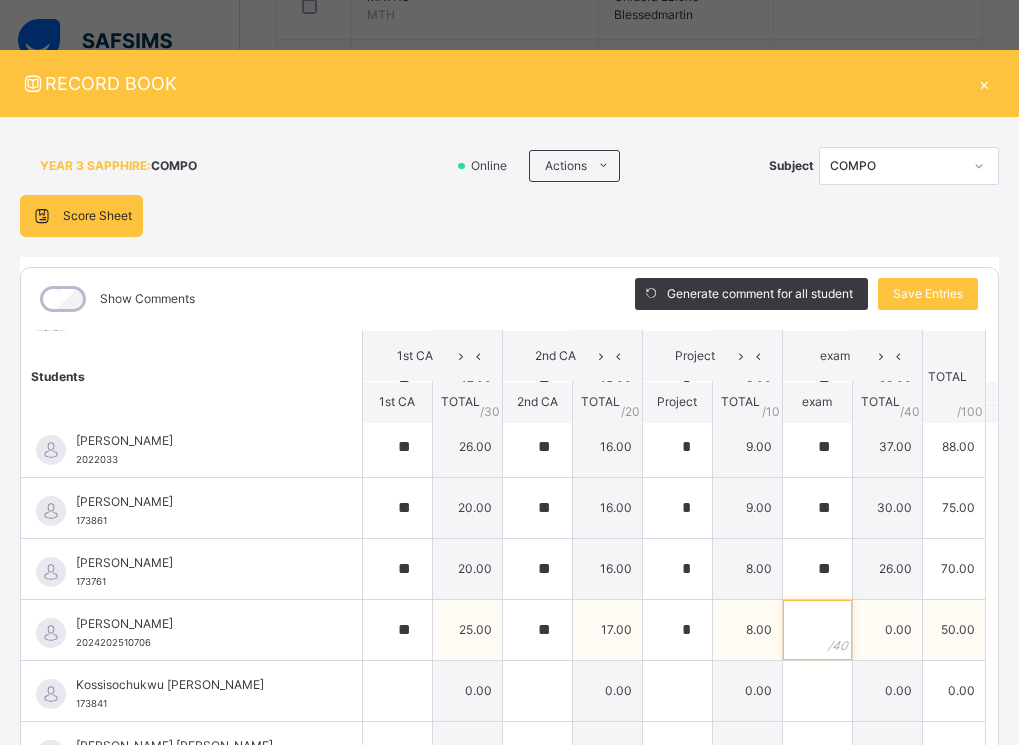 click at bounding box center [817, 630] 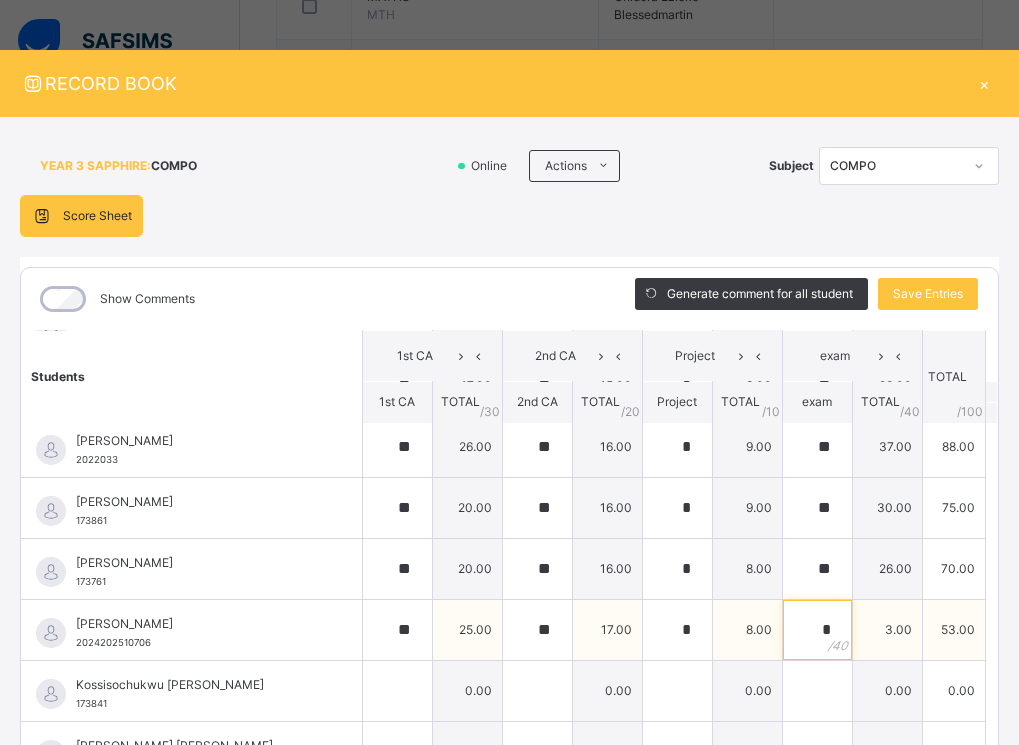 type on "**" 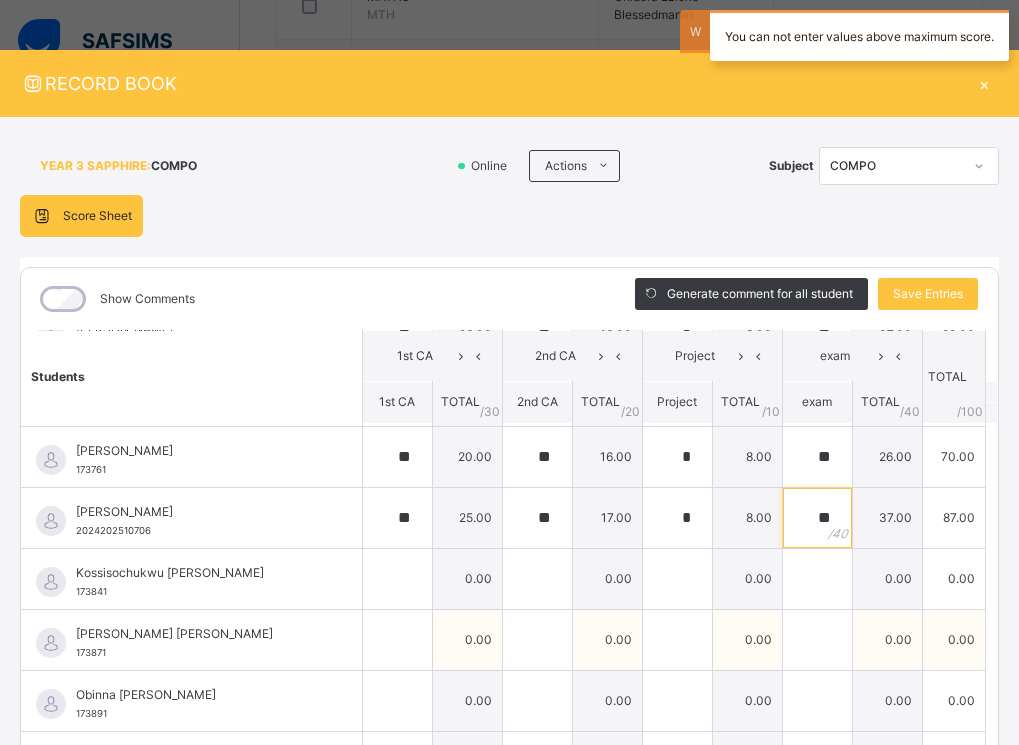 scroll, scrollTop: 1000, scrollLeft: 0, axis: vertical 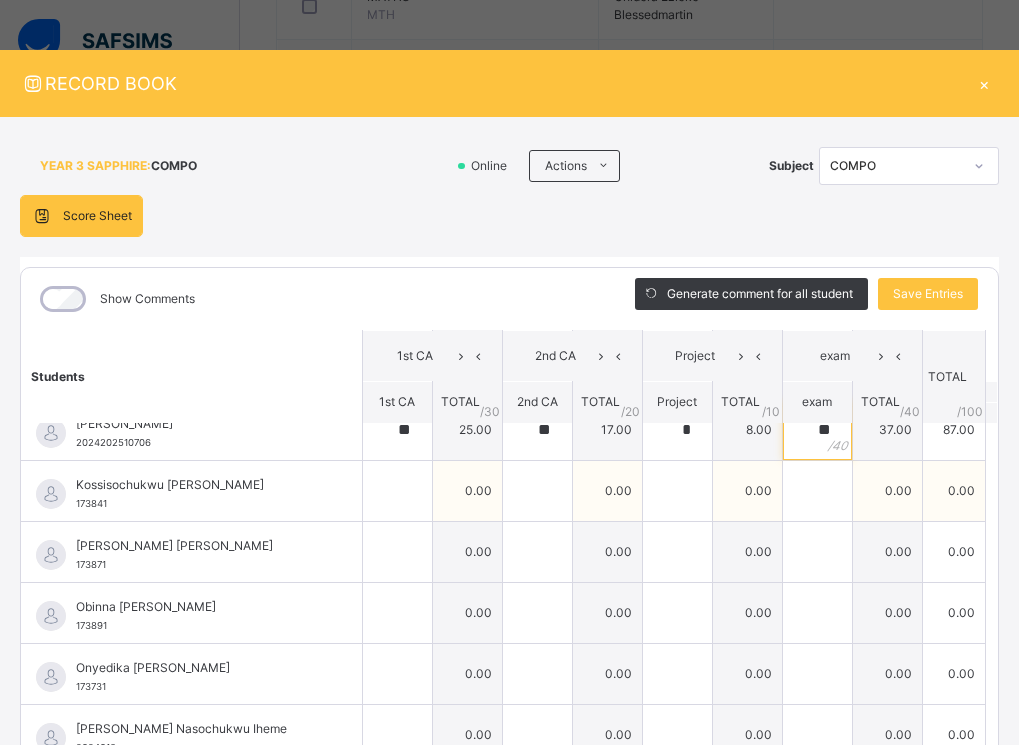 type on "**" 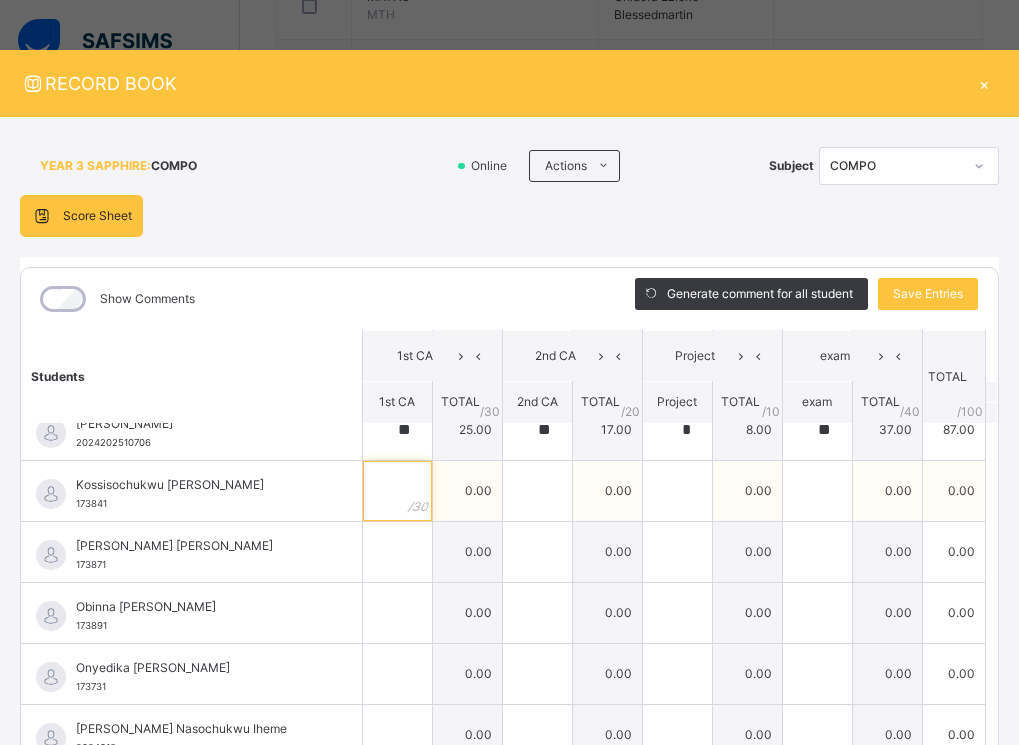 click at bounding box center (397, 491) 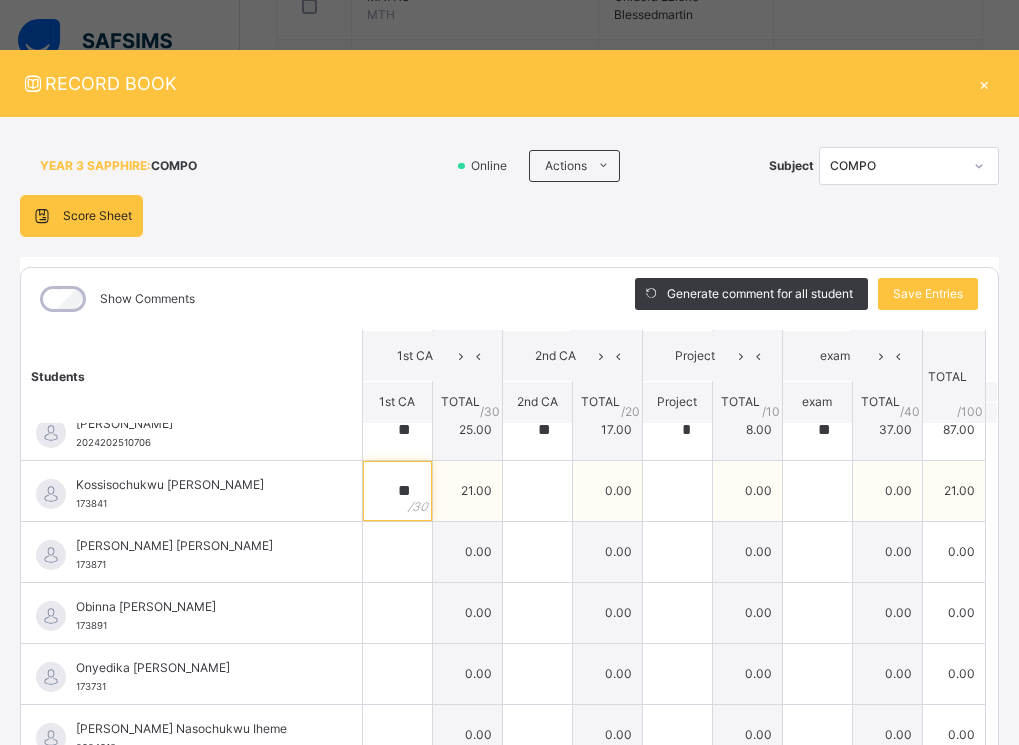 type on "**" 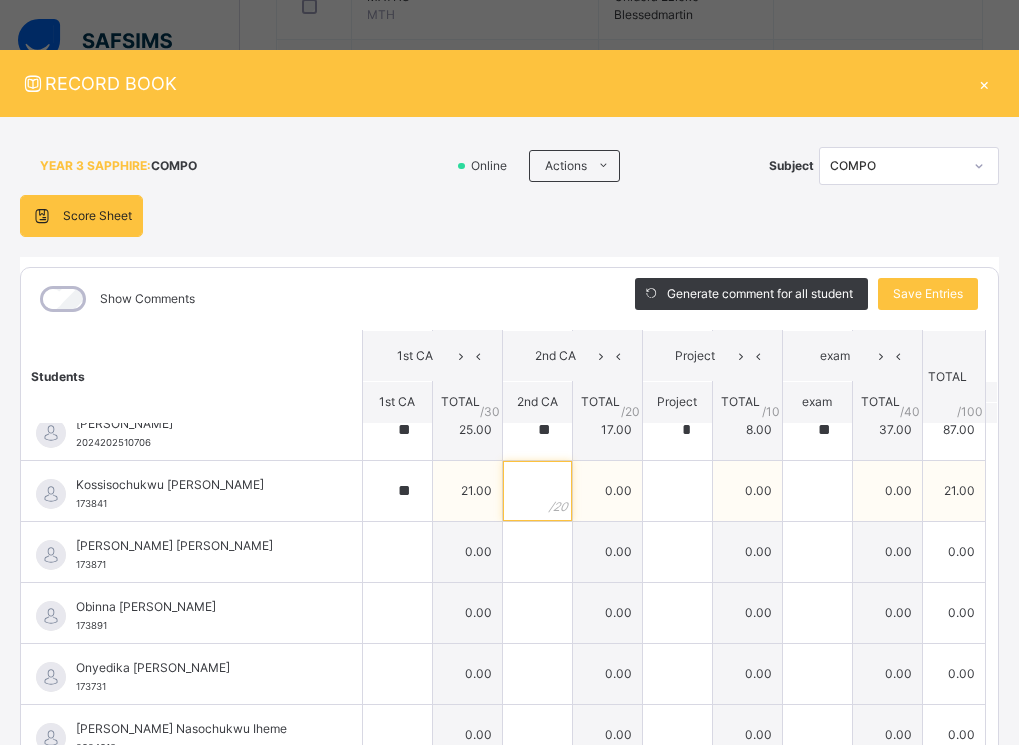 click at bounding box center (537, 491) 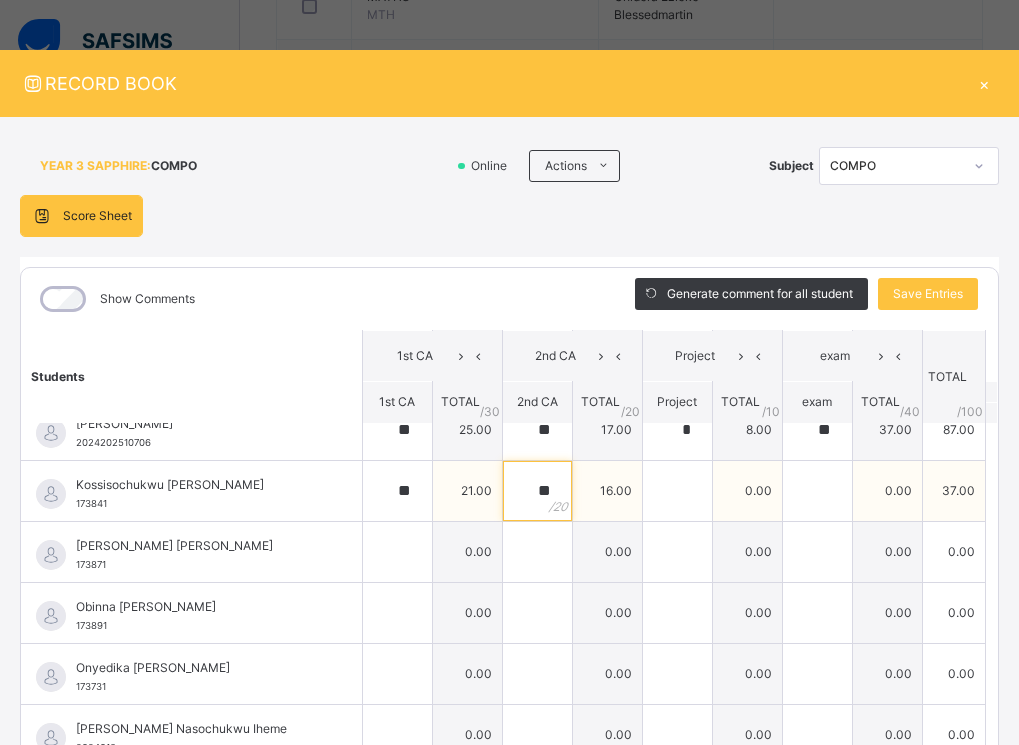 type on "**" 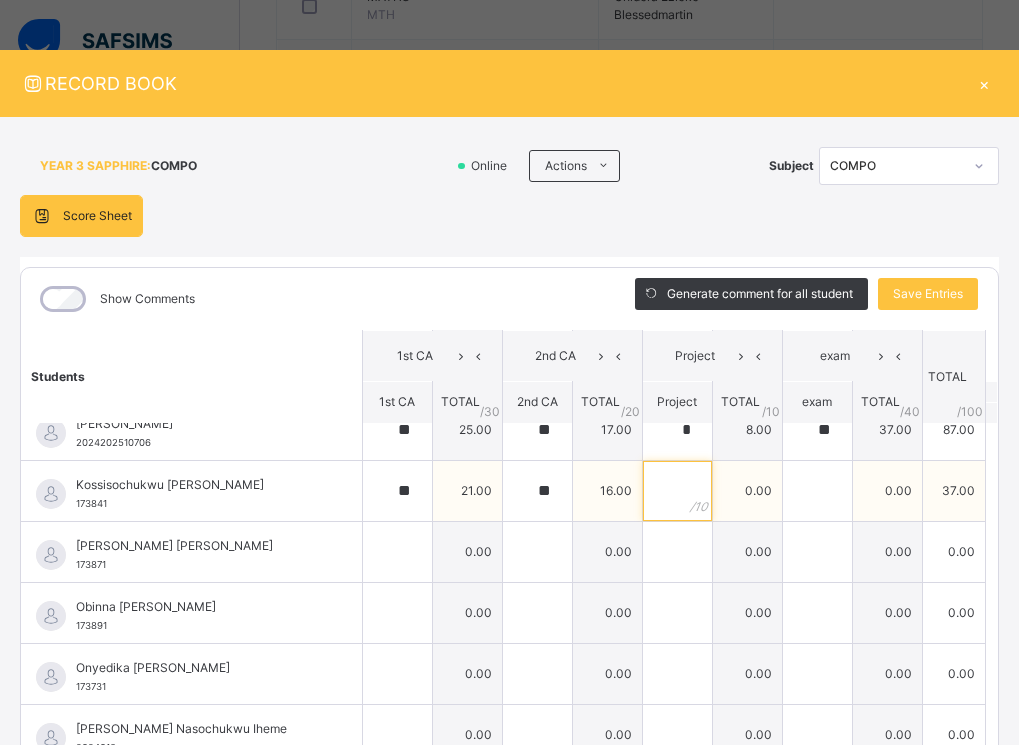 click at bounding box center [677, 491] 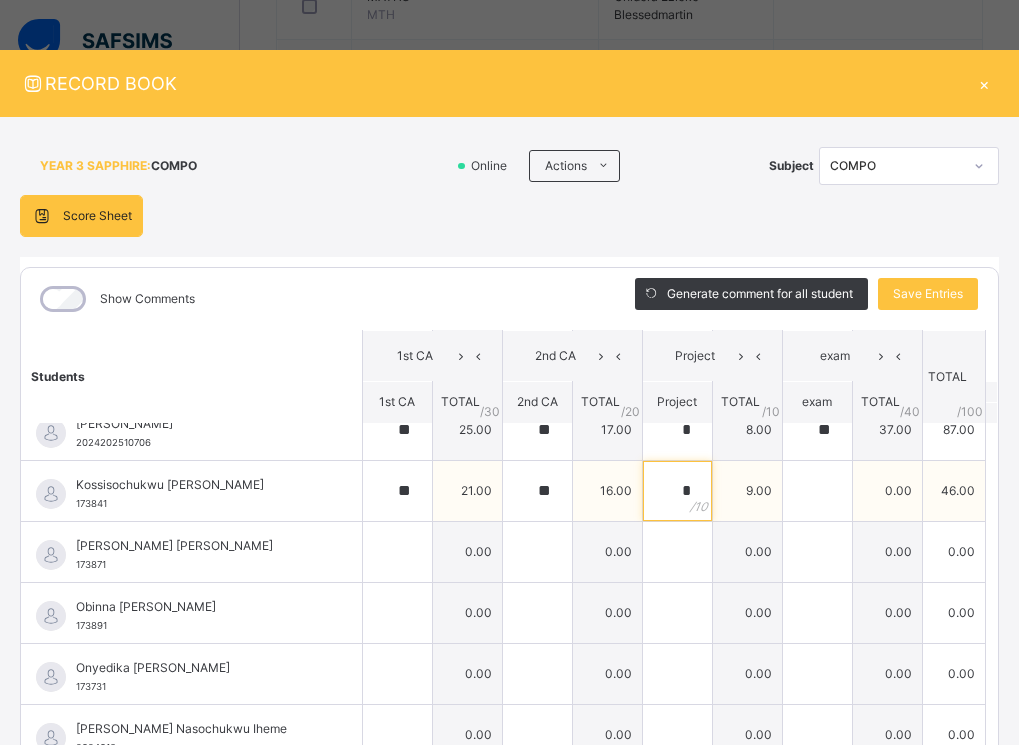 type on "*" 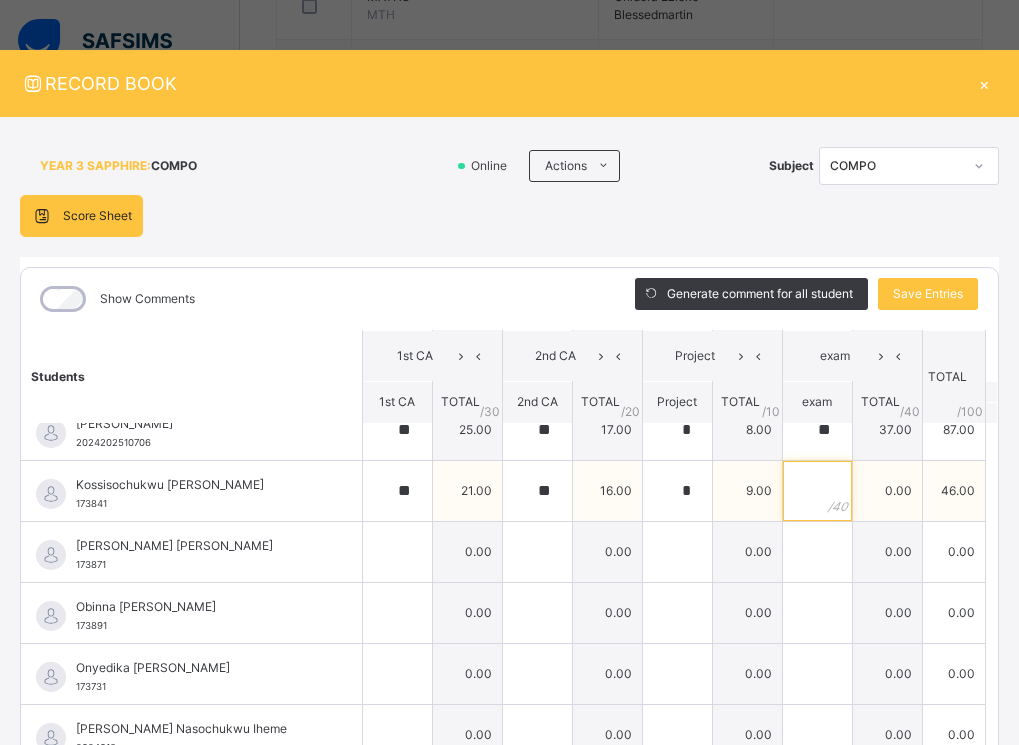 click at bounding box center [817, 491] 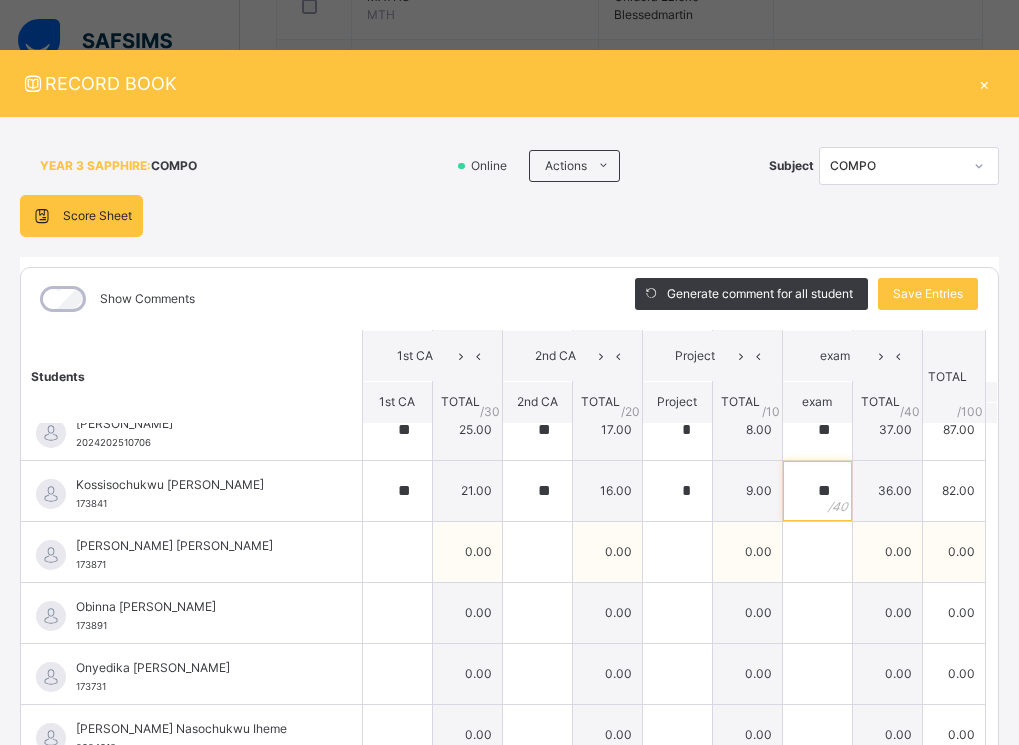 type on "**" 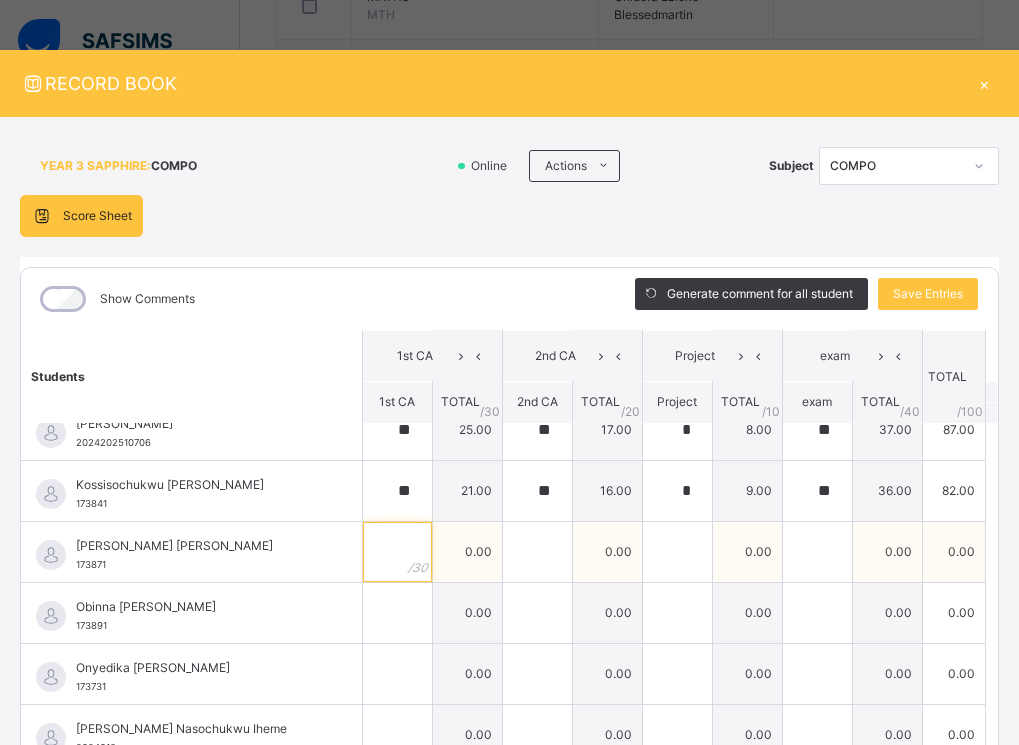 click at bounding box center [397, 552] 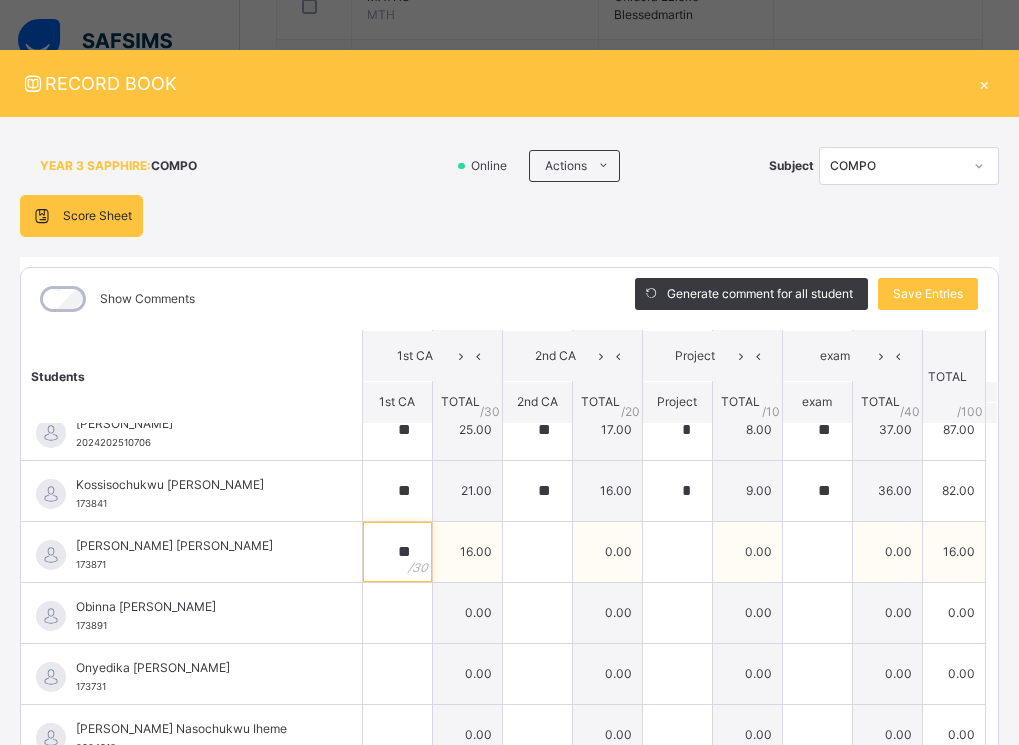 type on "**" 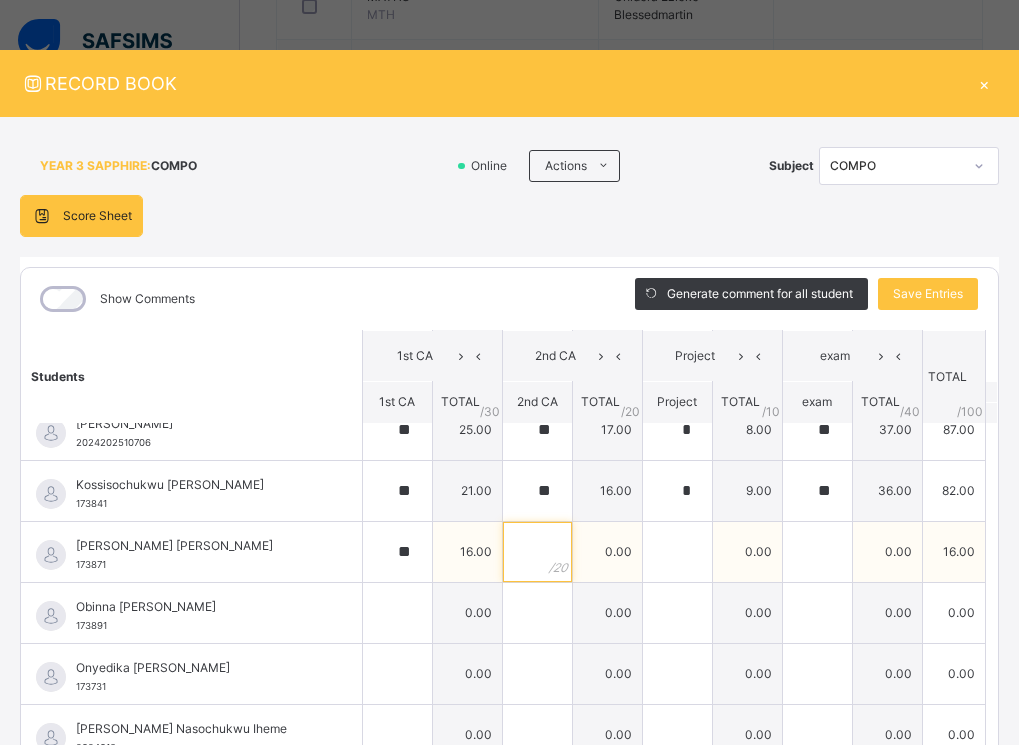 click at bounding box center (537, 552) 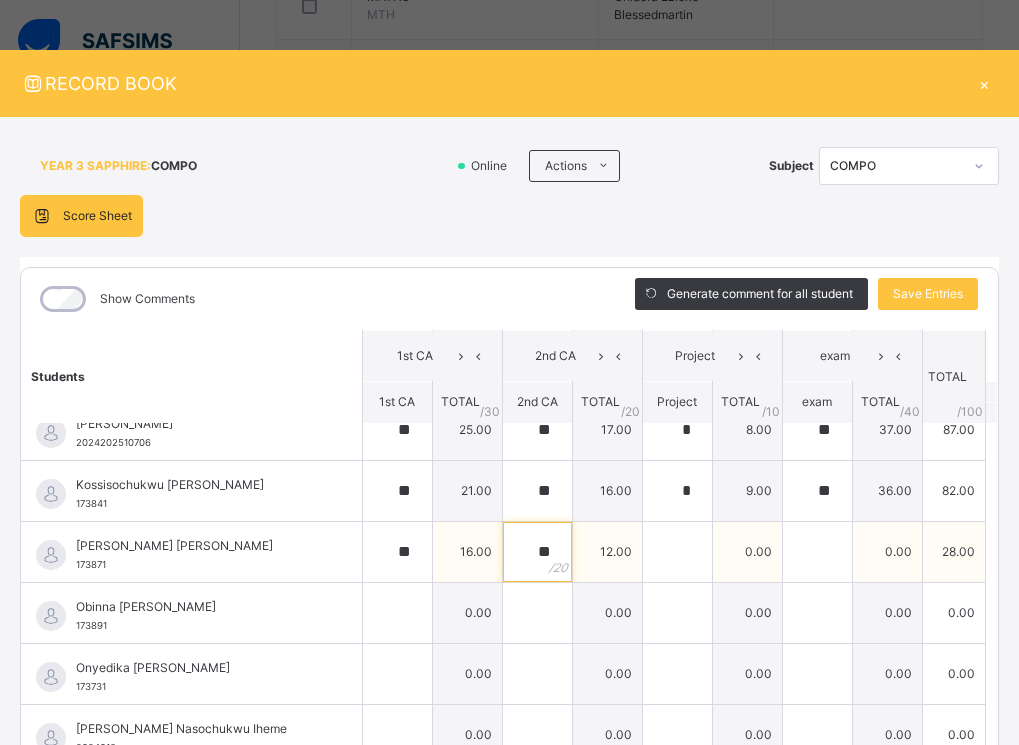 type on "**" 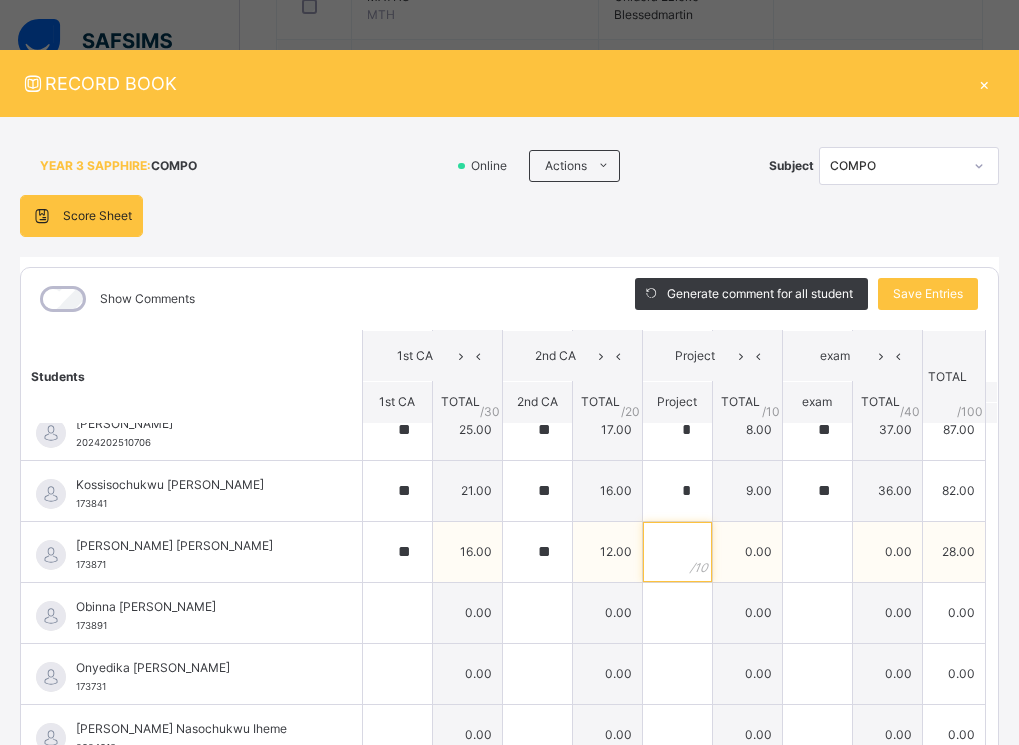 click at bounding box center [677, 552] 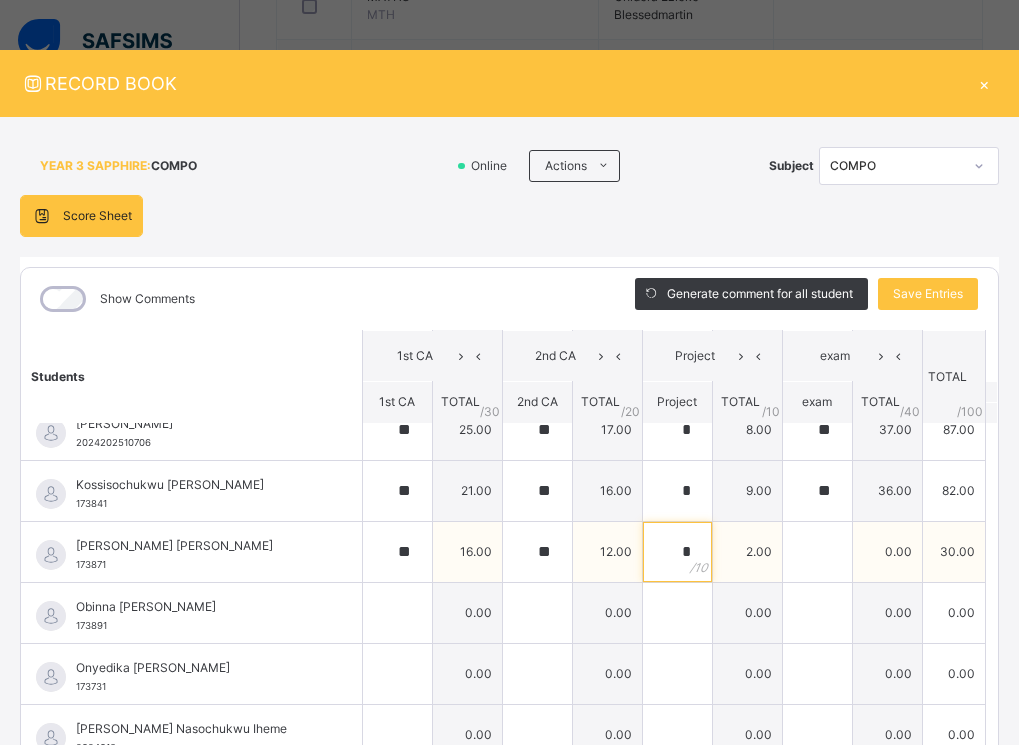 type on "*" 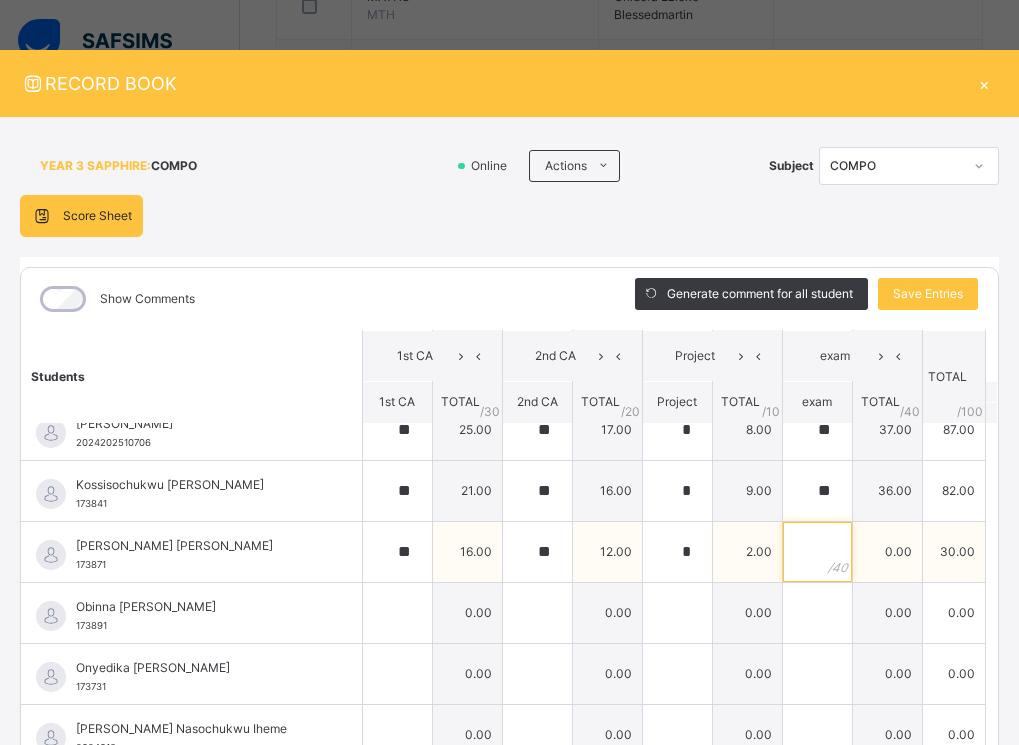 click at bounding box center (817, 552) 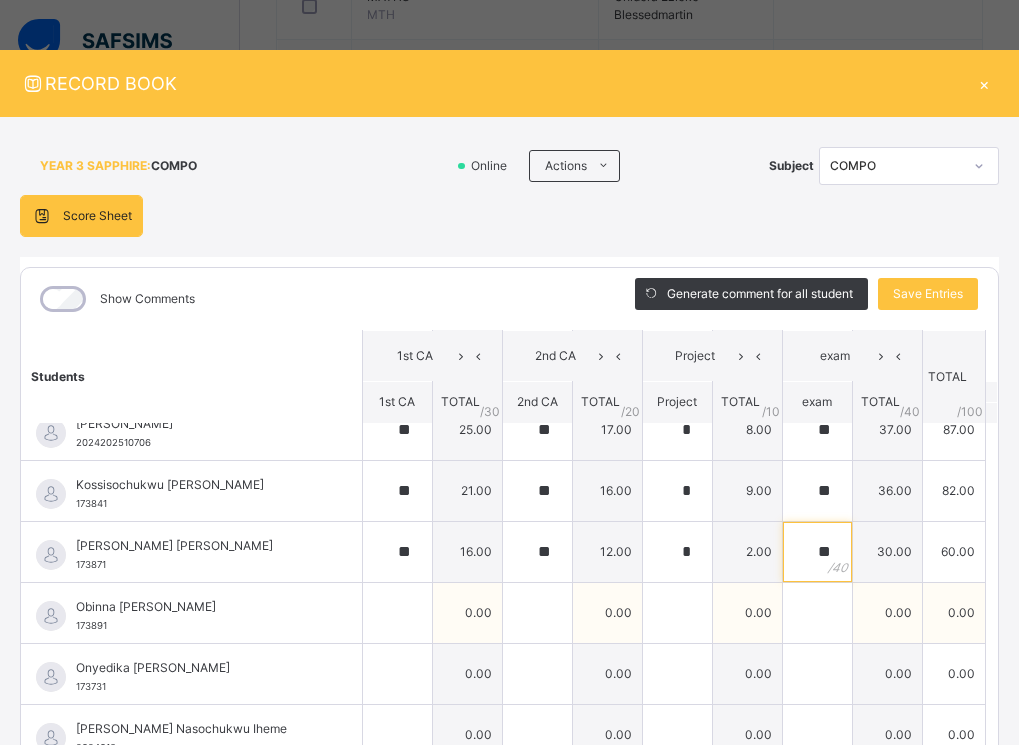 type on "**" 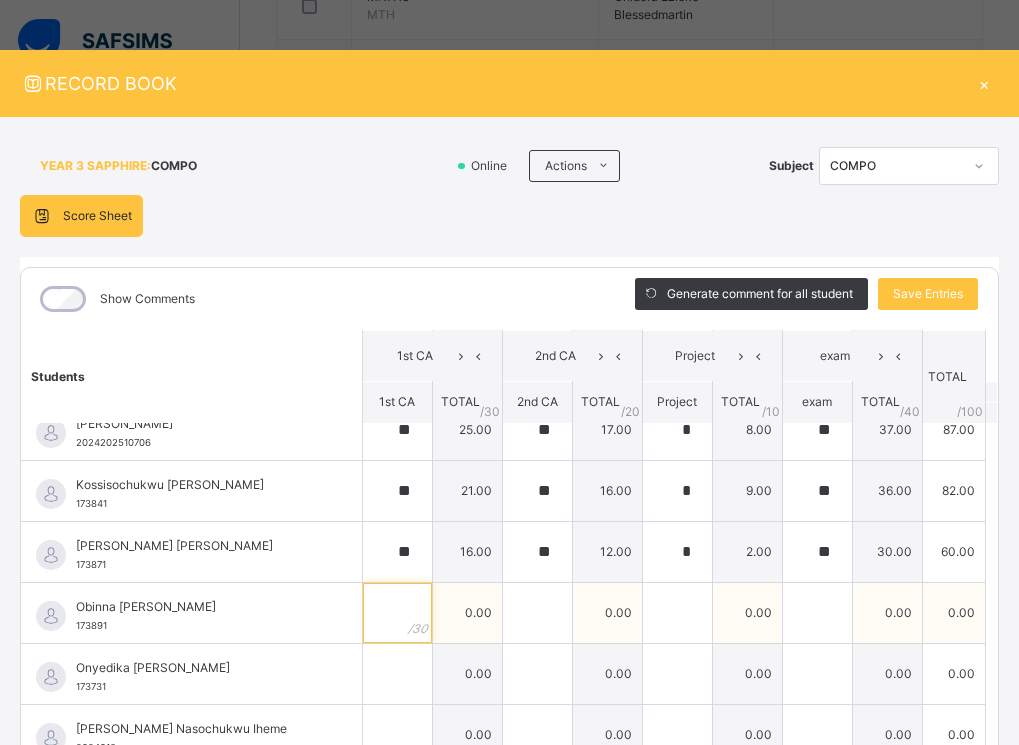 click at bounding box center [397, 613] 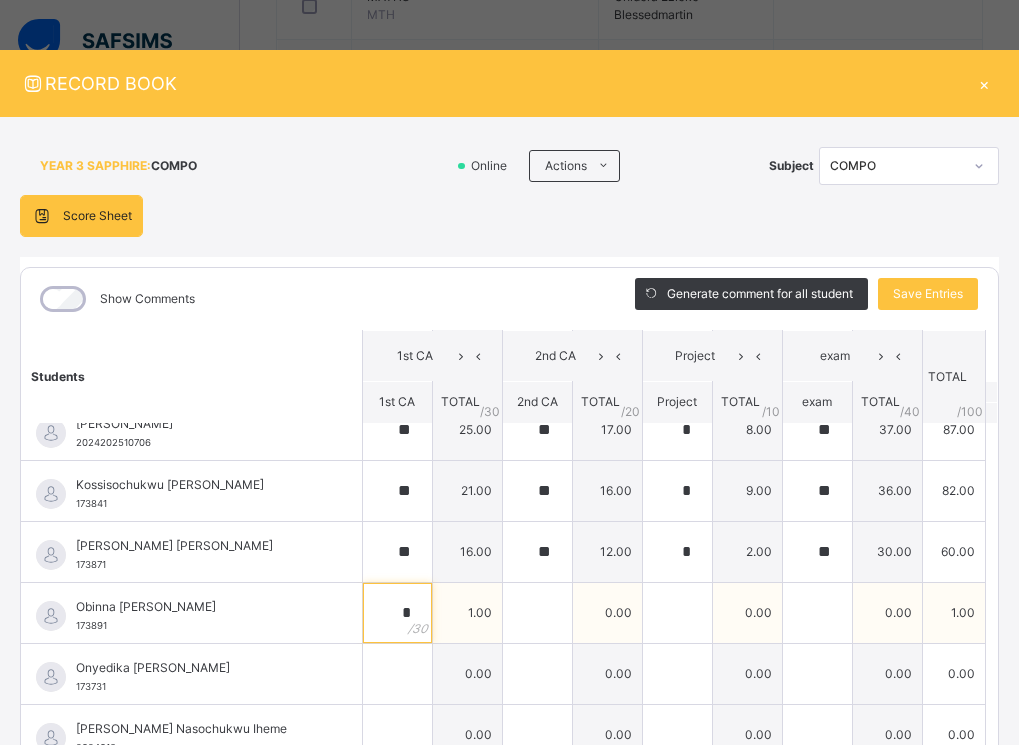 type on "**" 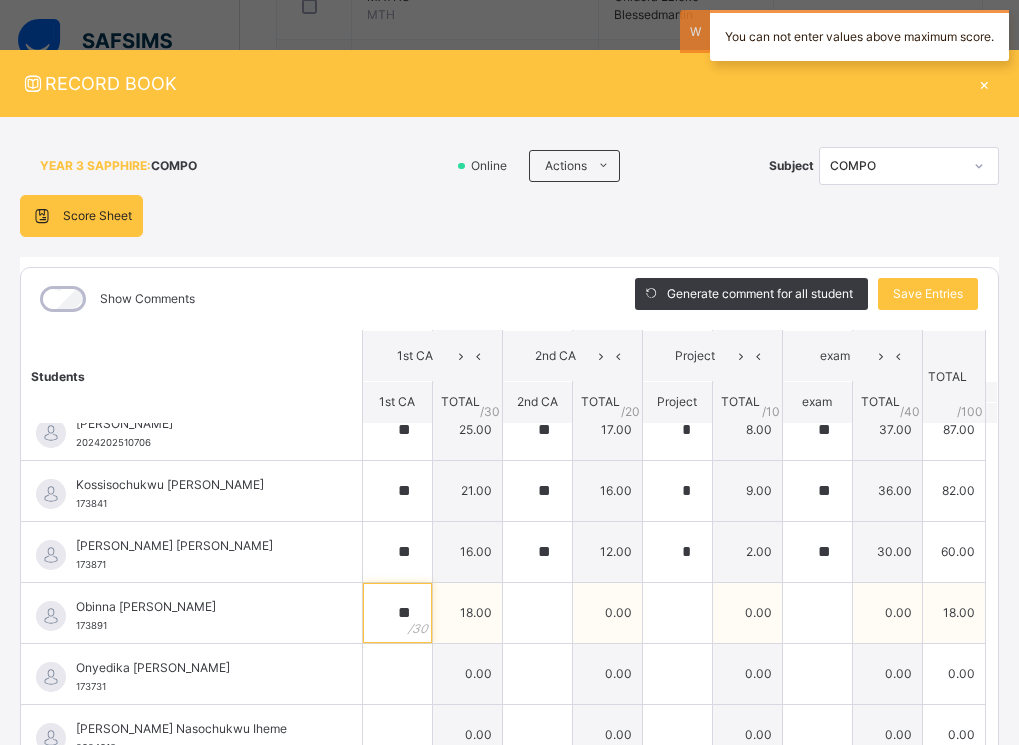 type on "**" 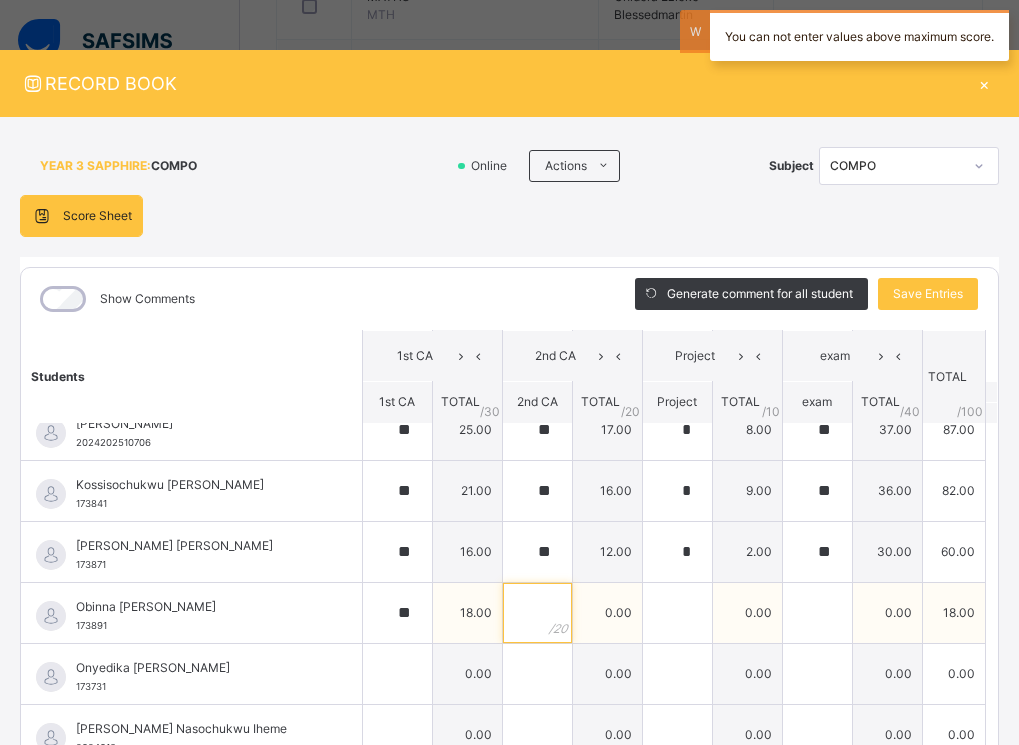 click at bounding box center (537, 613) 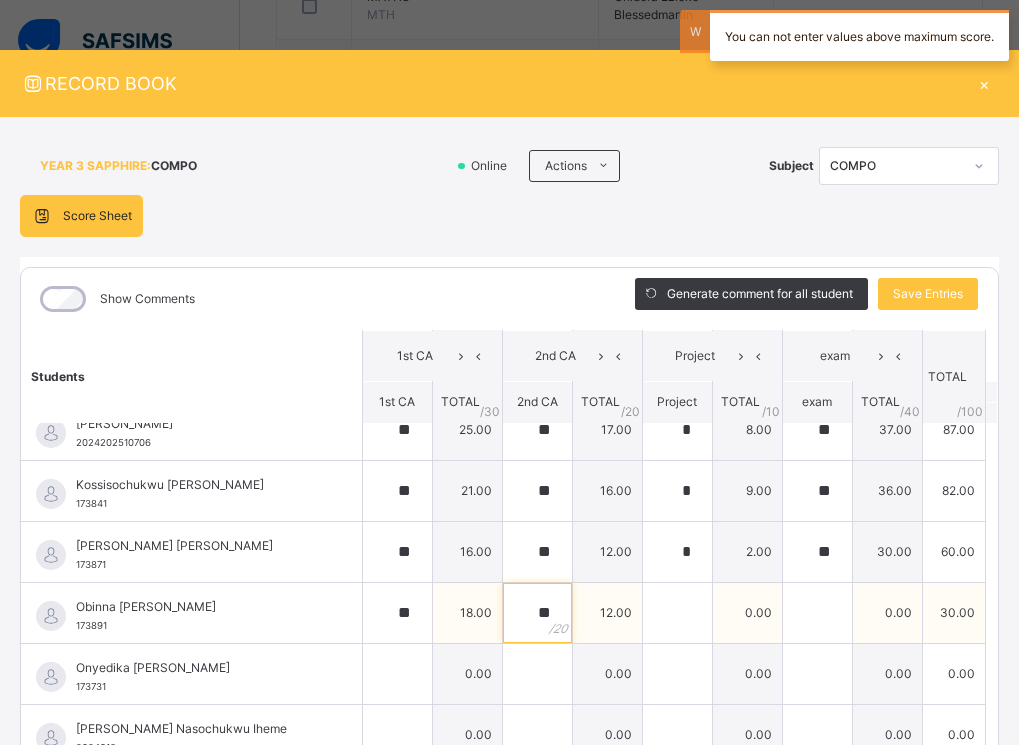 type on "**" 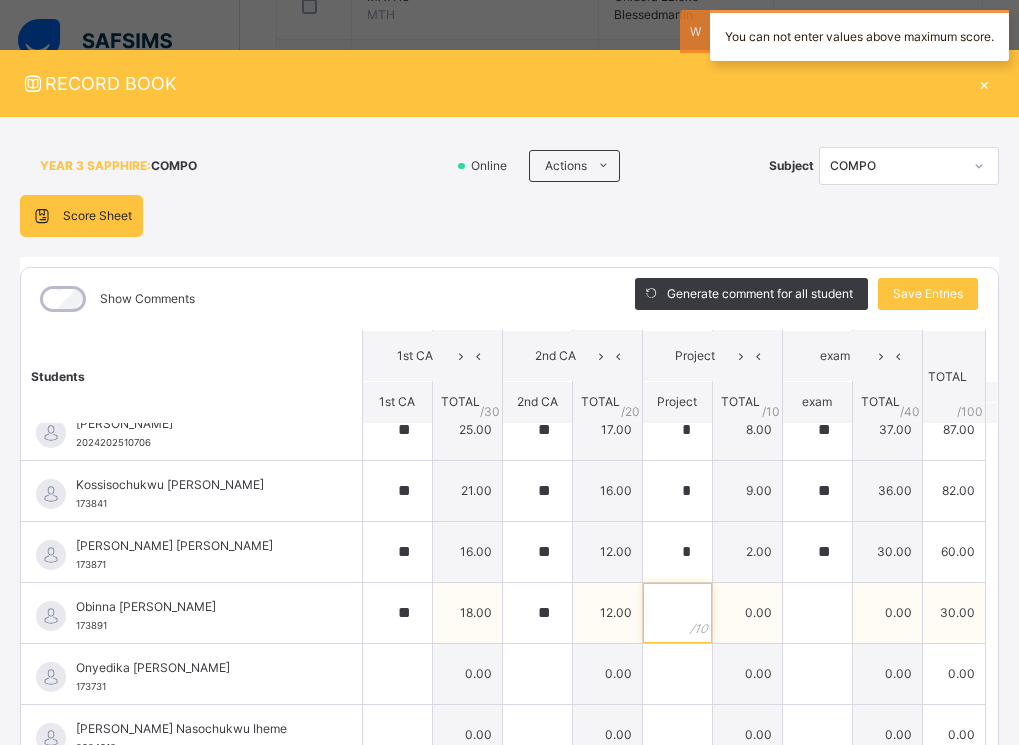 click at bounding box center (677, 613) 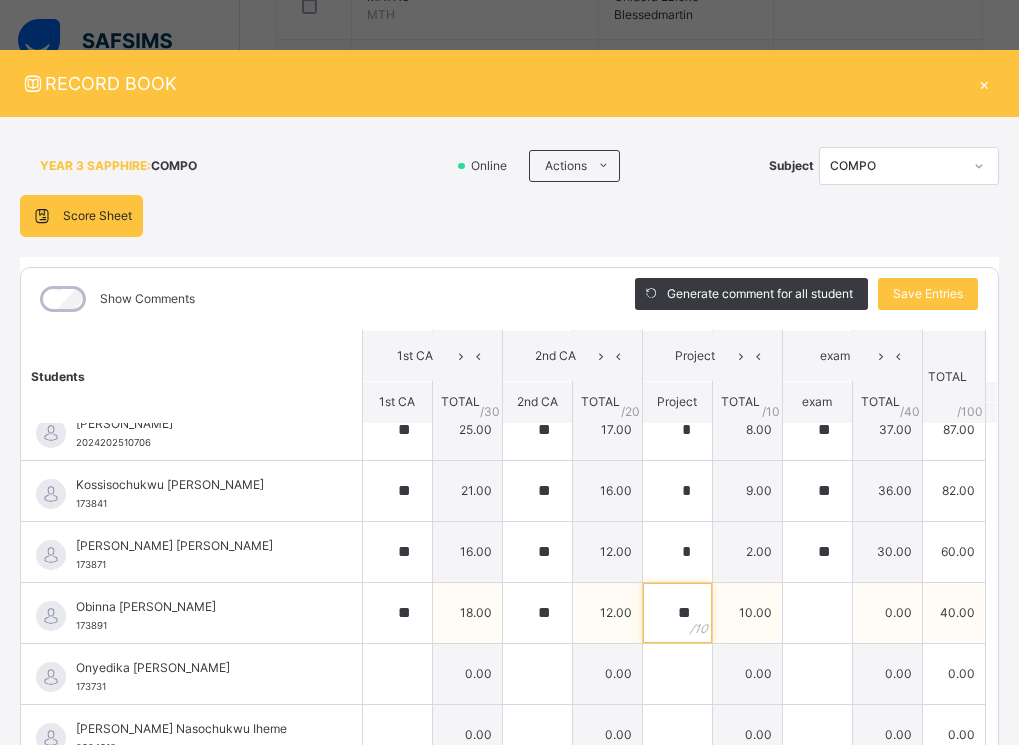 type on "**" 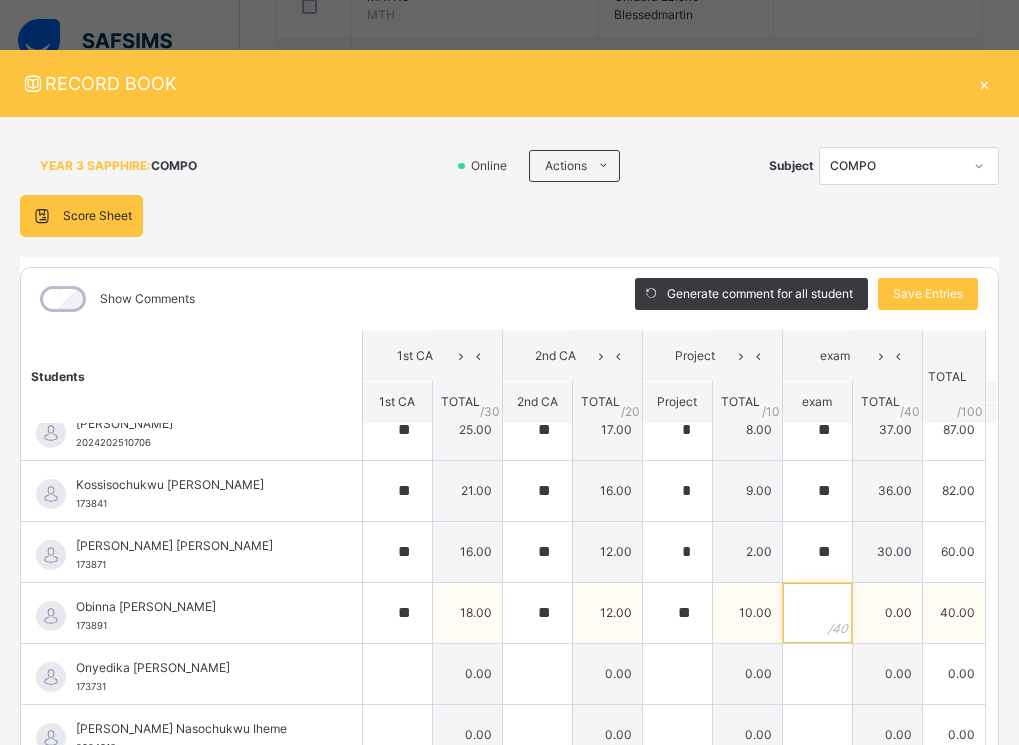 click at bounding box center (817, 613) 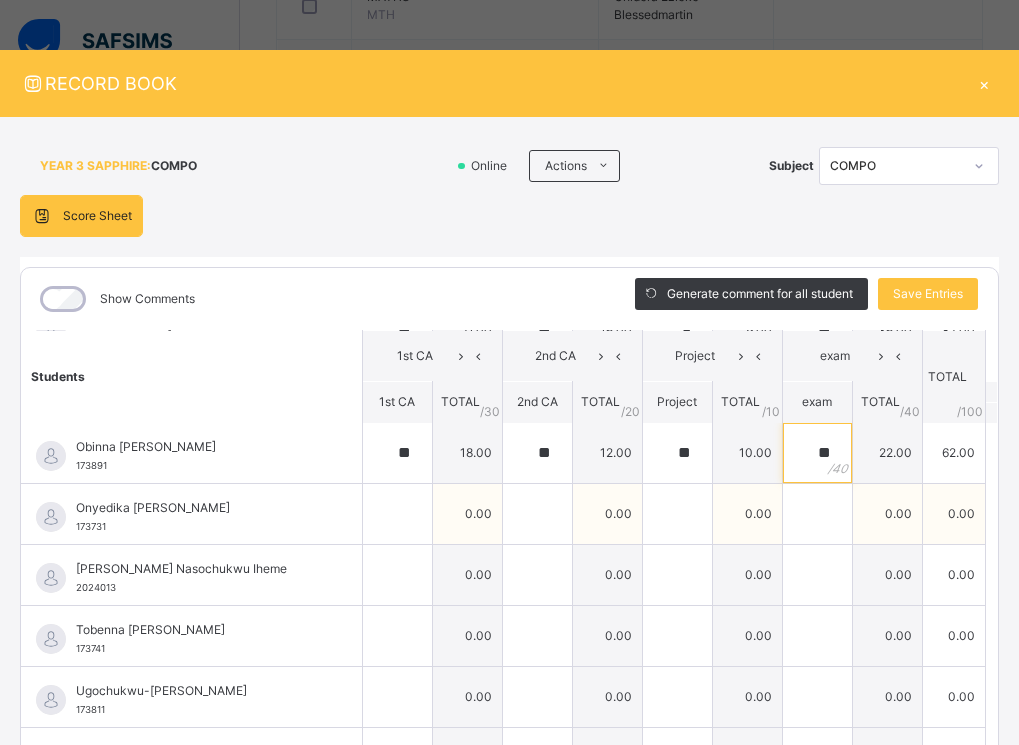 scroll, scrollTop: 1180, scrollLeft: 0, axis: vertical 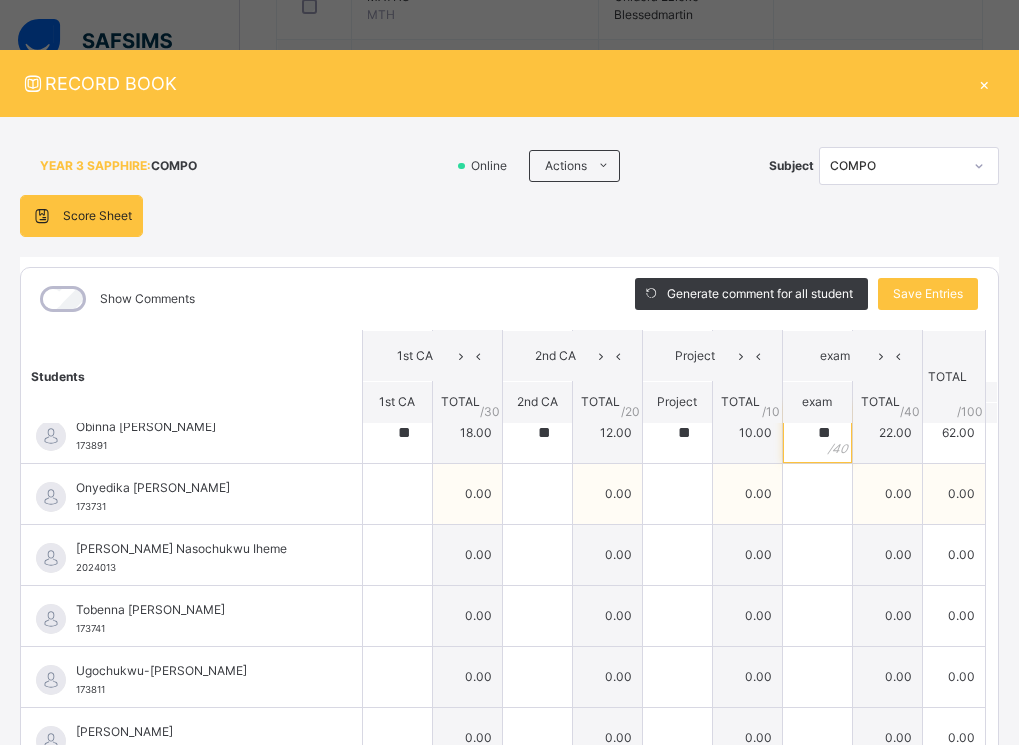 type on "**" 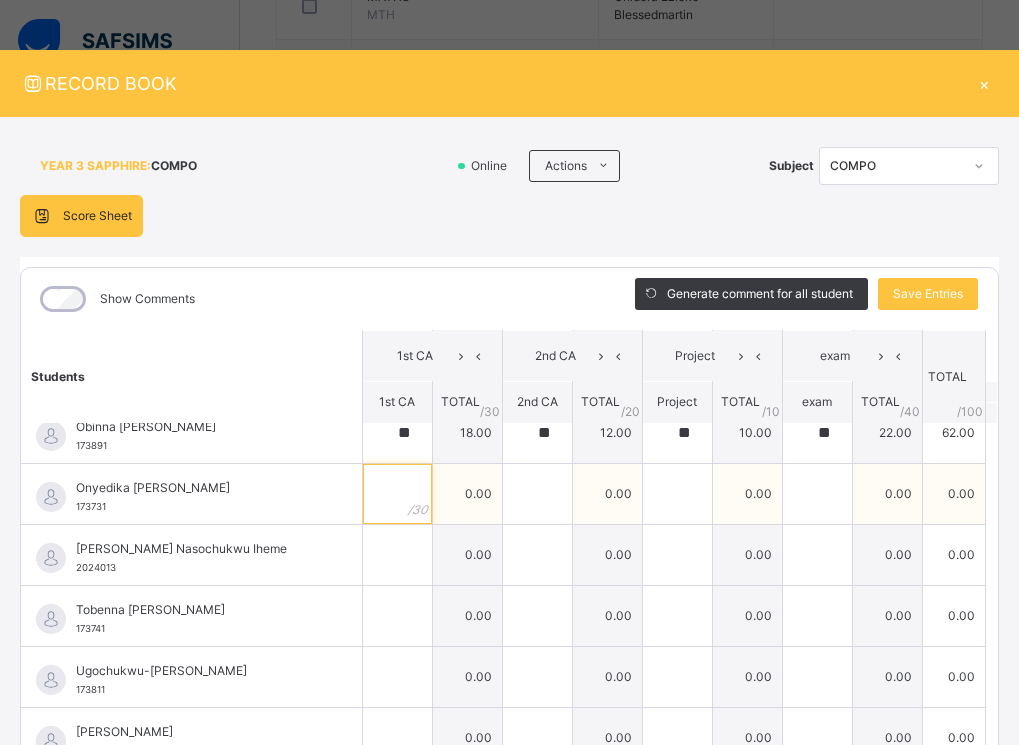 click at bounding box center (397, 494) 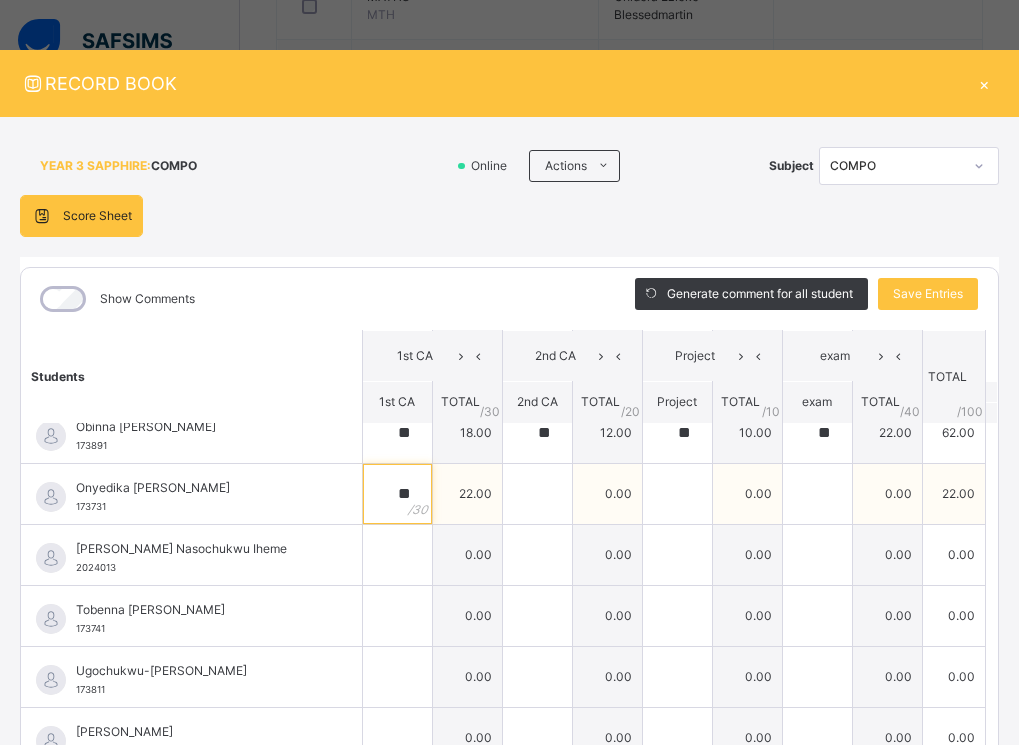 type on "**" 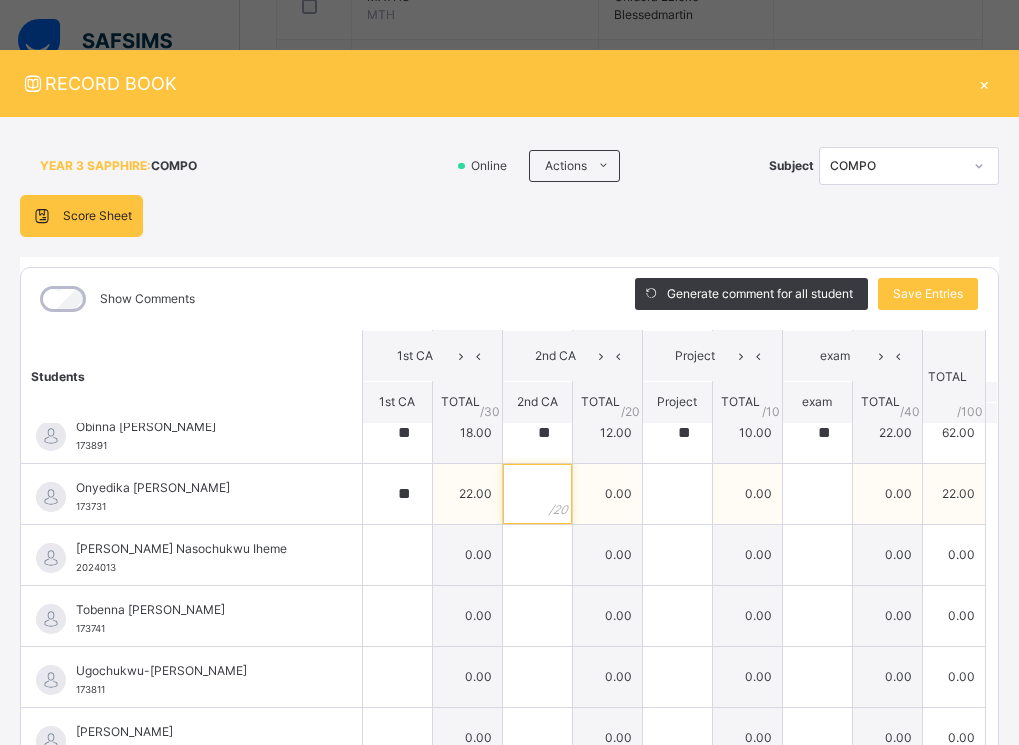 click at bounding box center [537, 494] 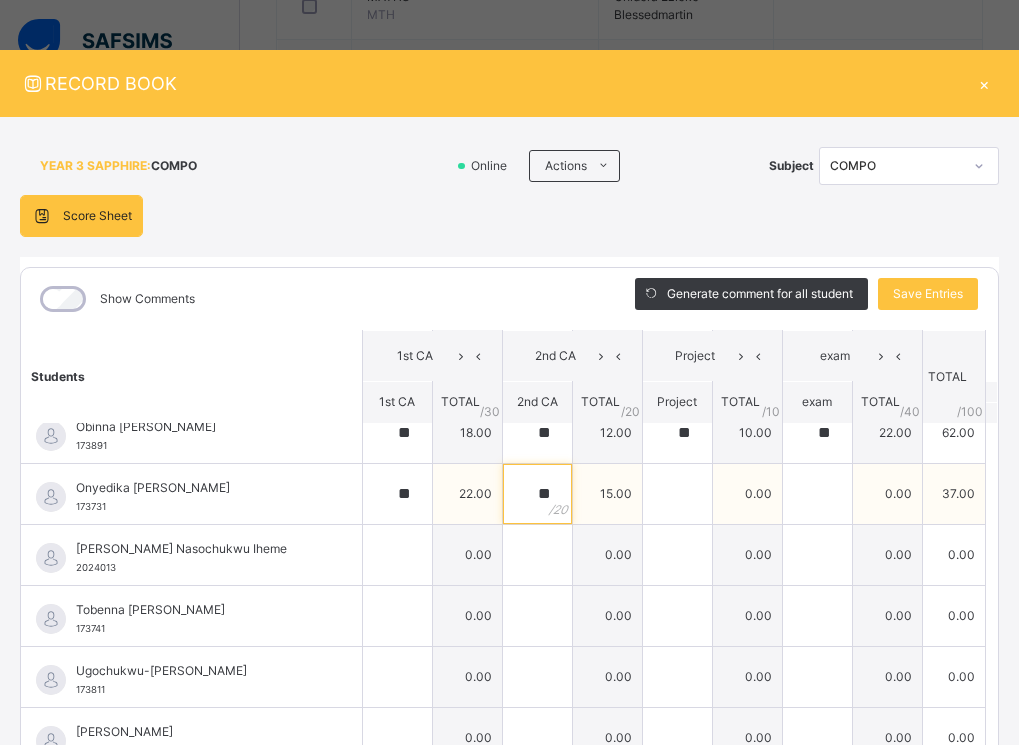 type on "**" 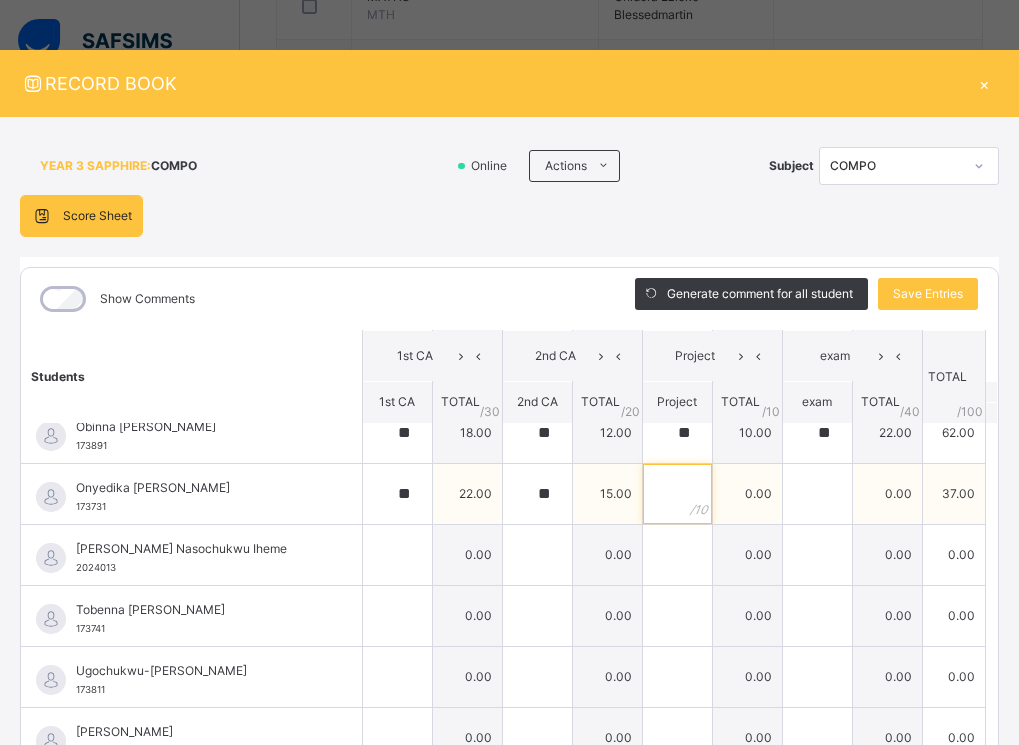 click at bounding box center [677, 494] 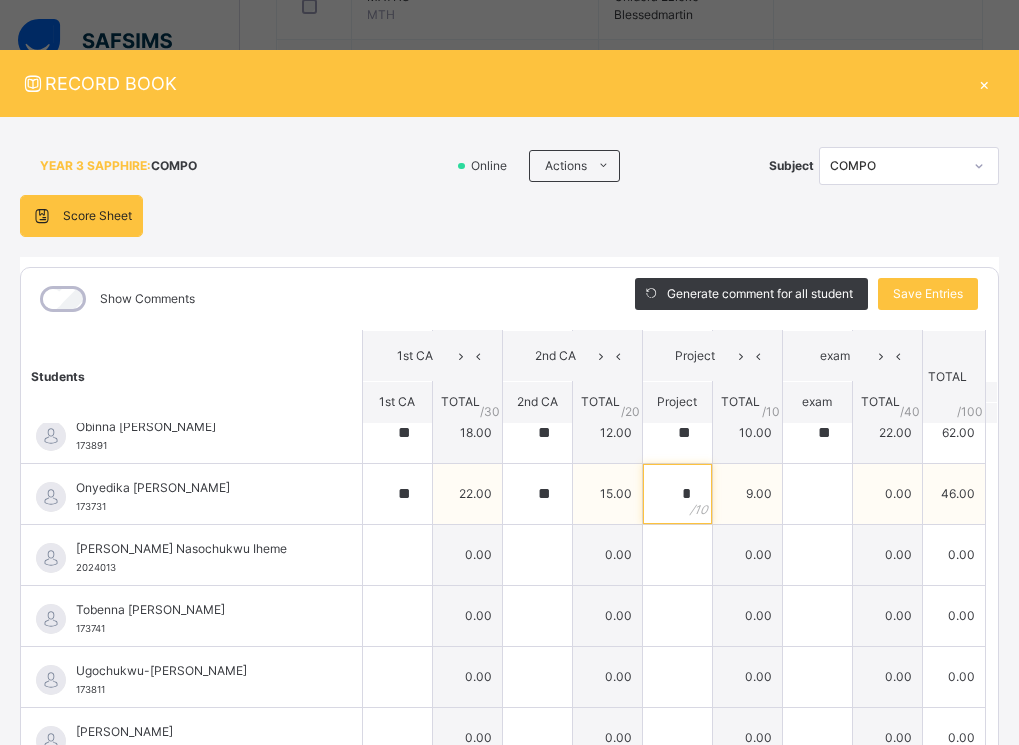 type on "*" 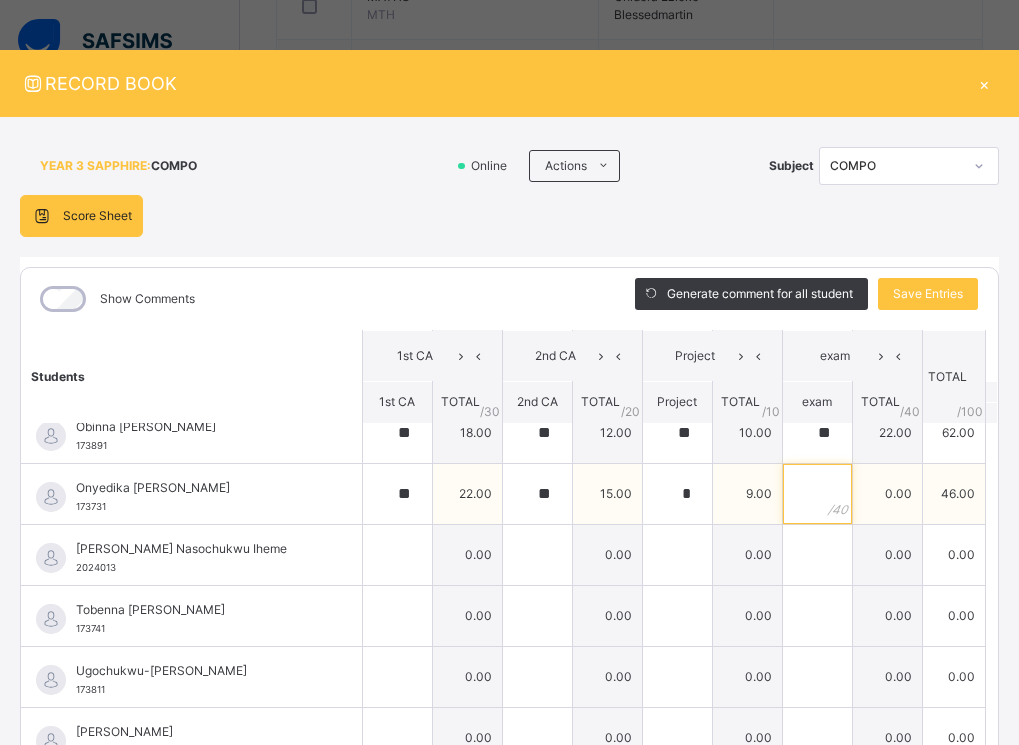 click at bounding box center (817, 494) 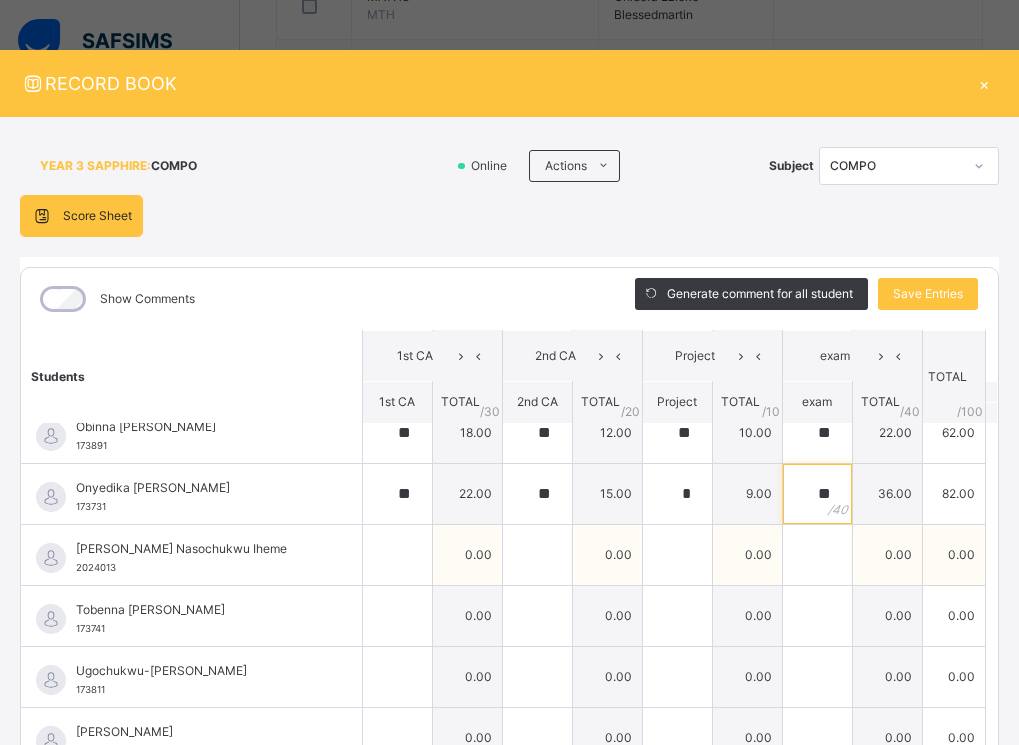 type on "**" 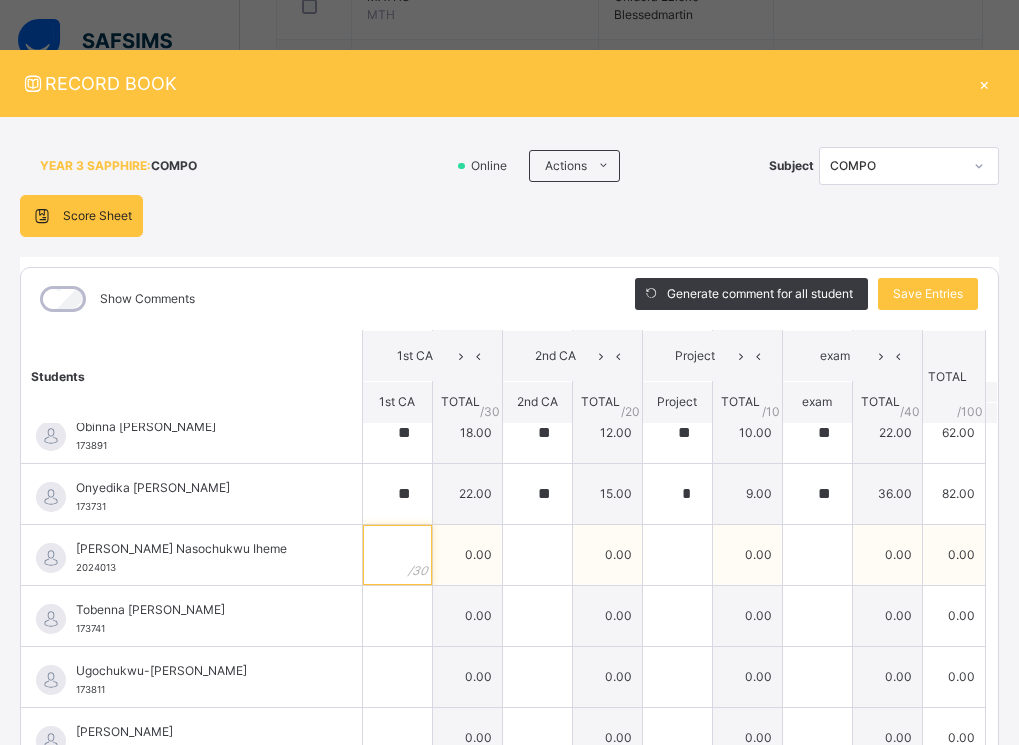 click at bounding box center [397, 555] 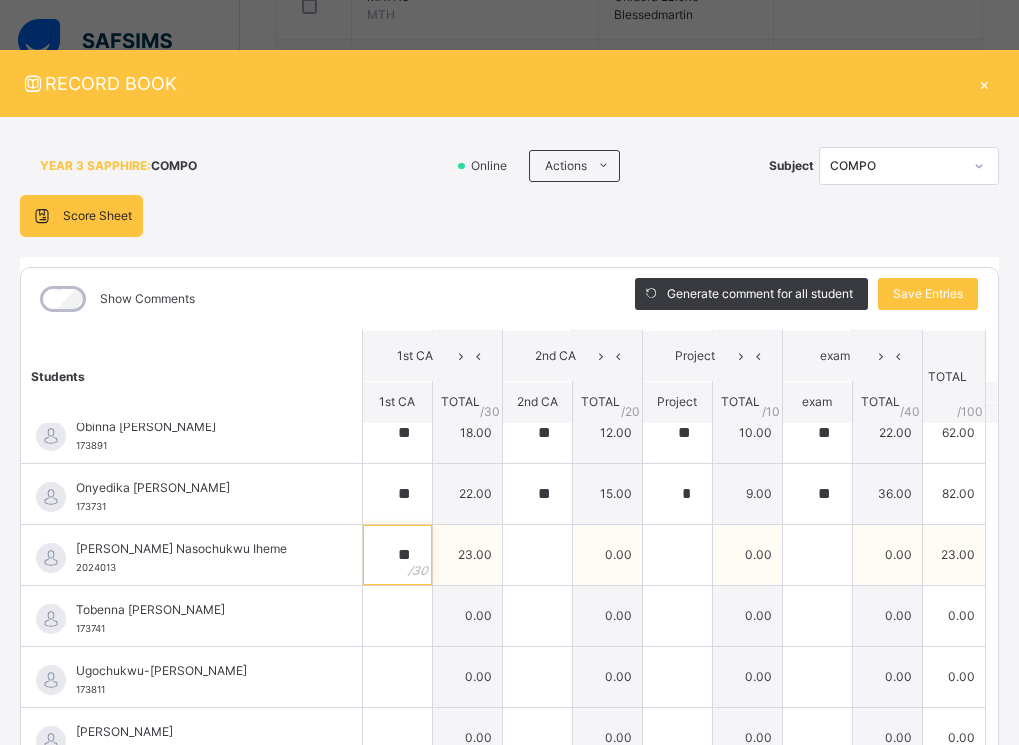 type on "**" 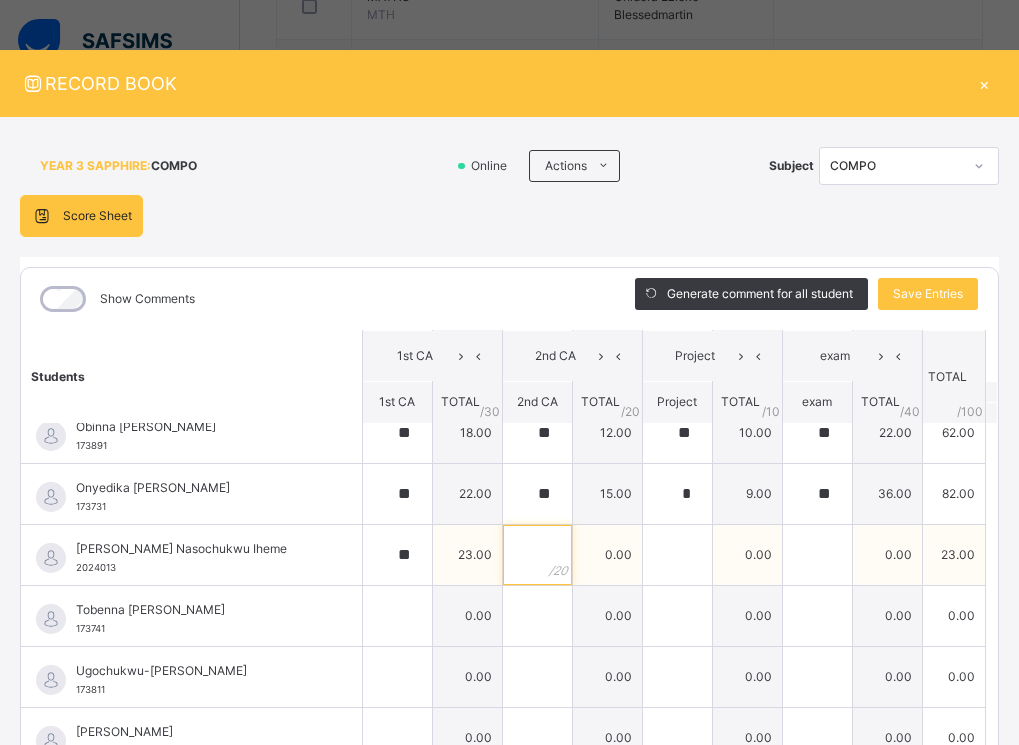 click at bounding box center (537, 555) 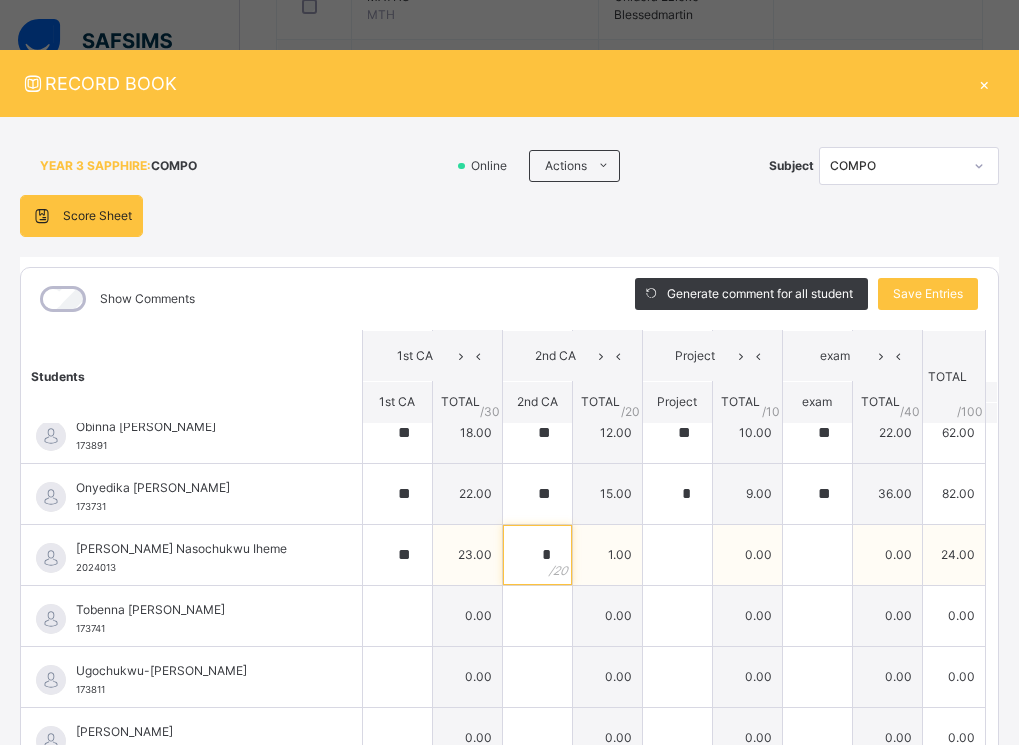 type on "**" 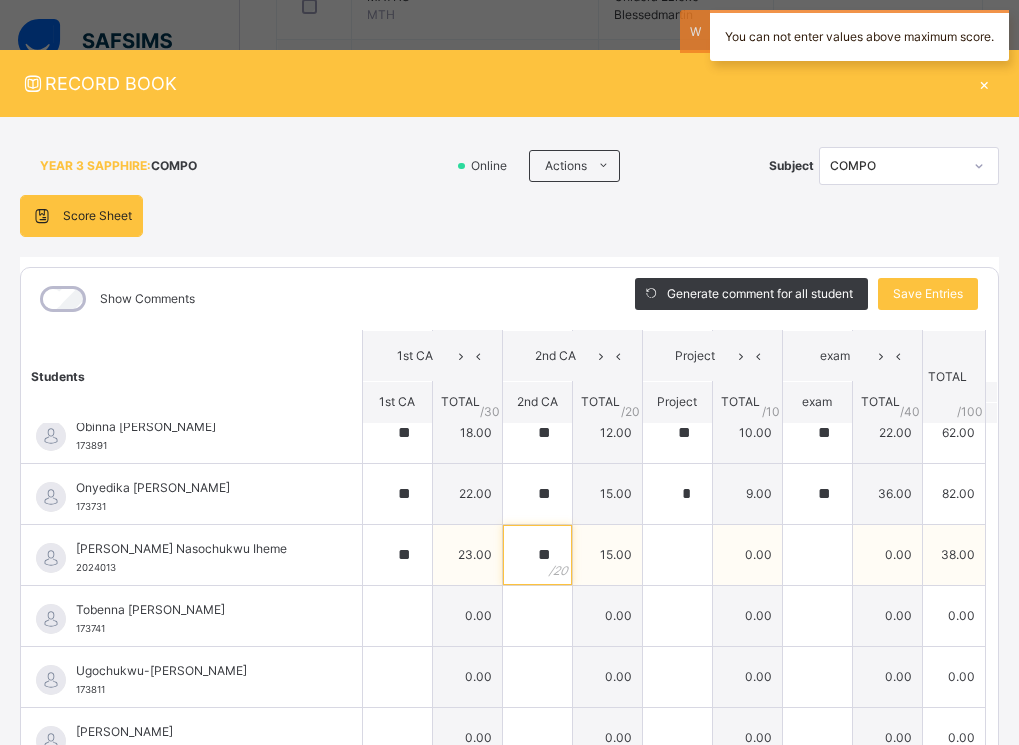 type on "**" 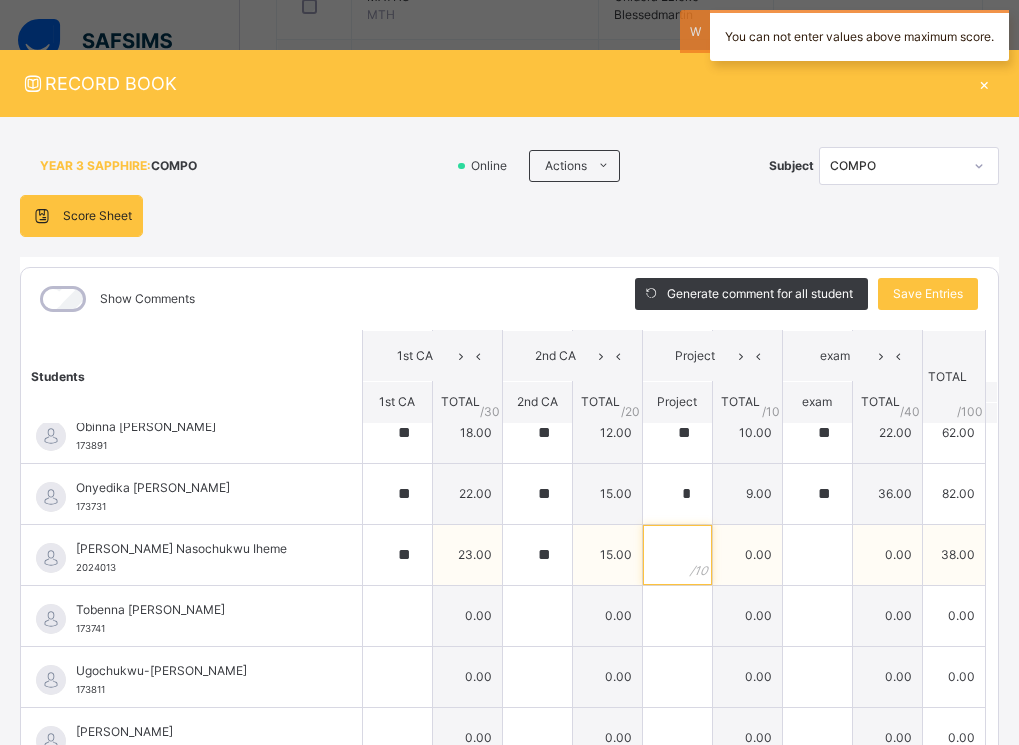 click at bounding box center [677, 555] 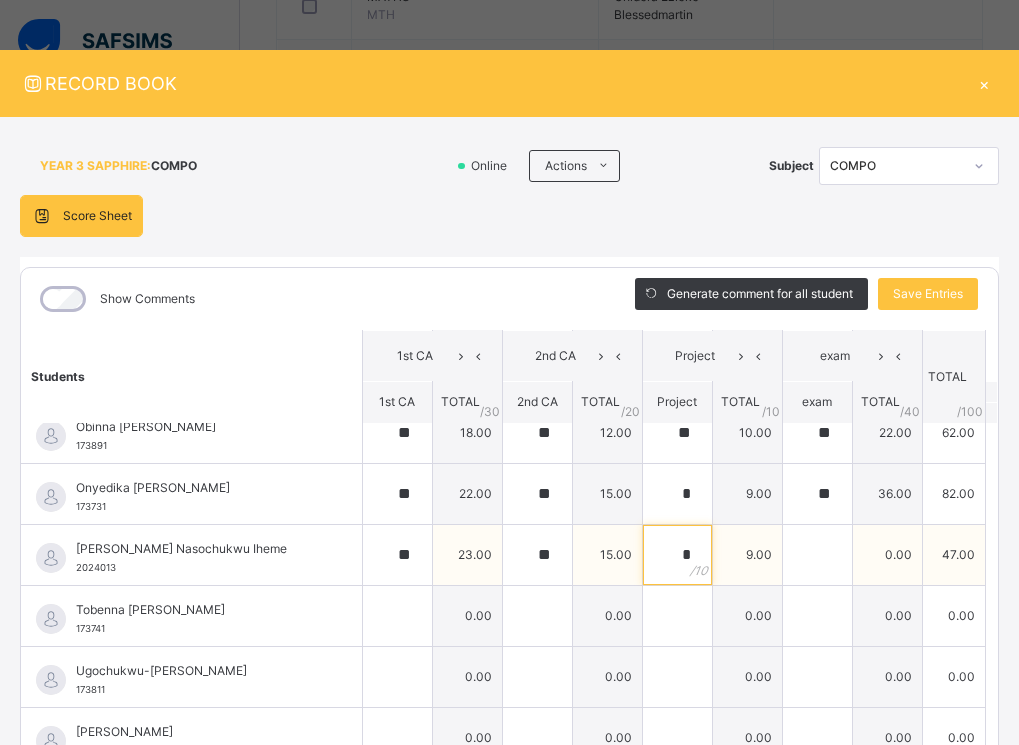 type on "*" 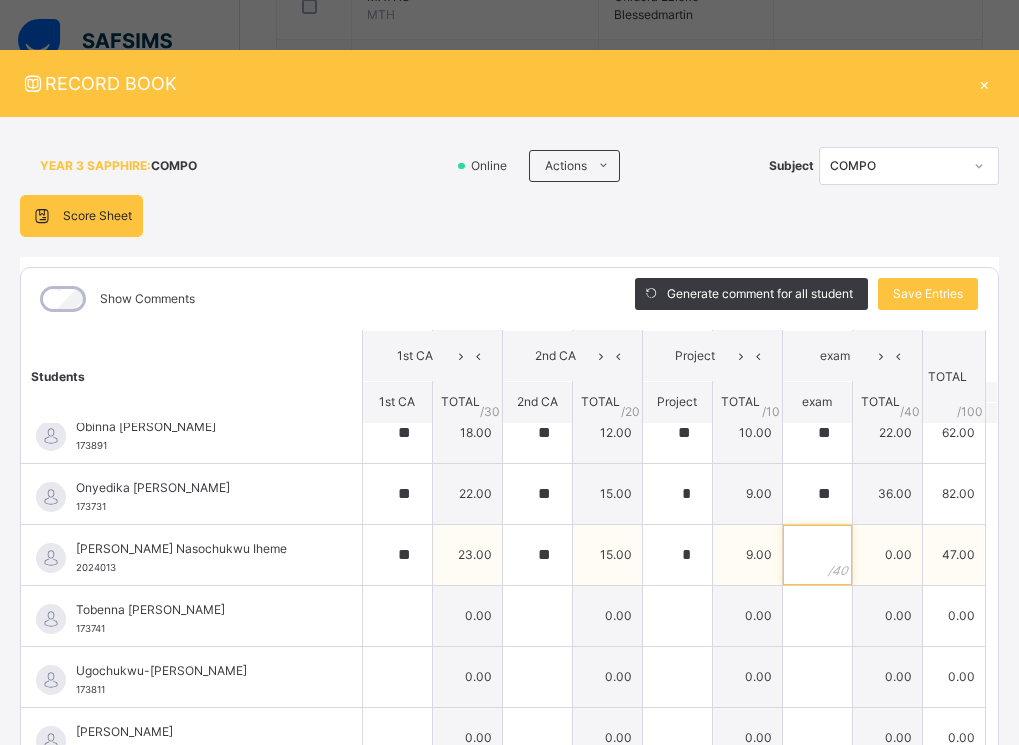 click at bounding box center [817, 555] 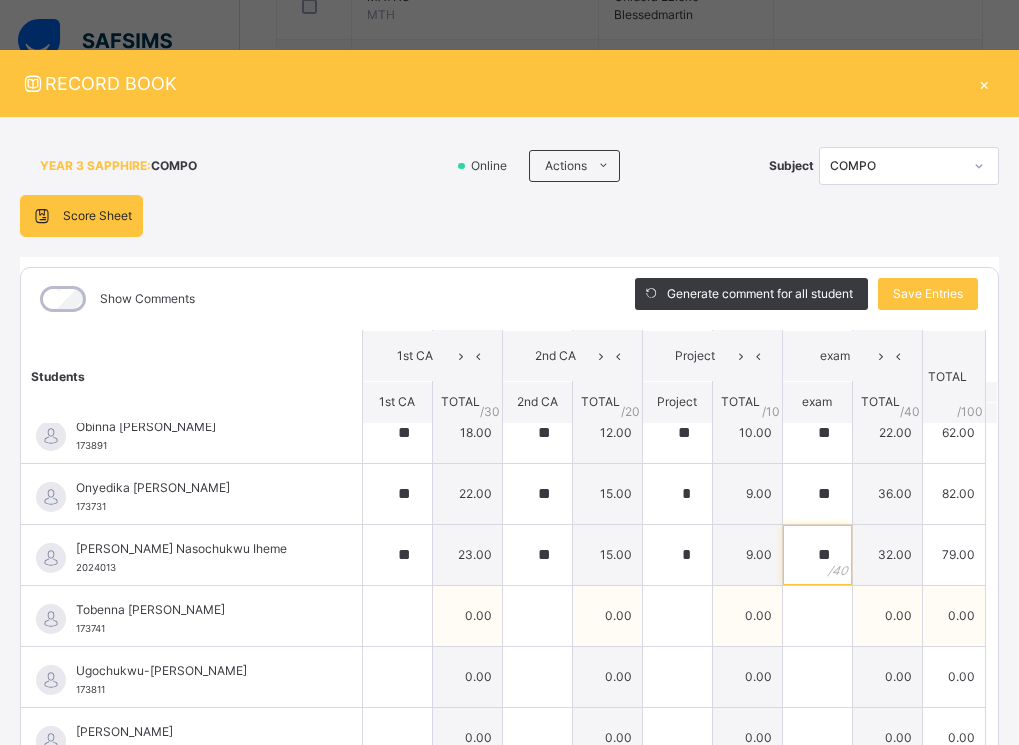 type on "**" 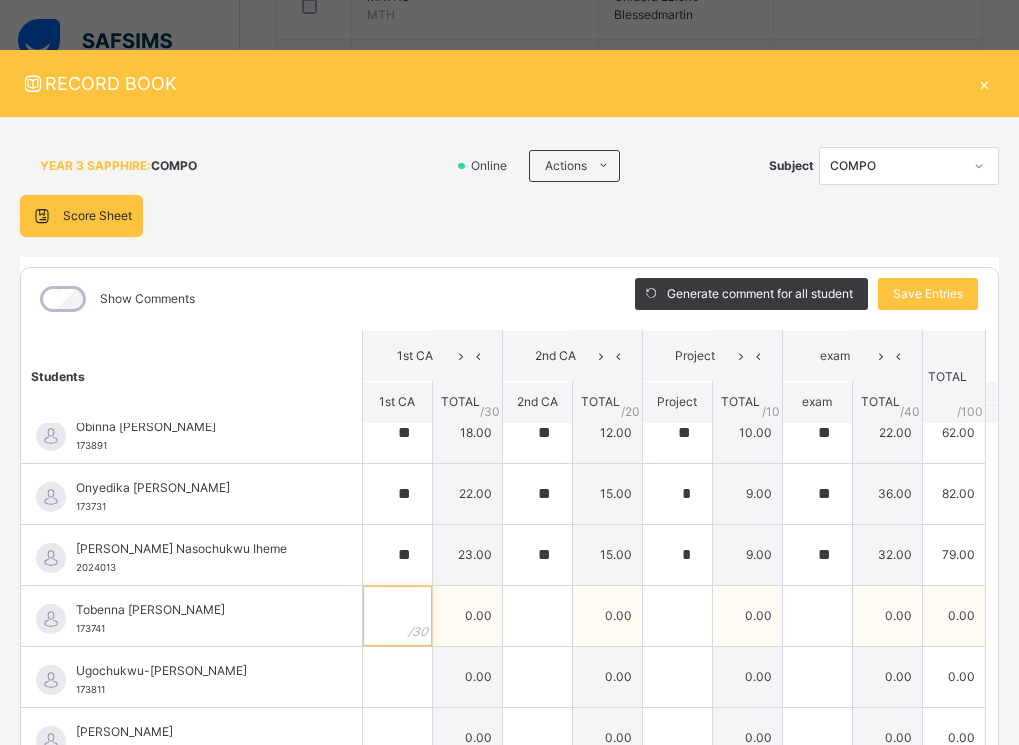 click at bounding box center [397, 616] 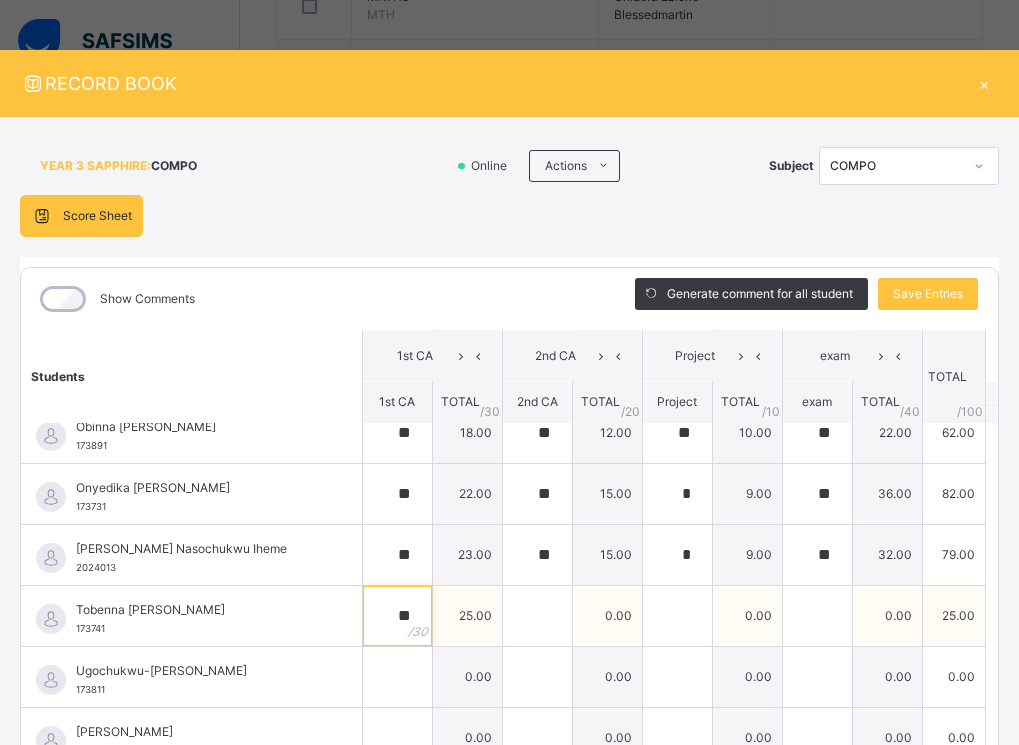 type on "**" 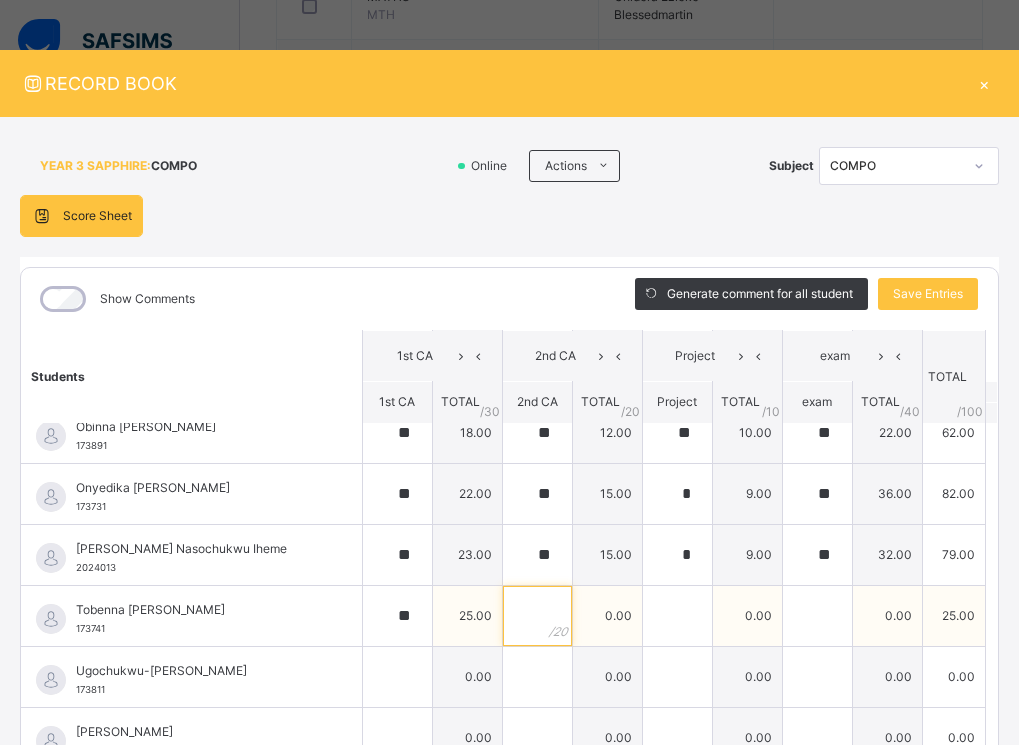 click at bounding box center [537, 616] 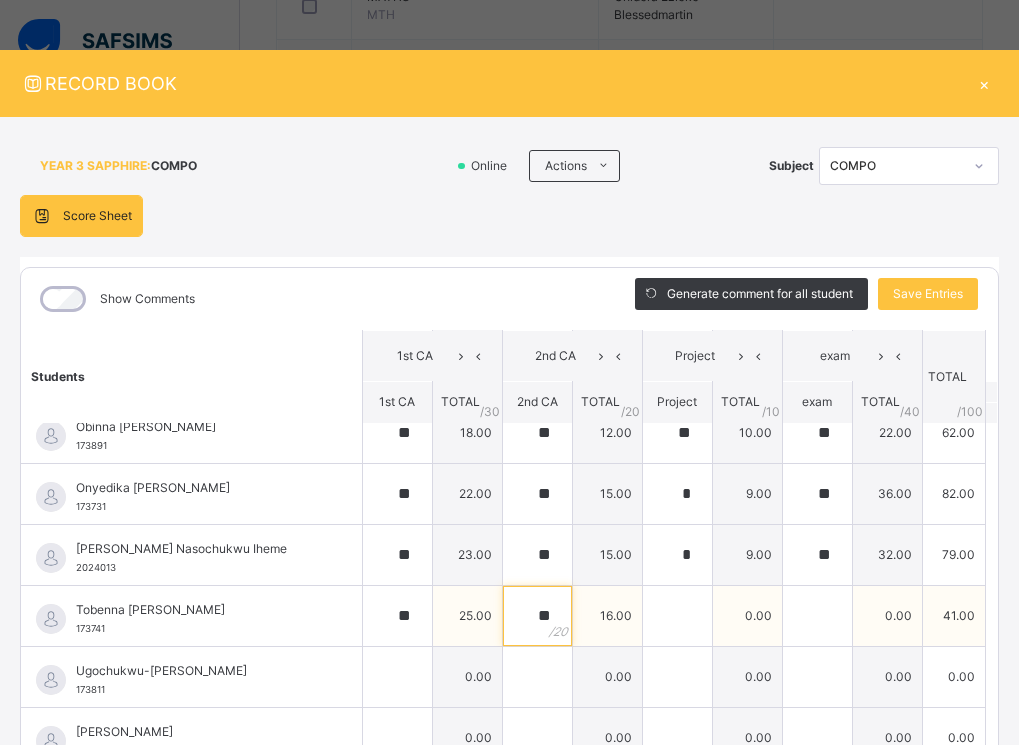 type on "**" 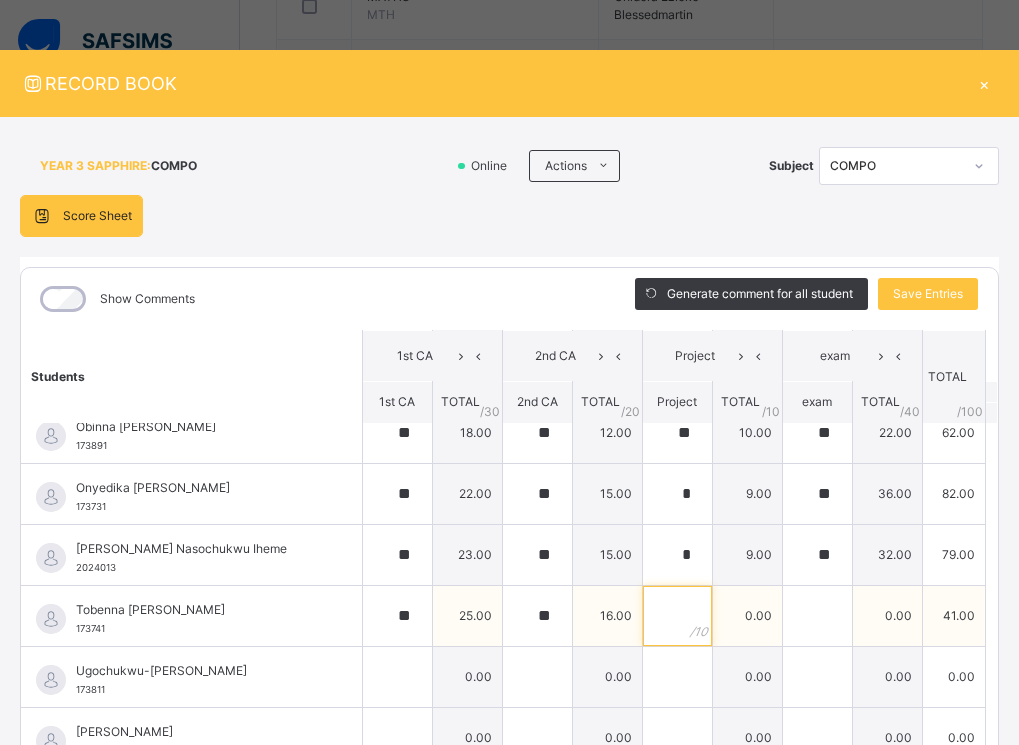 click at bounding box center (677, 616) 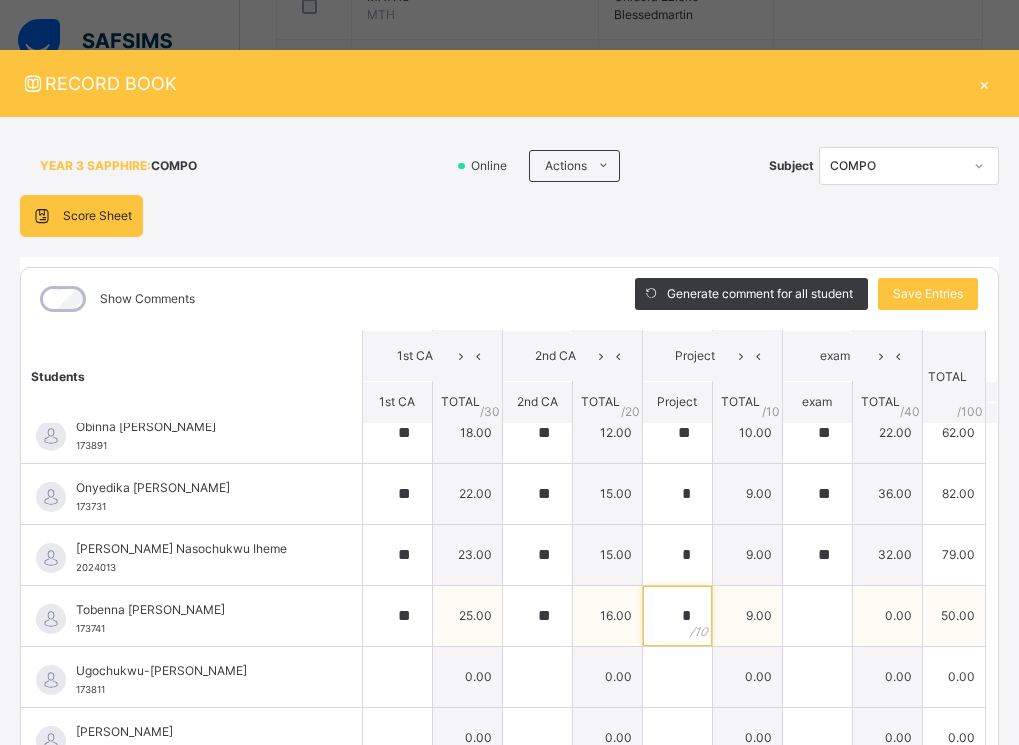 type on "*" 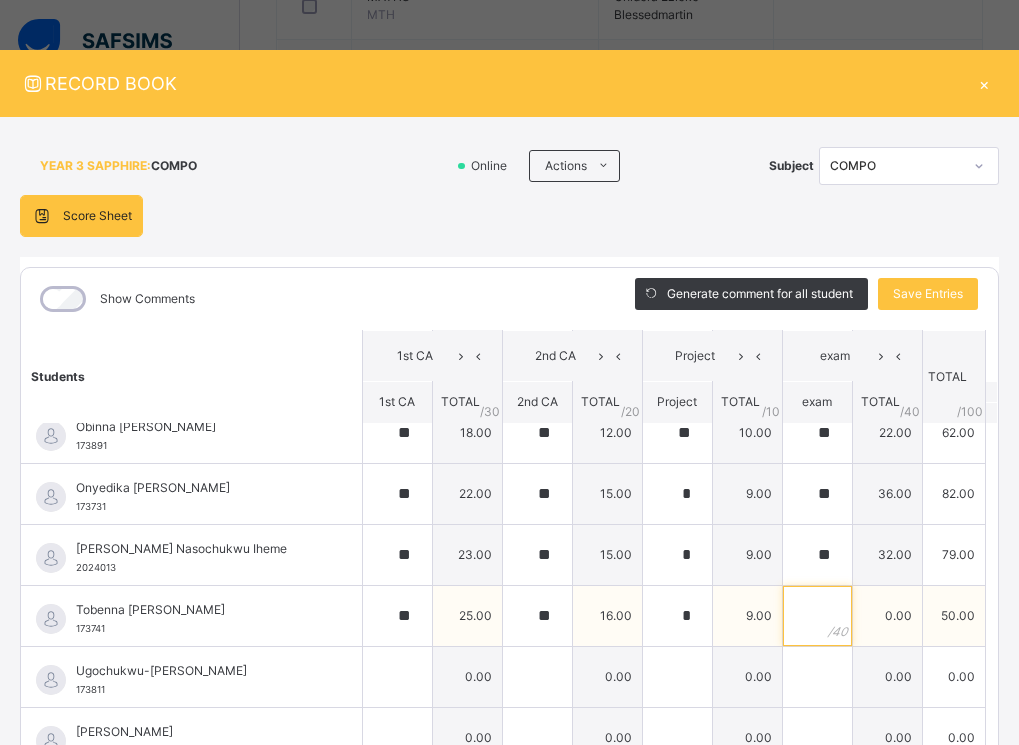 click at bounding box center (817, 616) 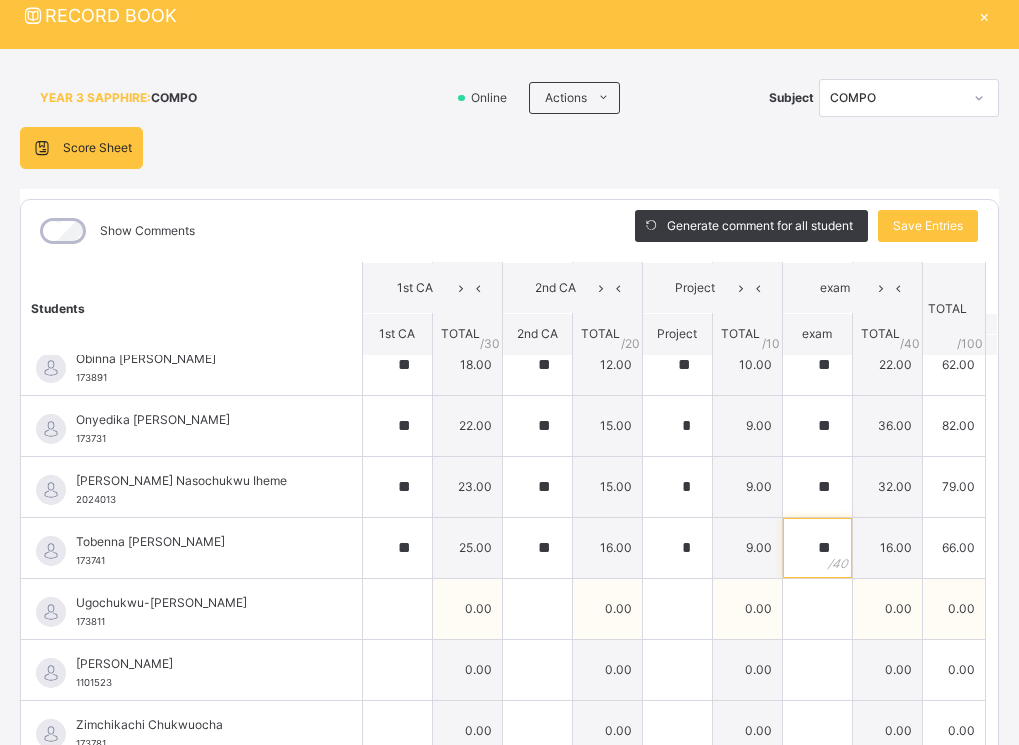 scroll, scrollTop: 100, scrollLeft: 0, axis: vertical 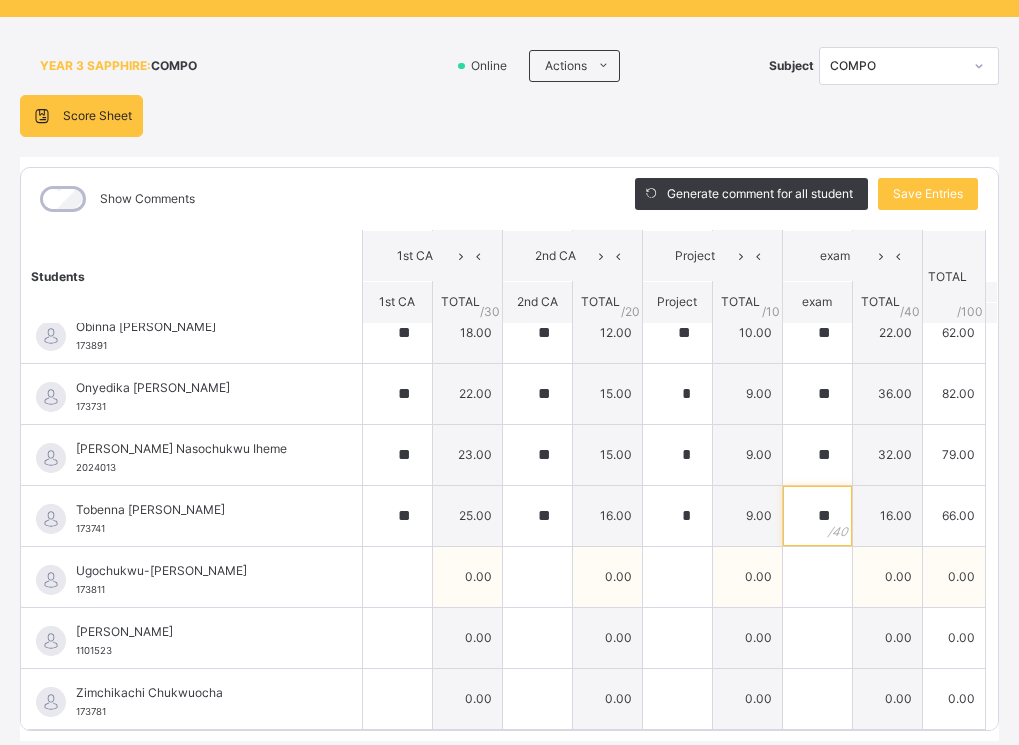 type on "**" 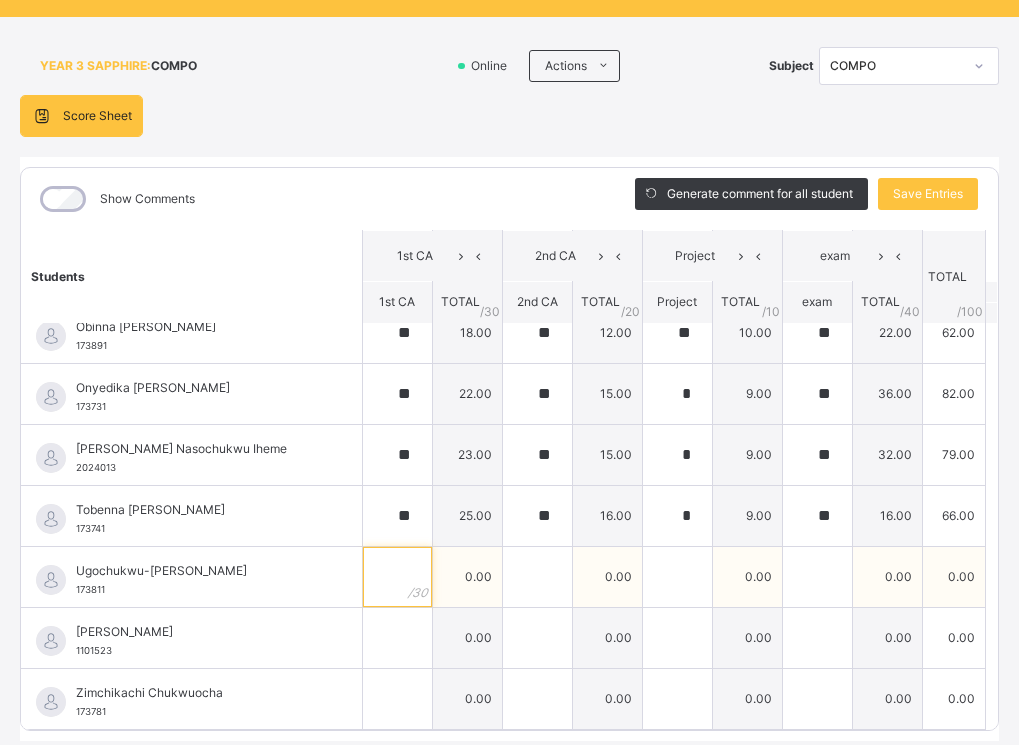 click at bounding box center (397, 577) 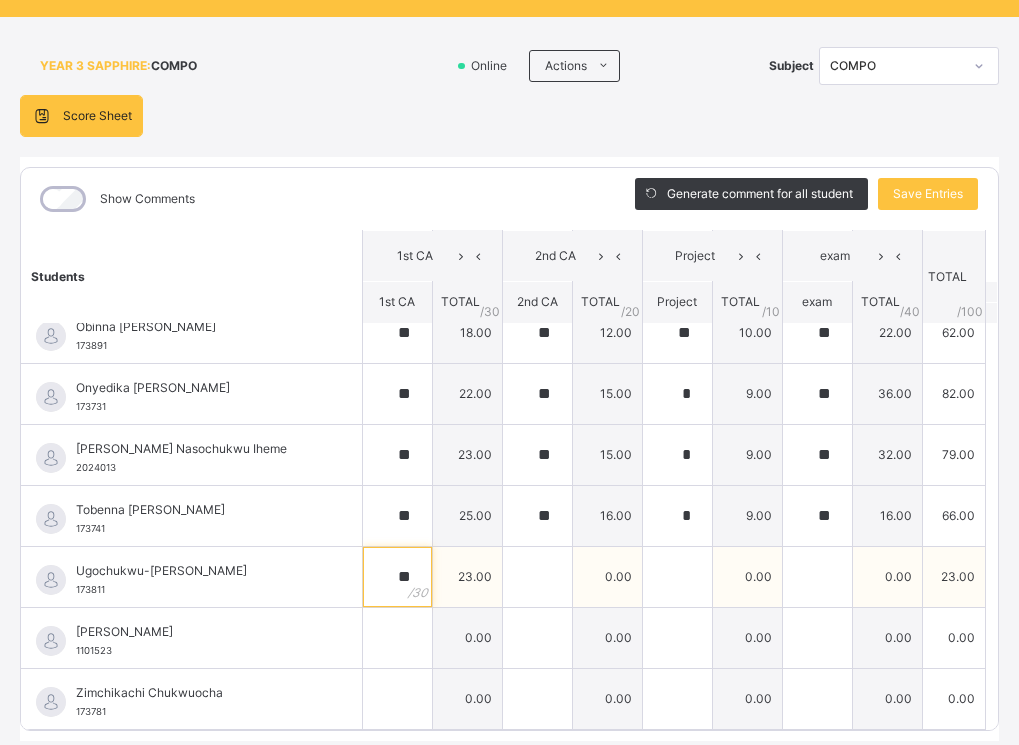 type on "**" 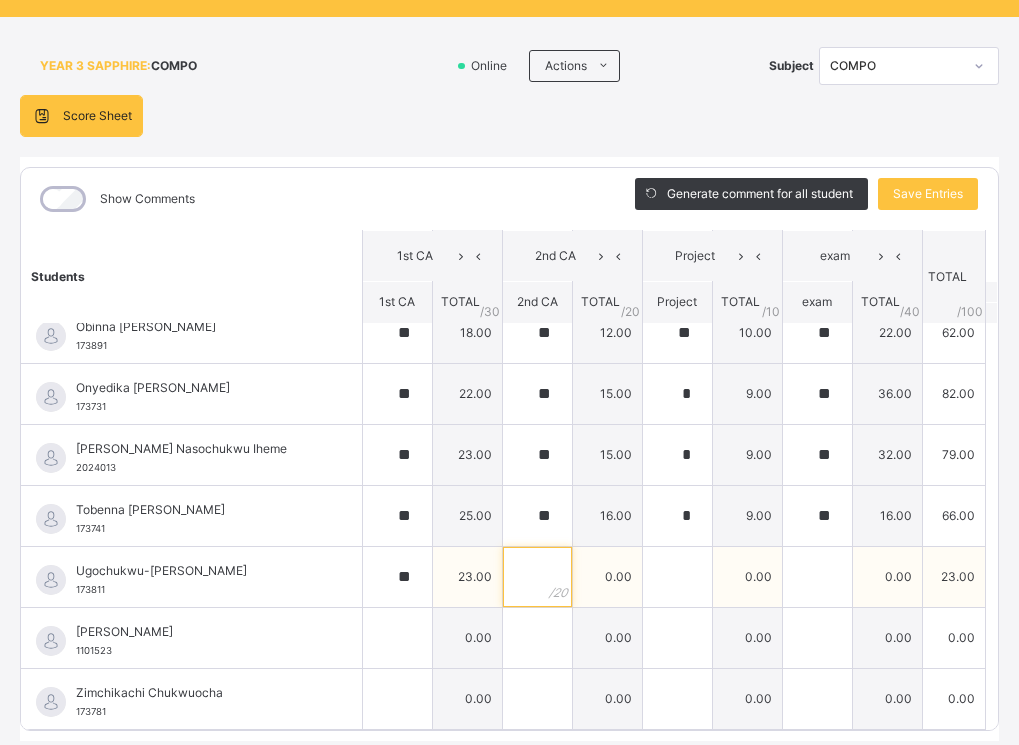 click at bounding box center [537, 577] 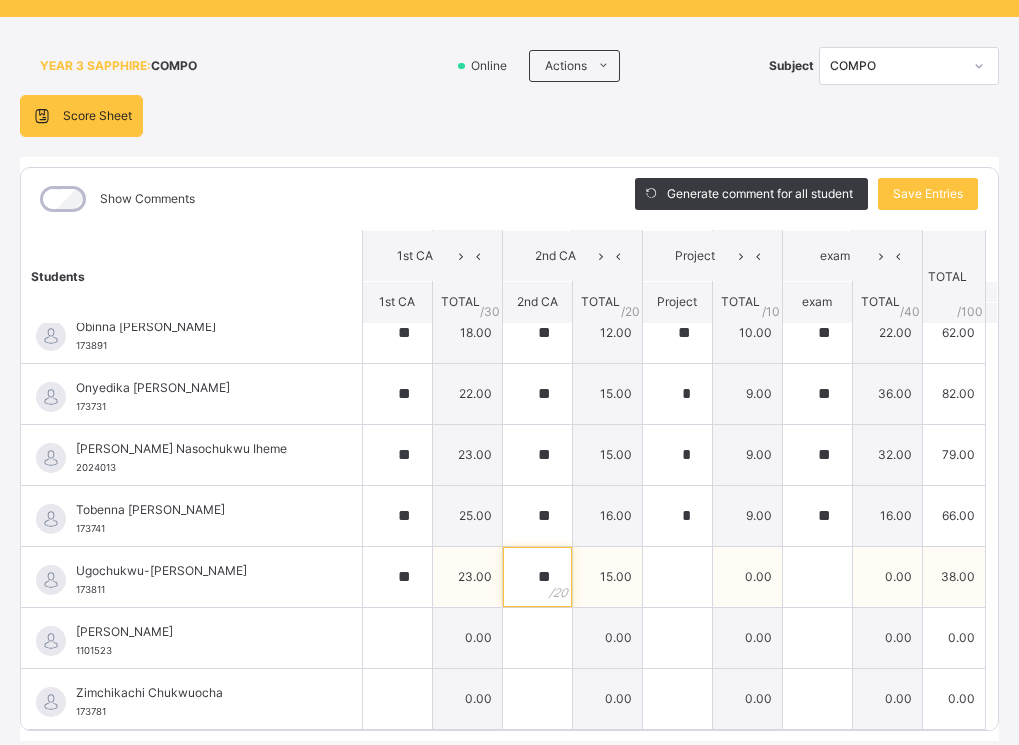 type on "**" 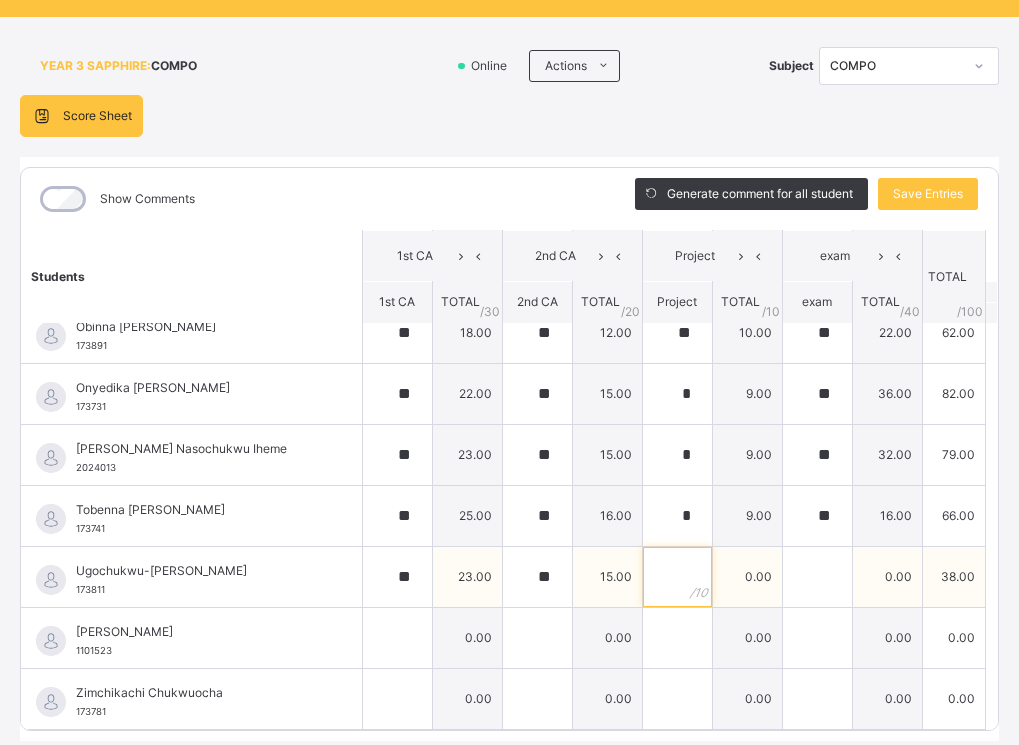 click at bounding box center [677, 577] 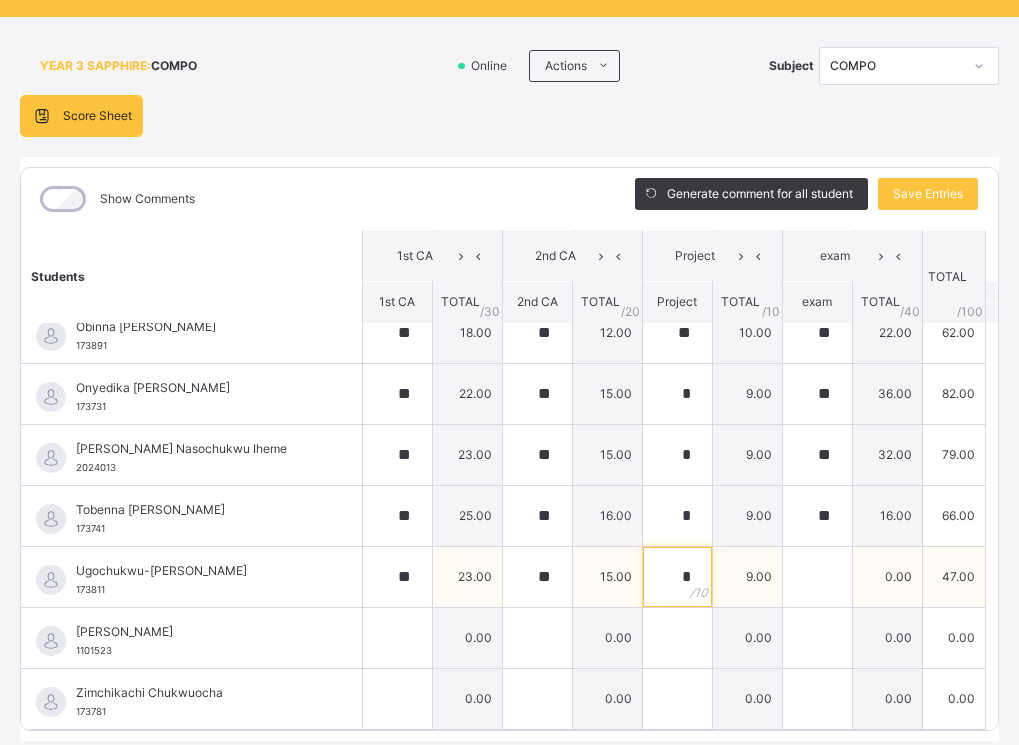 type on "*" 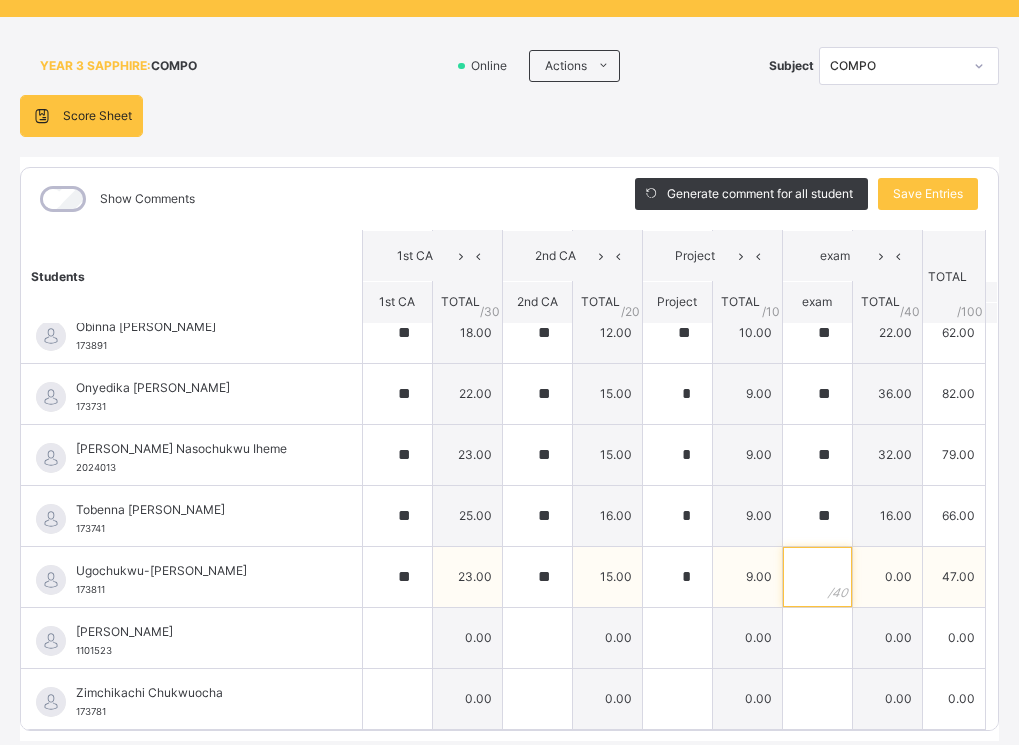 drag, startPoint x: 782, startPoint y: 574, endPoint x: 779, endPoint y: 585, distance: 11.401754 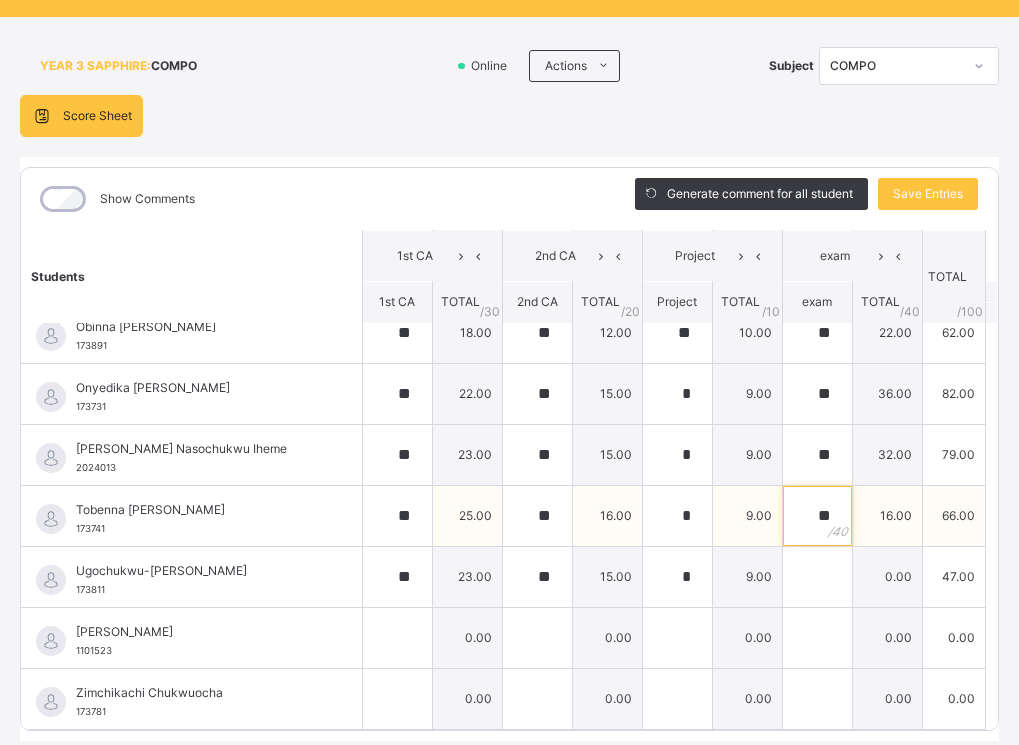 click on "**" at bounding box center (817, 516) 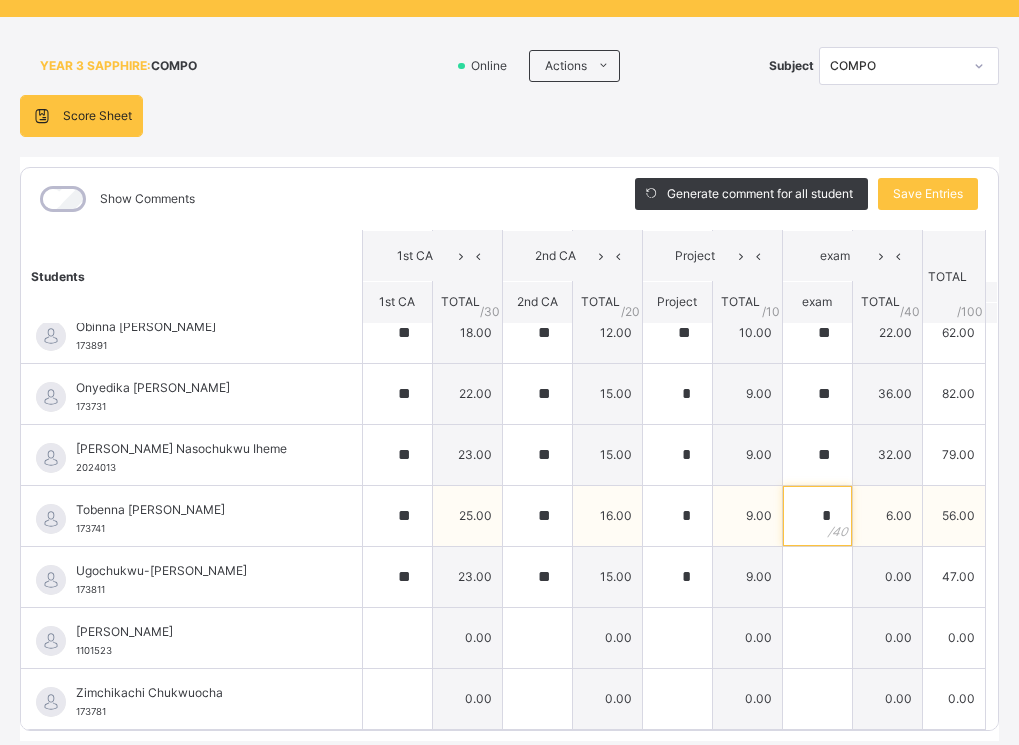 type on "*" 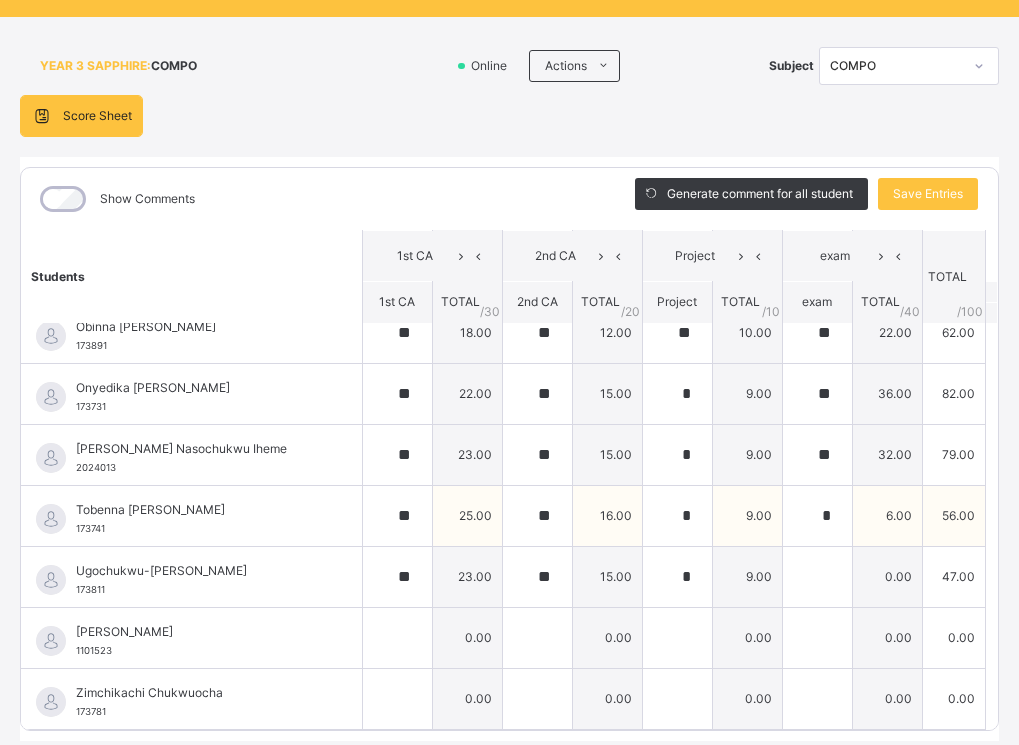 click on "*" at bounding box center [817, 516] 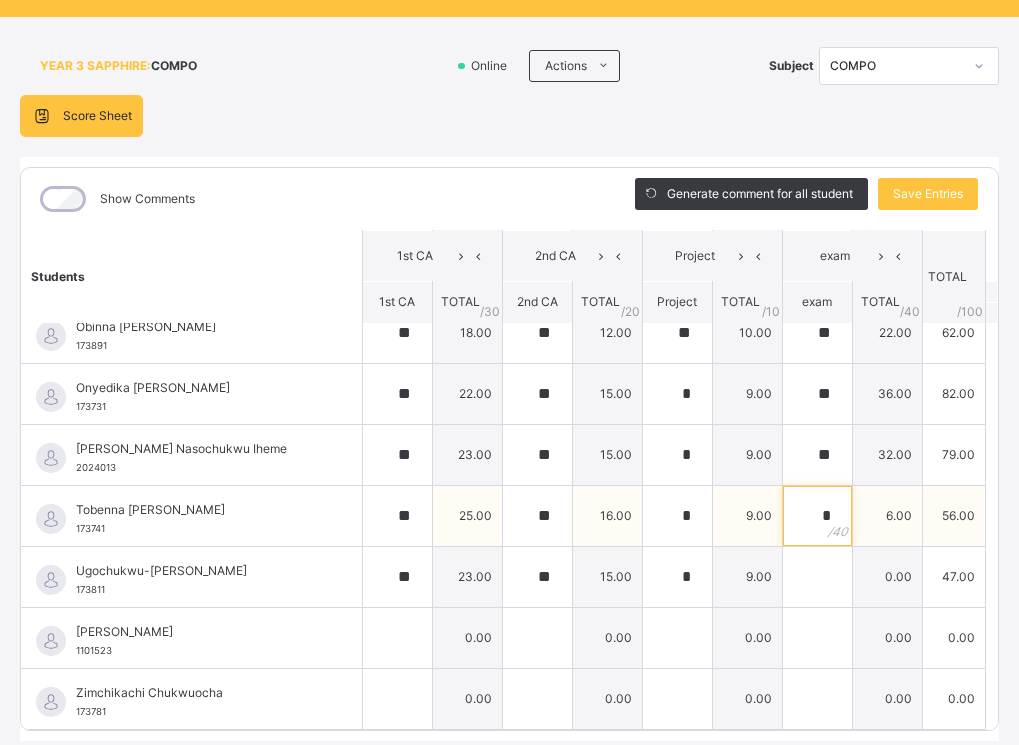 click on "*" at bounding box center (817, 516) 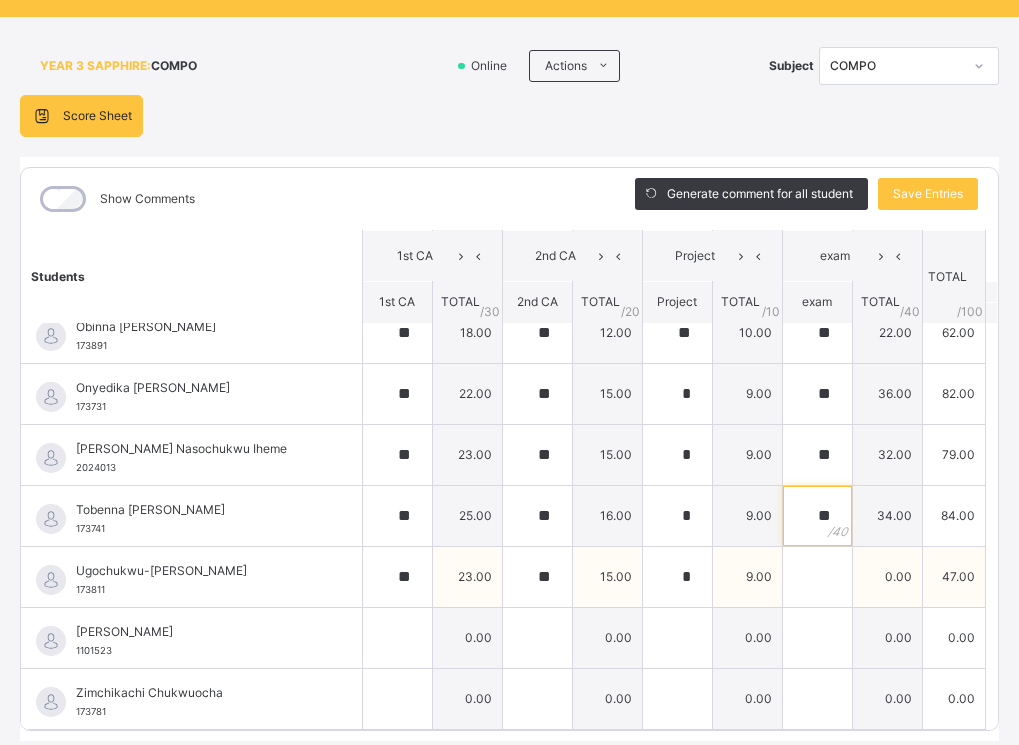 type on "**" 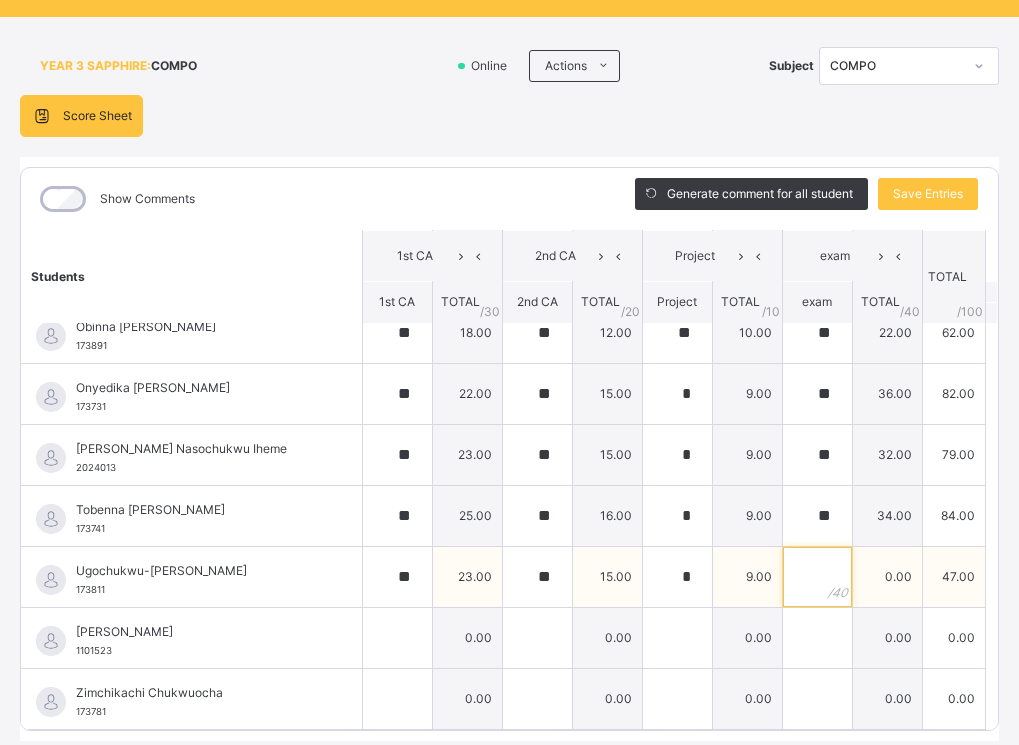 click at bounding box center (817, 577) 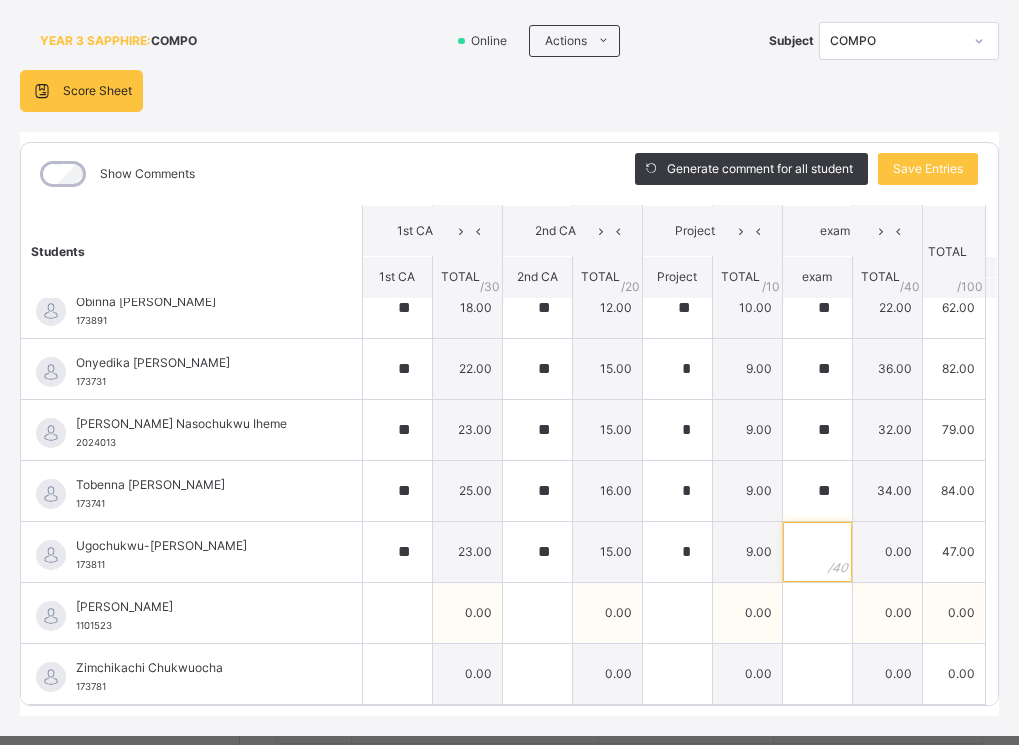 scroll, scrollTop: 166, scrollLeft: 0, axis: vertical 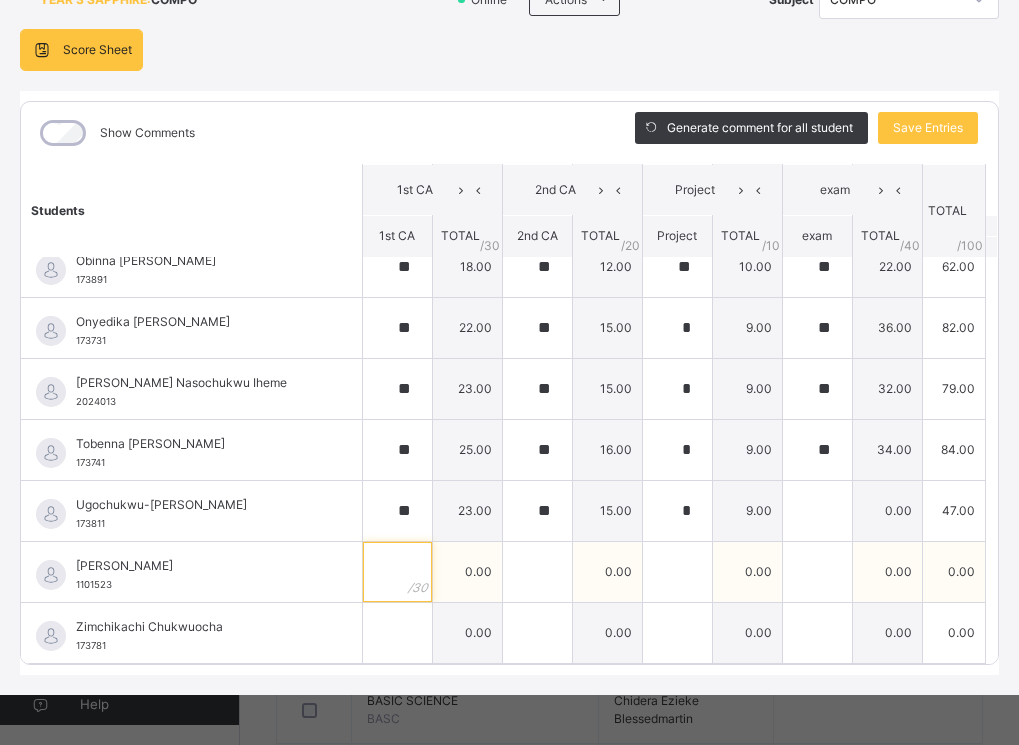 click at bounding box center [397, 572] 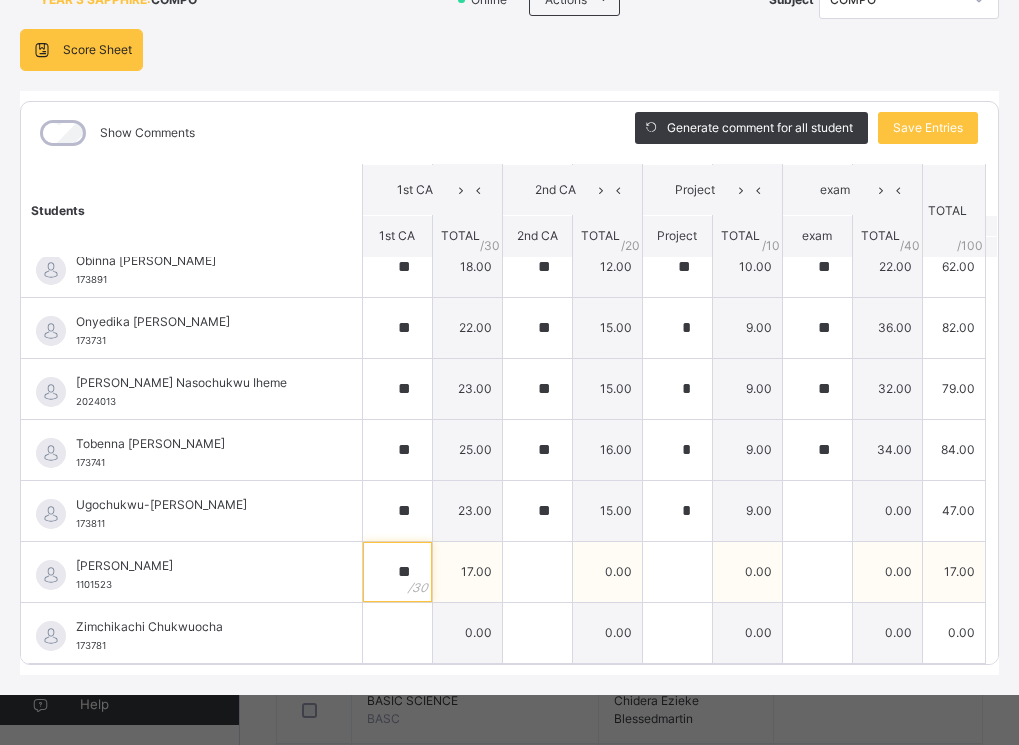 type on "**" 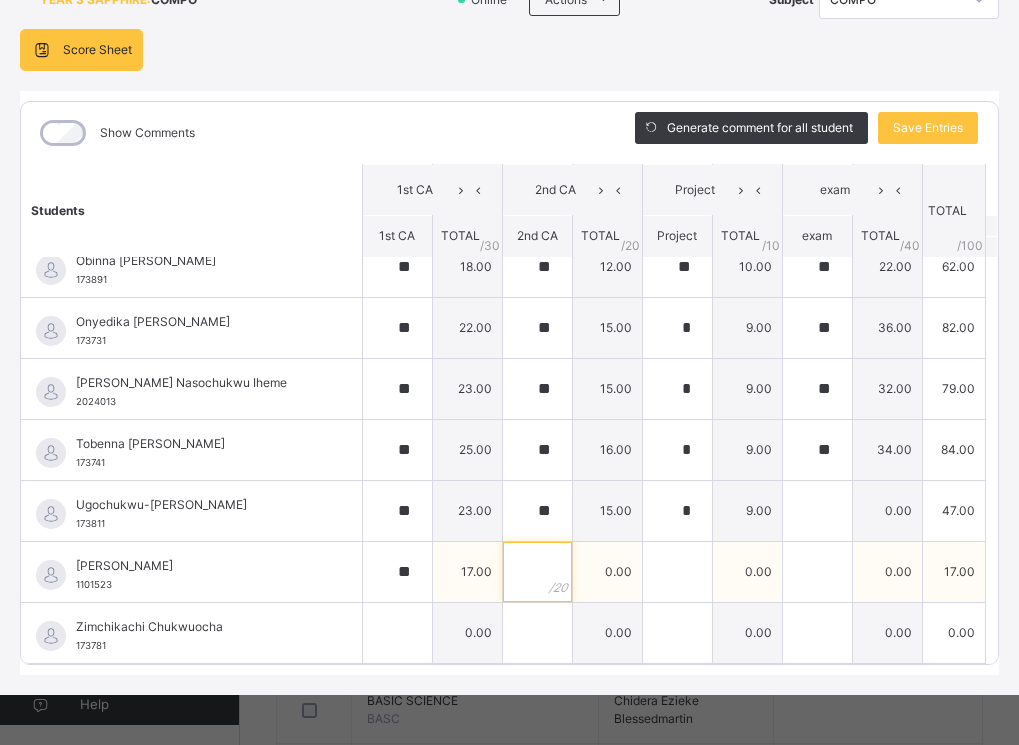 click at bounding box center (537, 572) 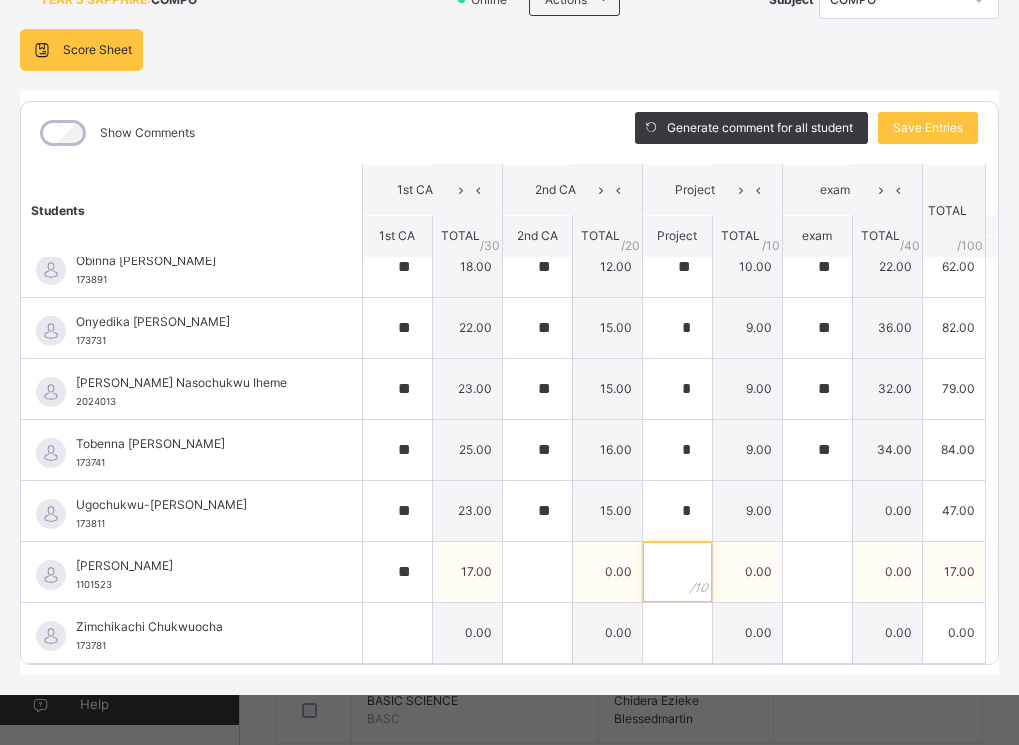 click at bounding box center (677, 572) 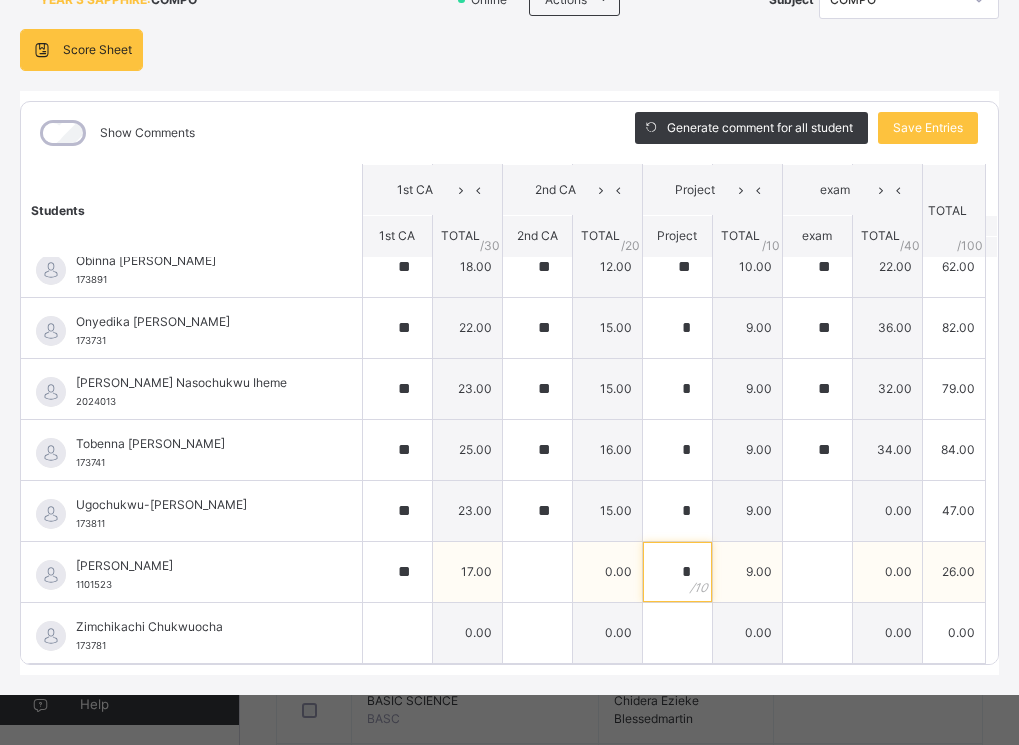 type on "*" 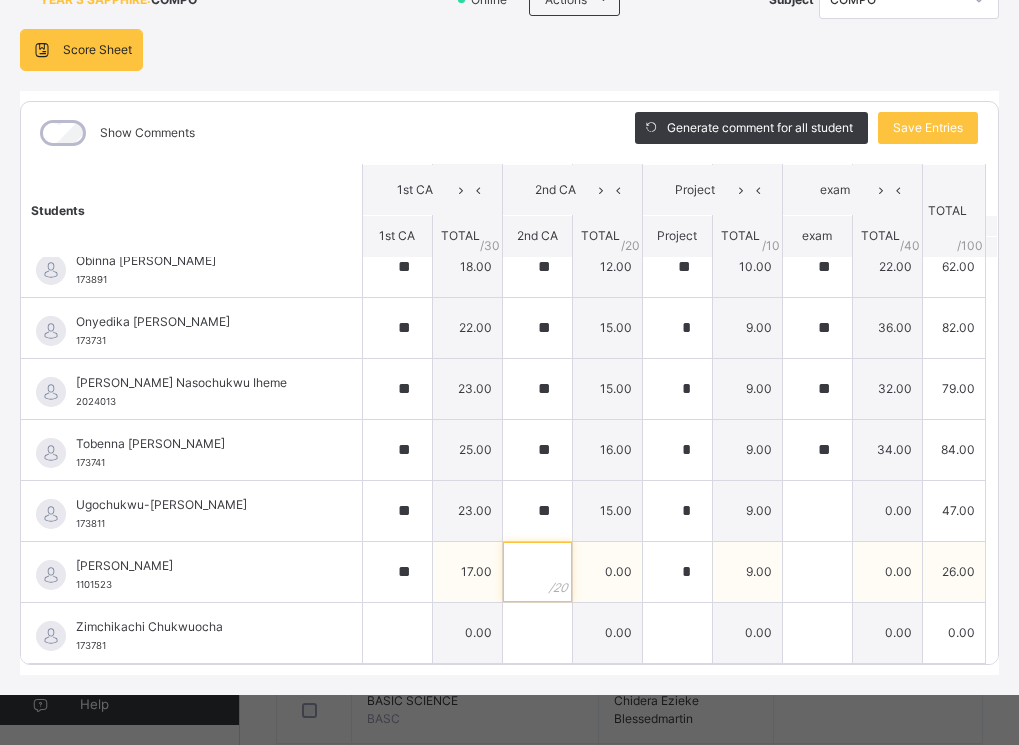 click at bounding box center (537, 572) 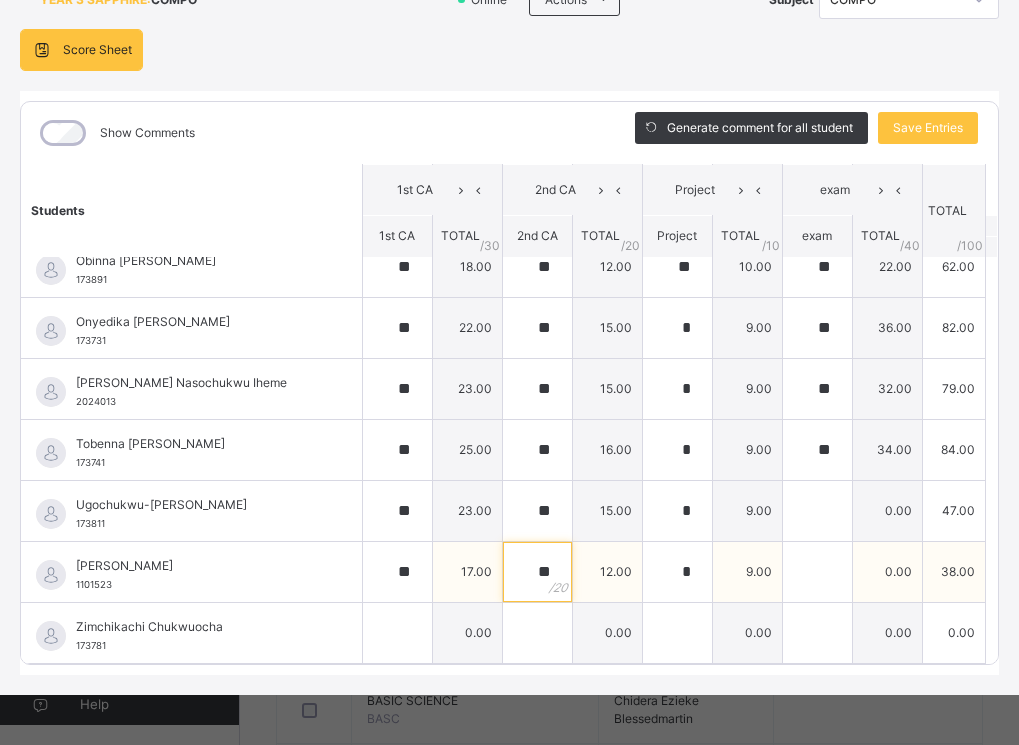 type on "**" 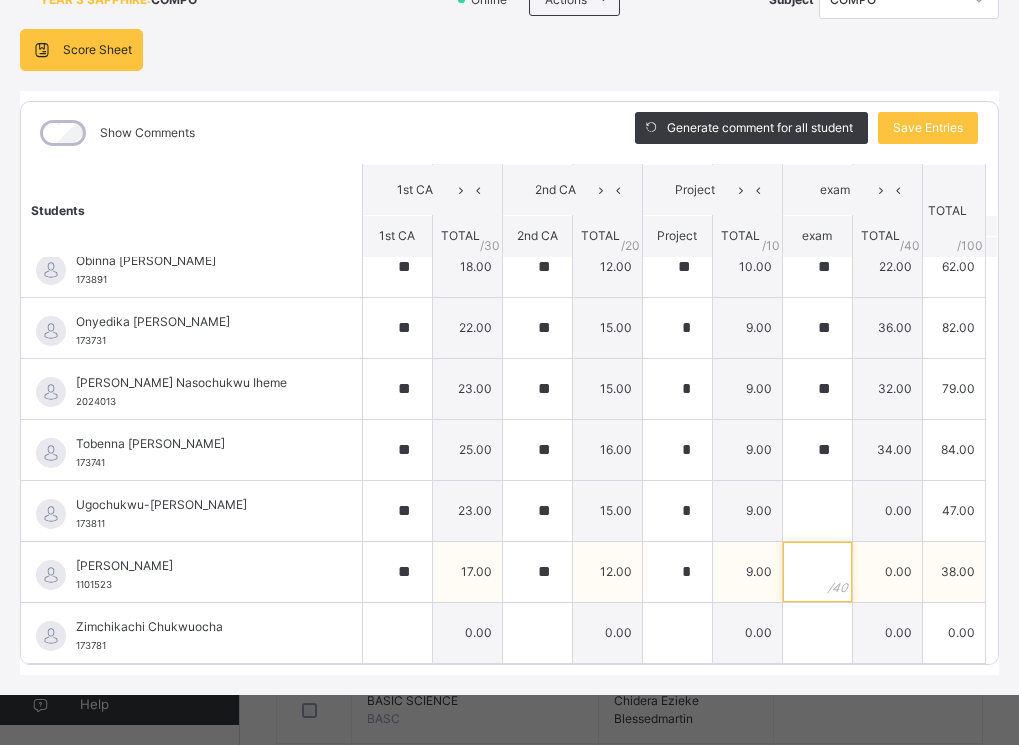 click at bounding box center [817, 572] 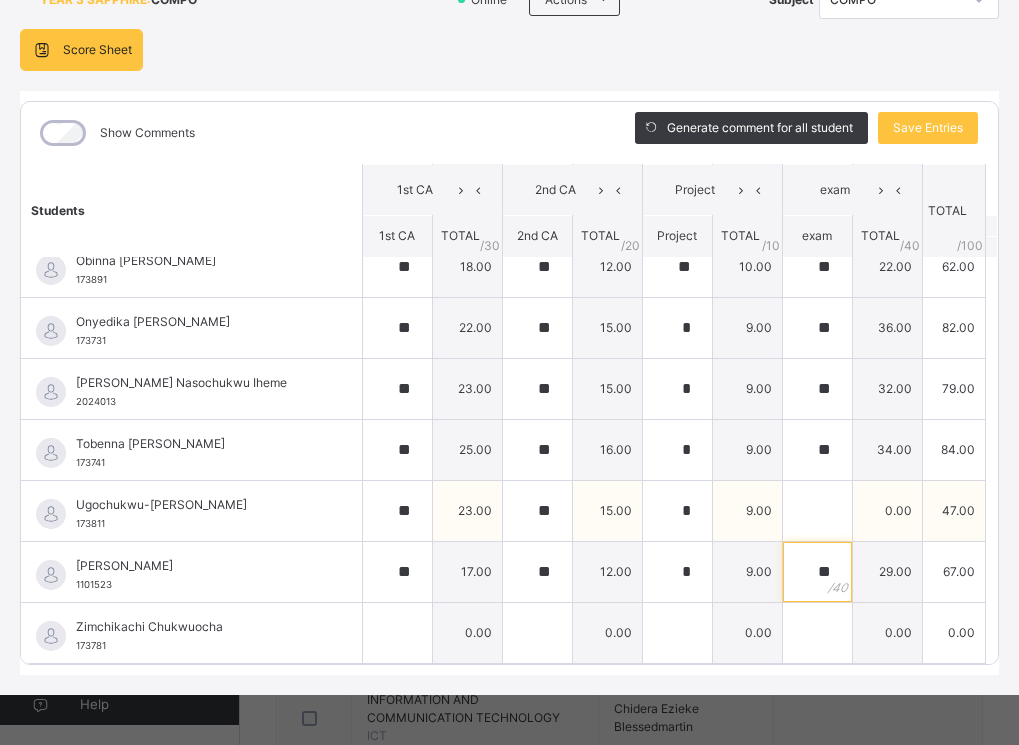 scroll, scrollTop: 800, scrollLeft: 0, axis: vertical 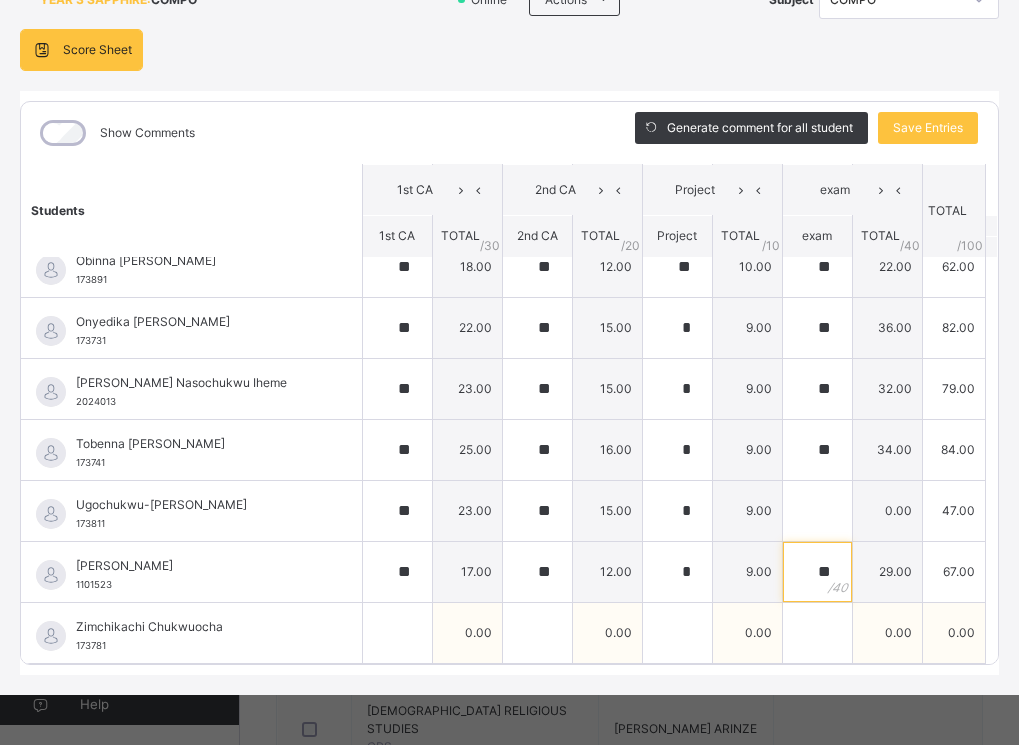 type on "**" 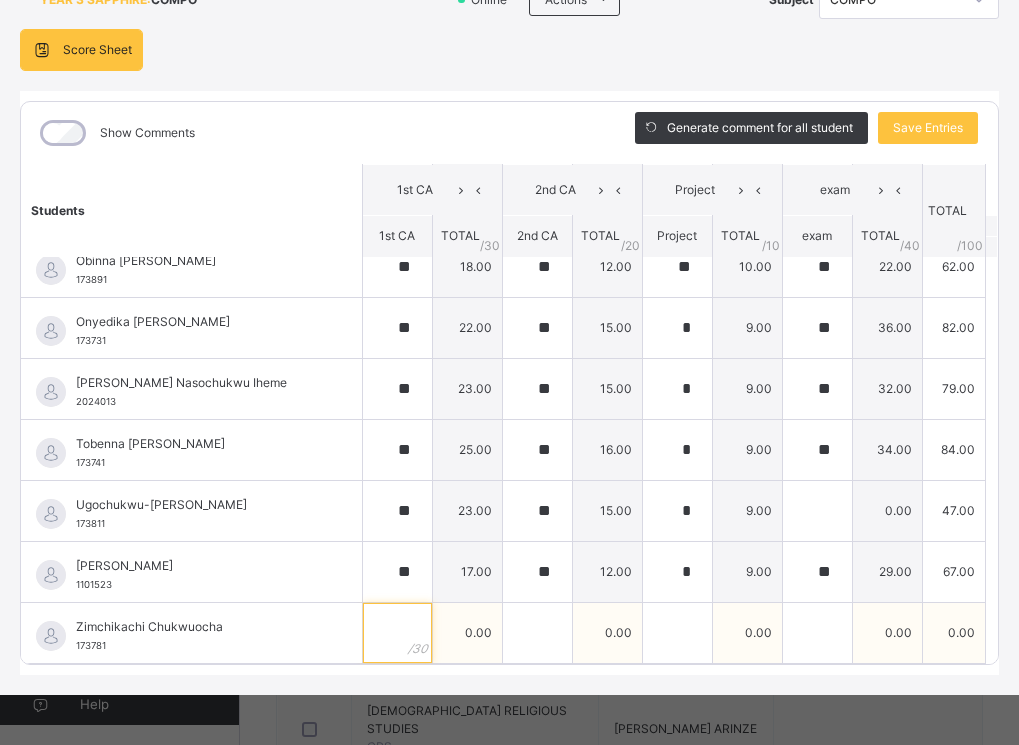 click at bounding box center (397, 633) 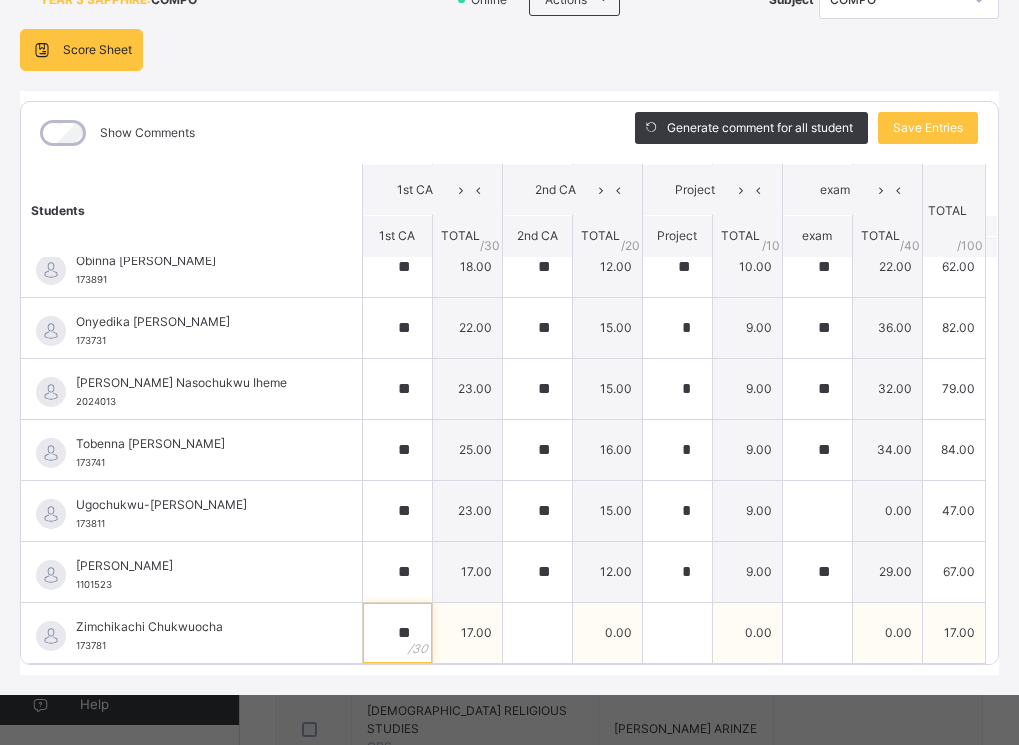 type on "**" 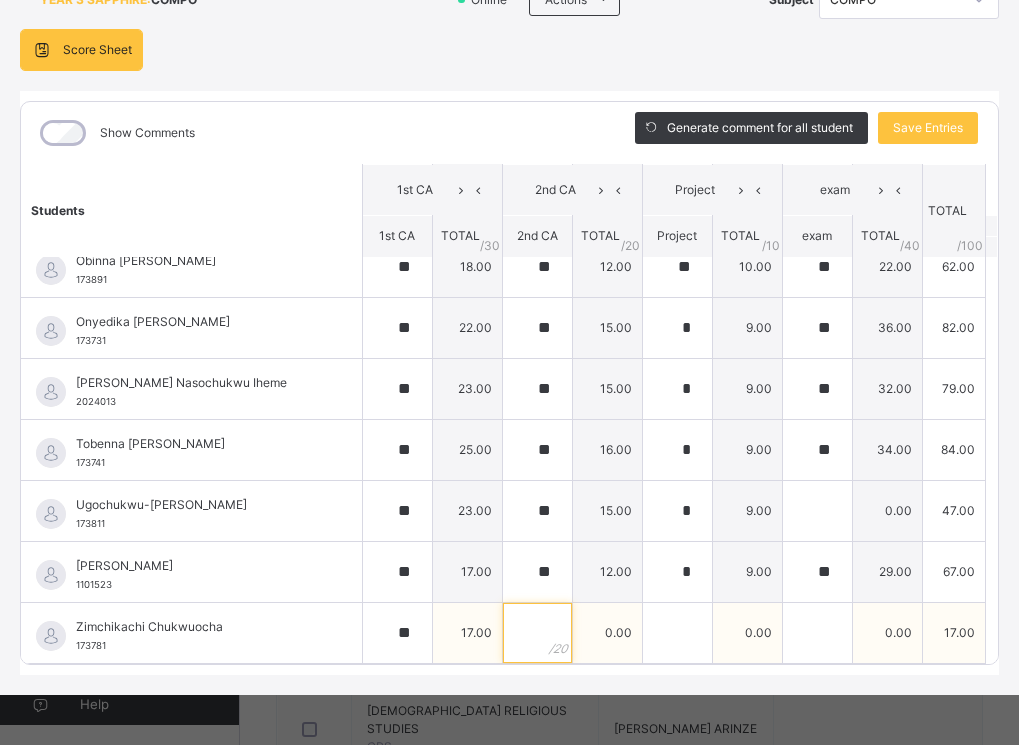 click at bounding box center (537, 633) 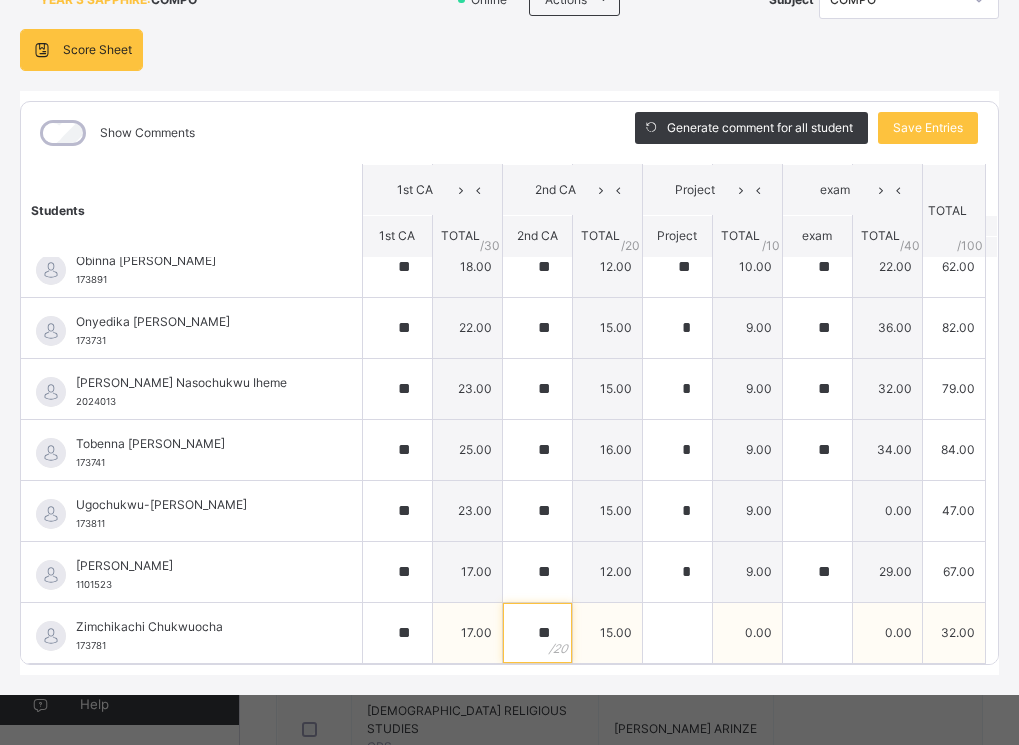 type on "**" 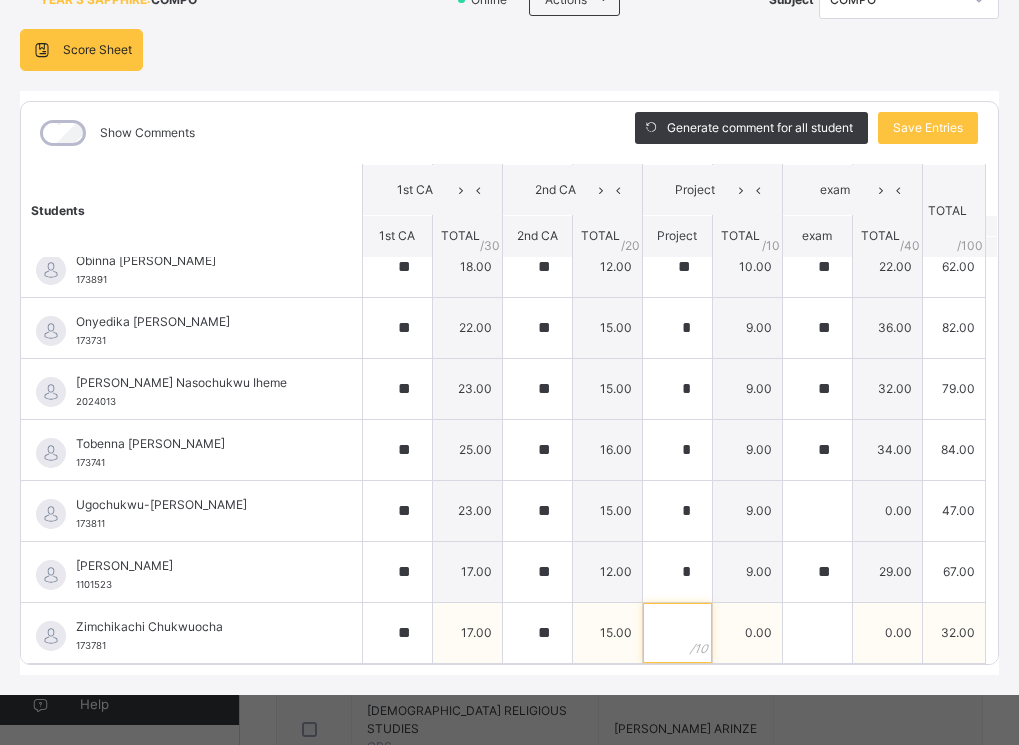 click at bounding box center (677, 633) 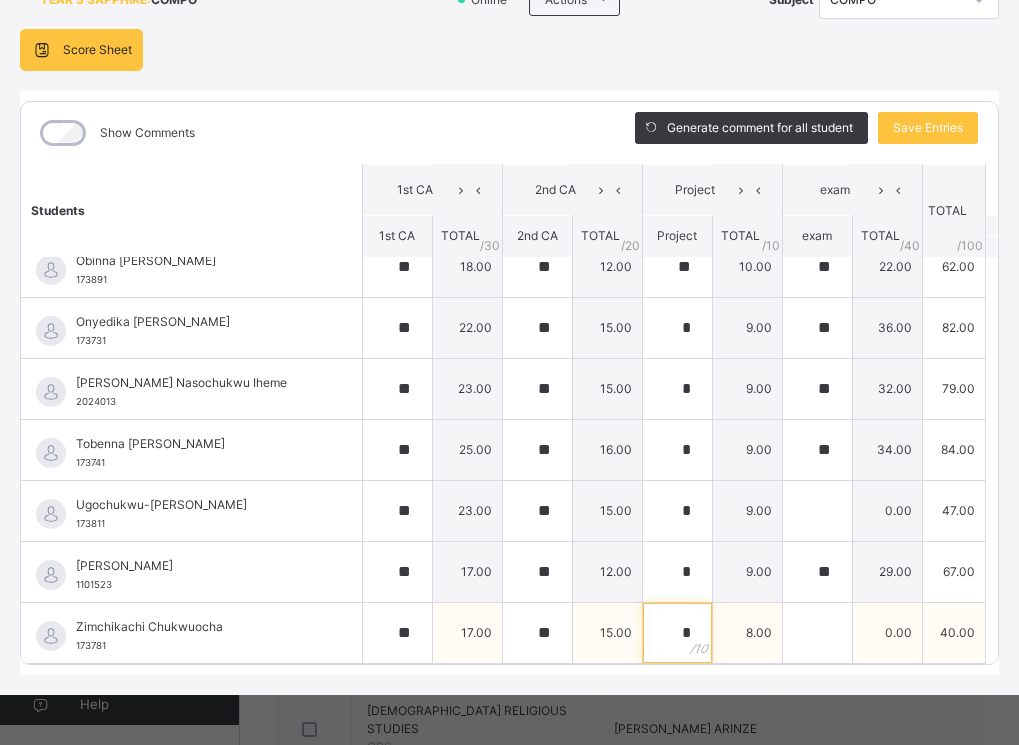type on "*" 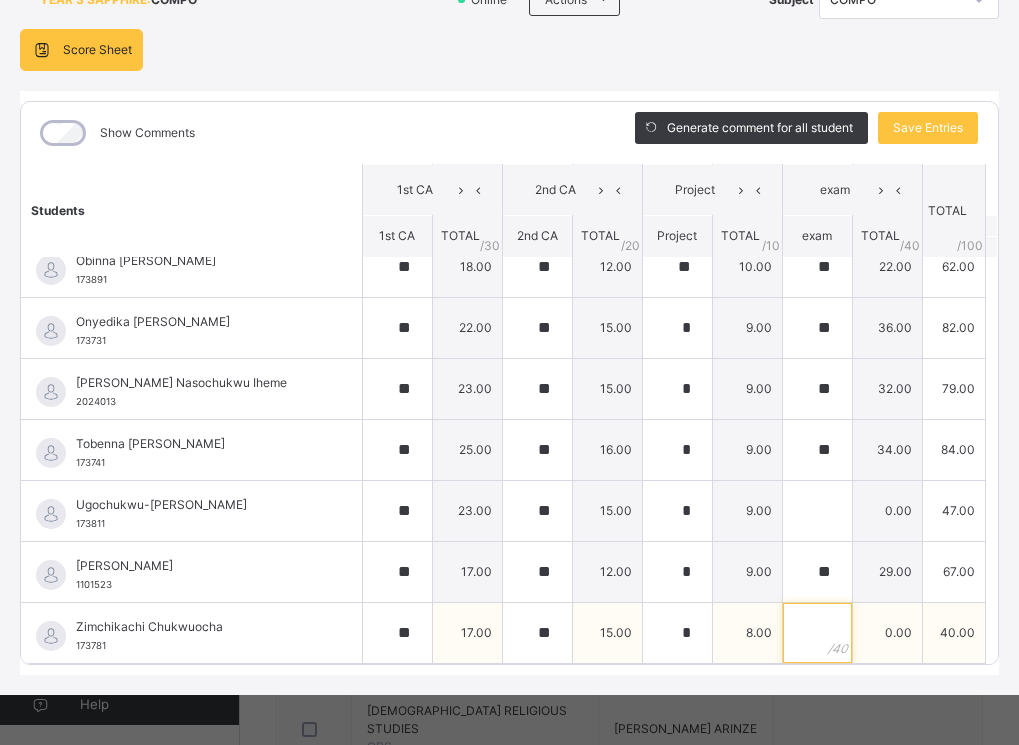 click at bounding box center (817, 633) 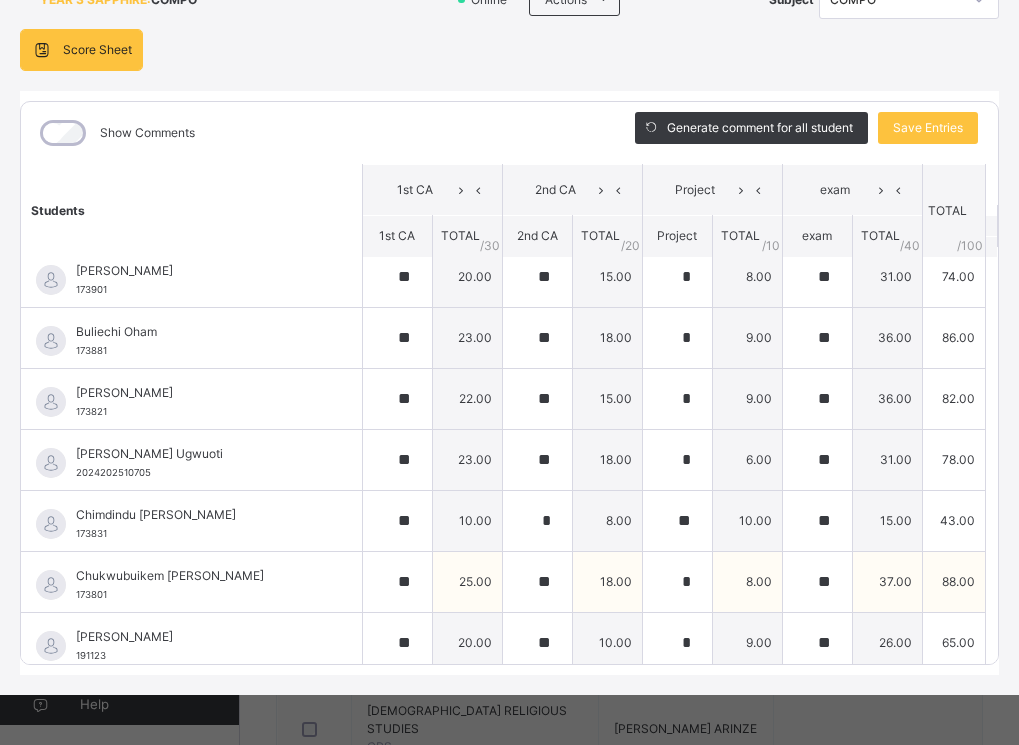 scroll, scrollTop: 0, scrollLeft: 0, axis: both 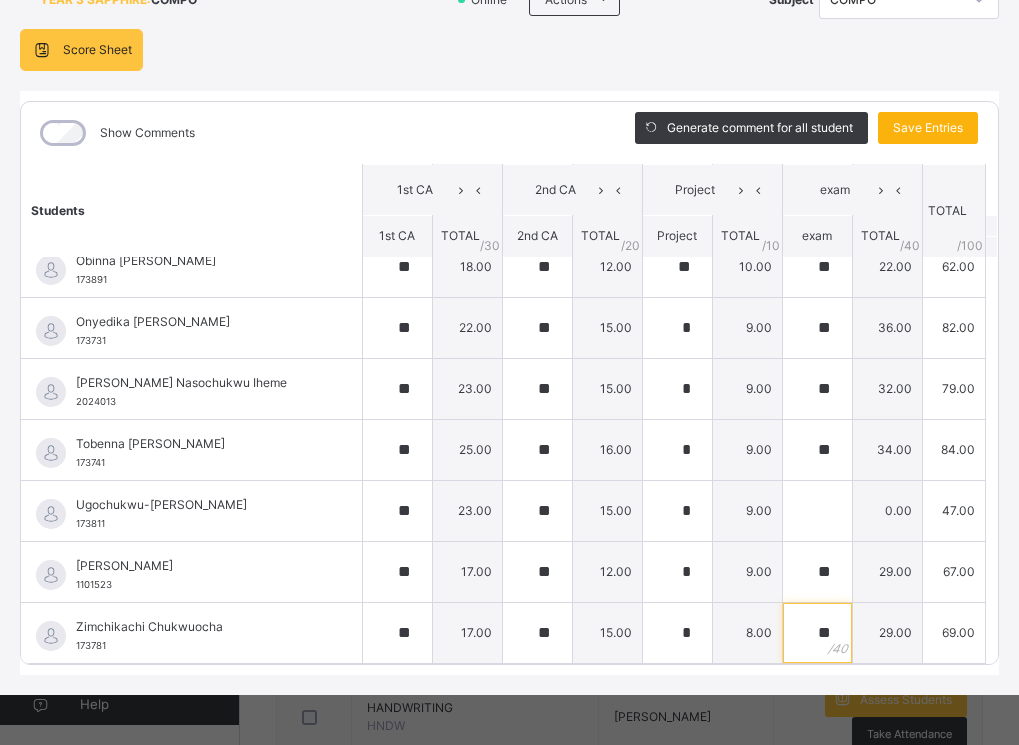 type on "**" 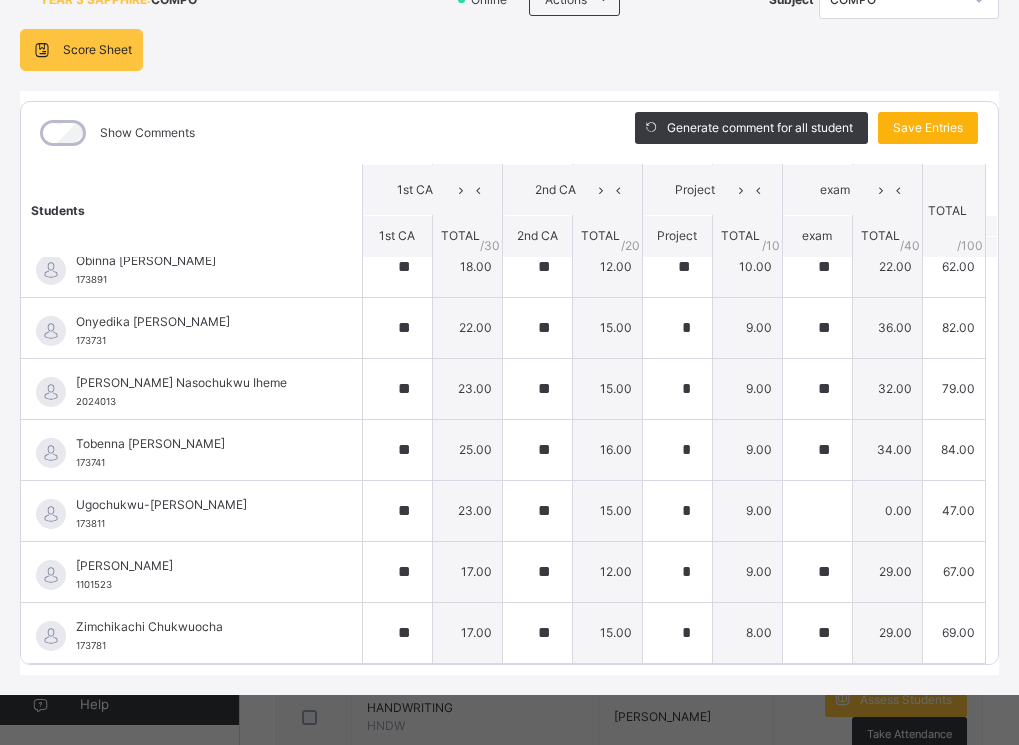 click on "Save Entries" at bounding box center (928, 128) 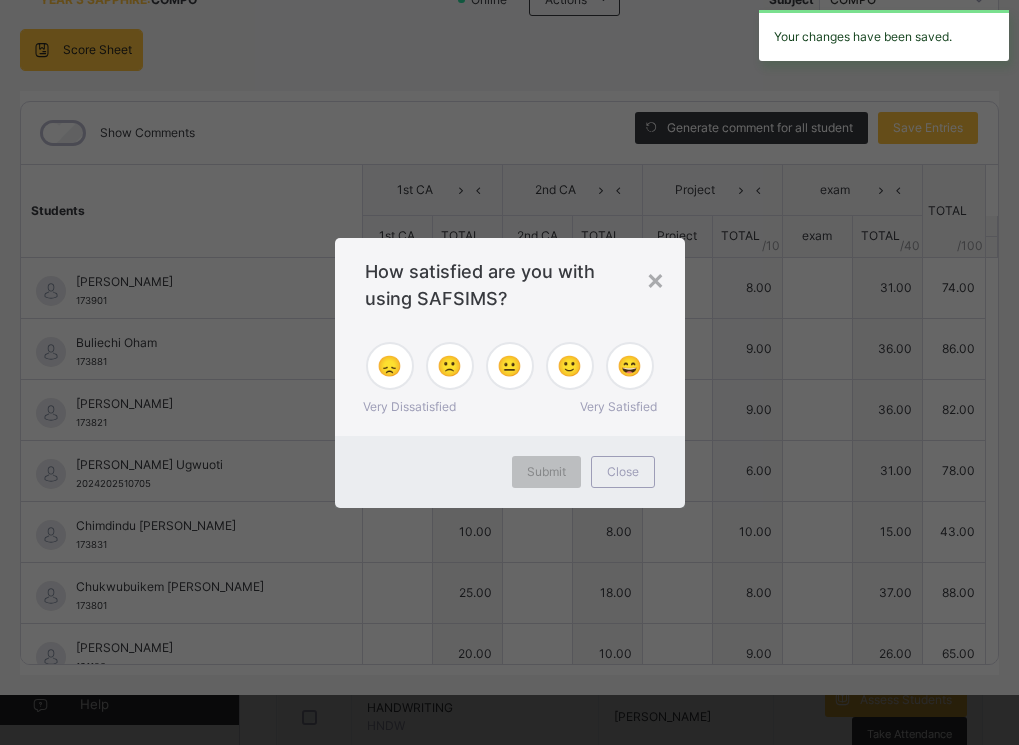 type on "**" 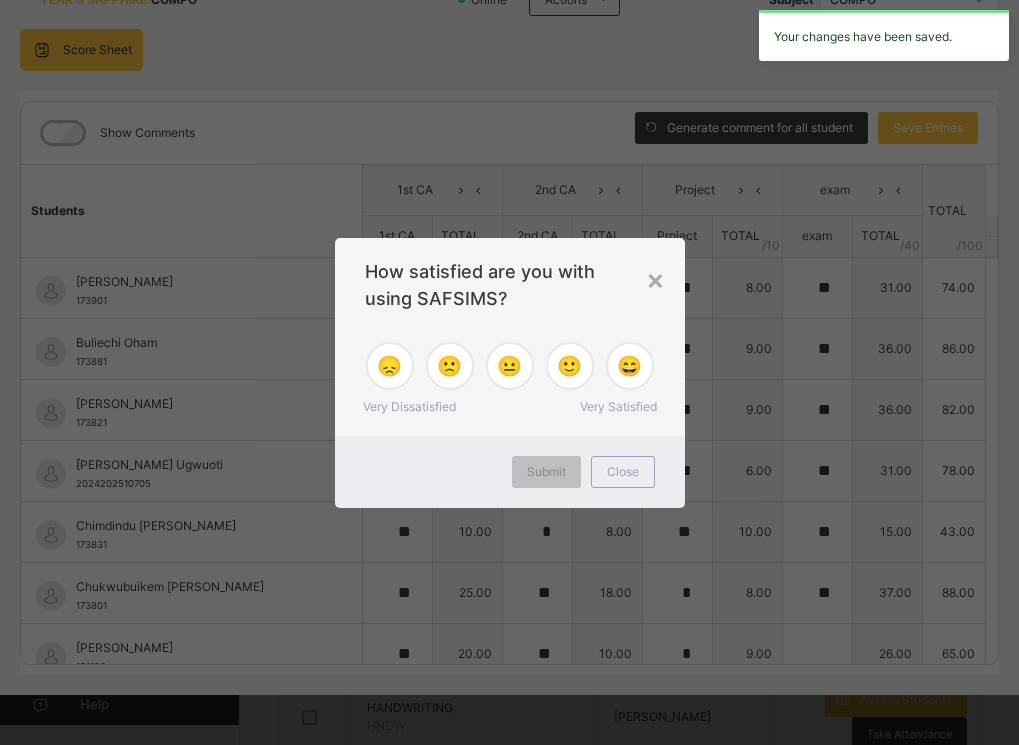 type on "**" 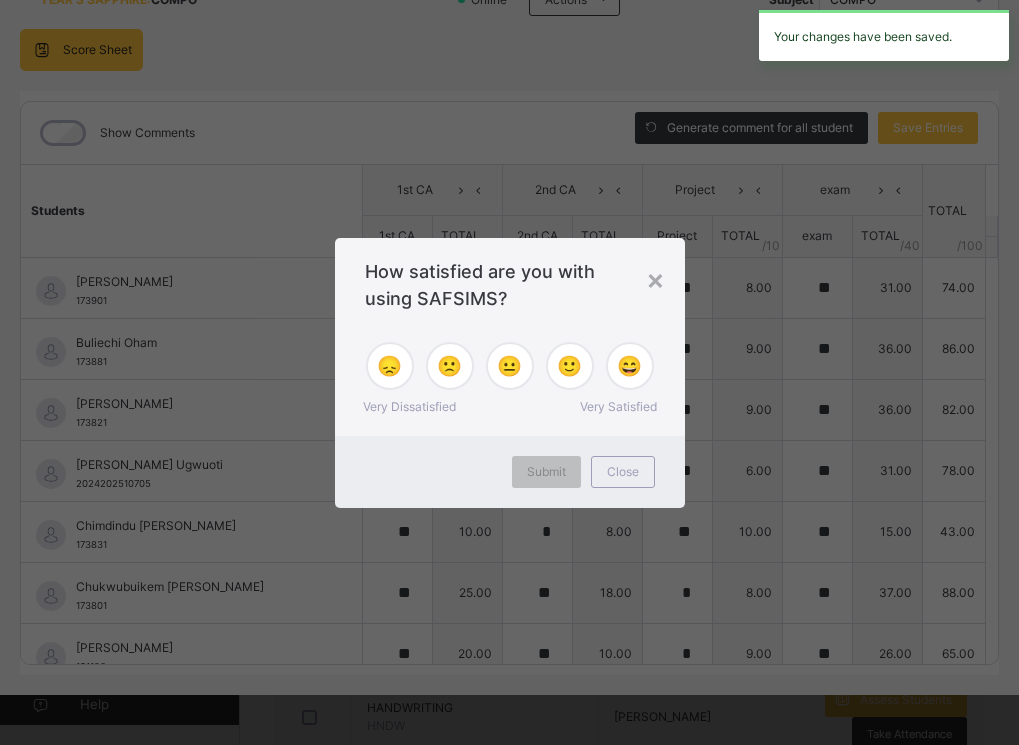 type on "*" 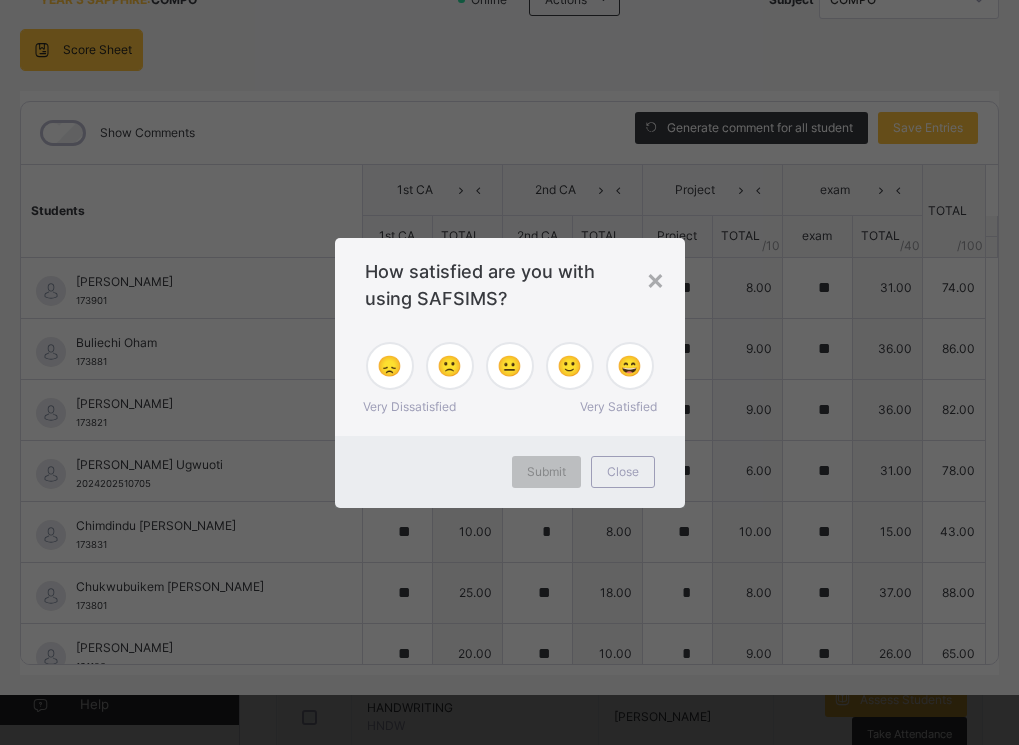 click on "😄" at bounding box center [629, 366] 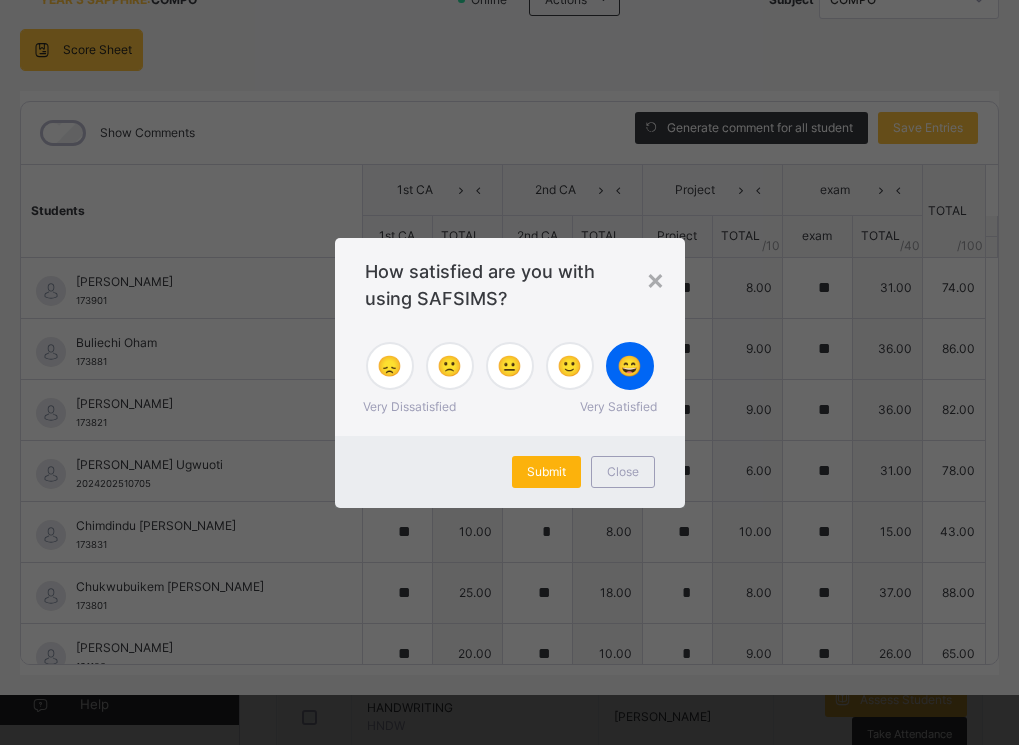 click on "Submit" at bounding box center [546, 472] 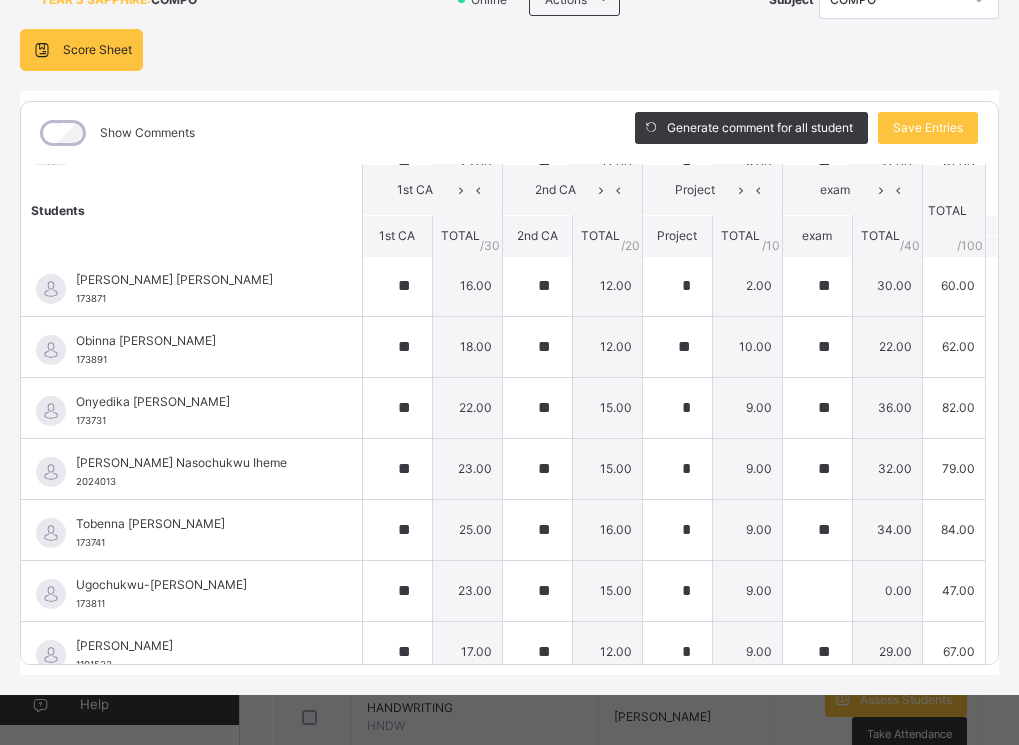 scroll, scrollTop: 1180, scrollLeft: 0, axis: vertical 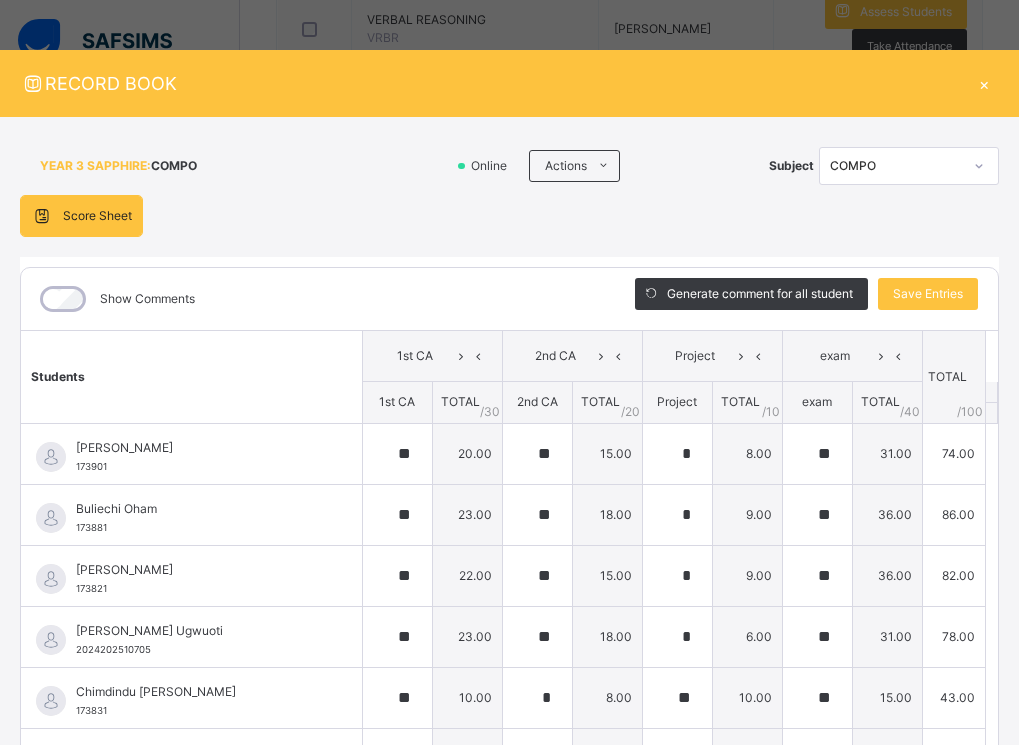 click 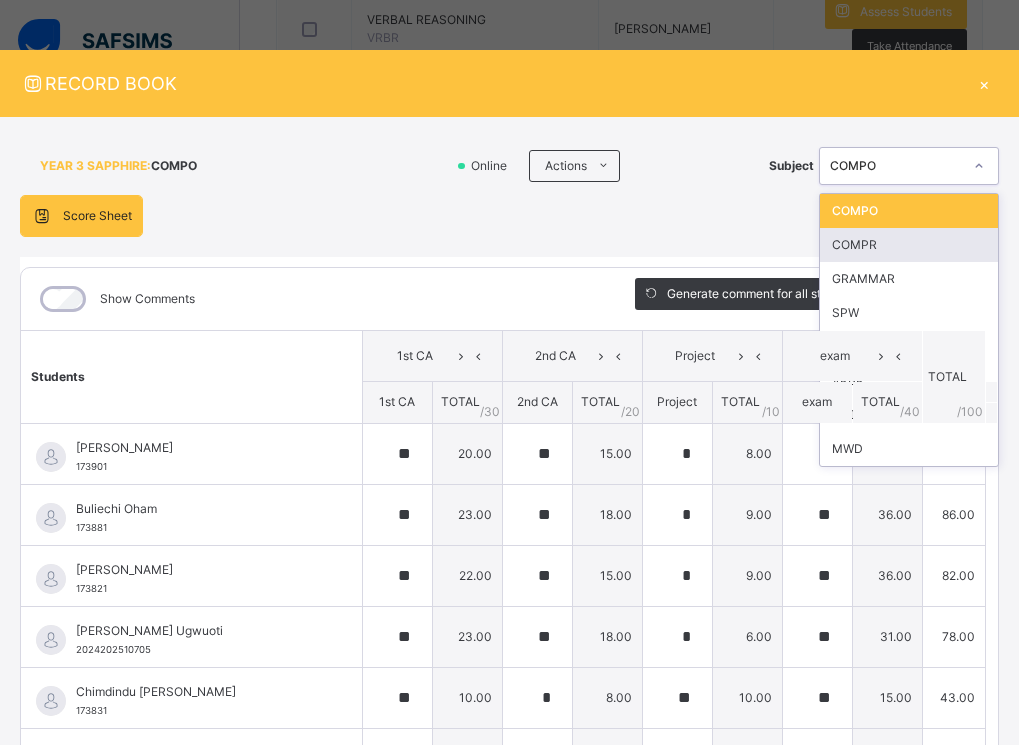 click on "COMPR" at bounding box center [909, 245] 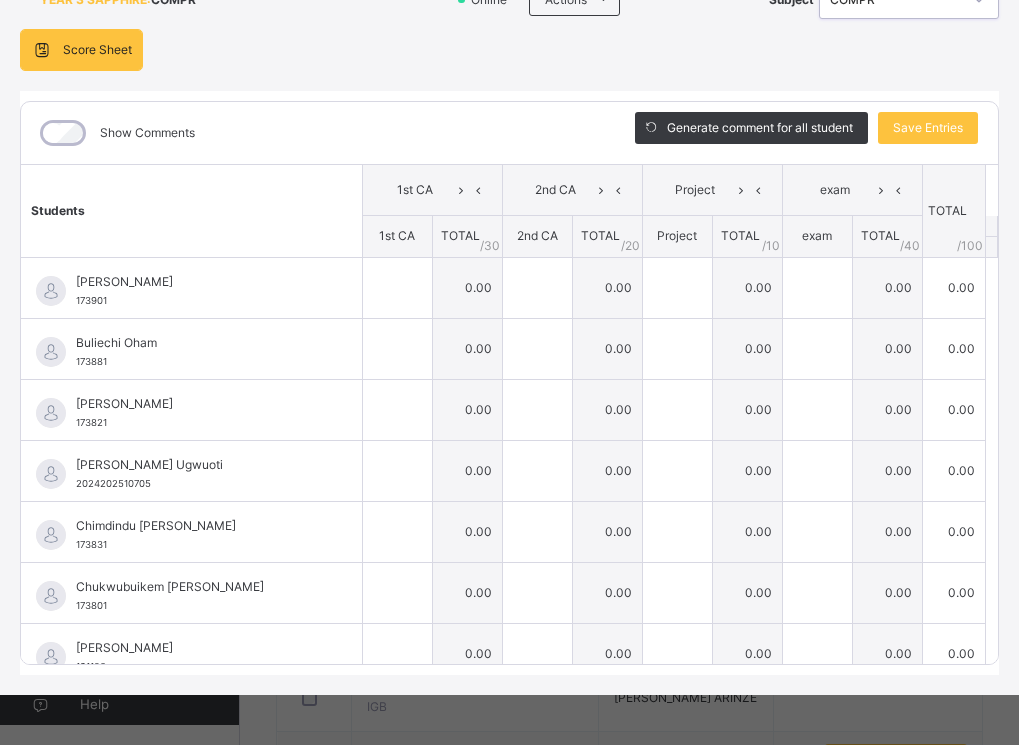 scroll, scrollTop: 166, scrollLeft: 0, axis: vertical 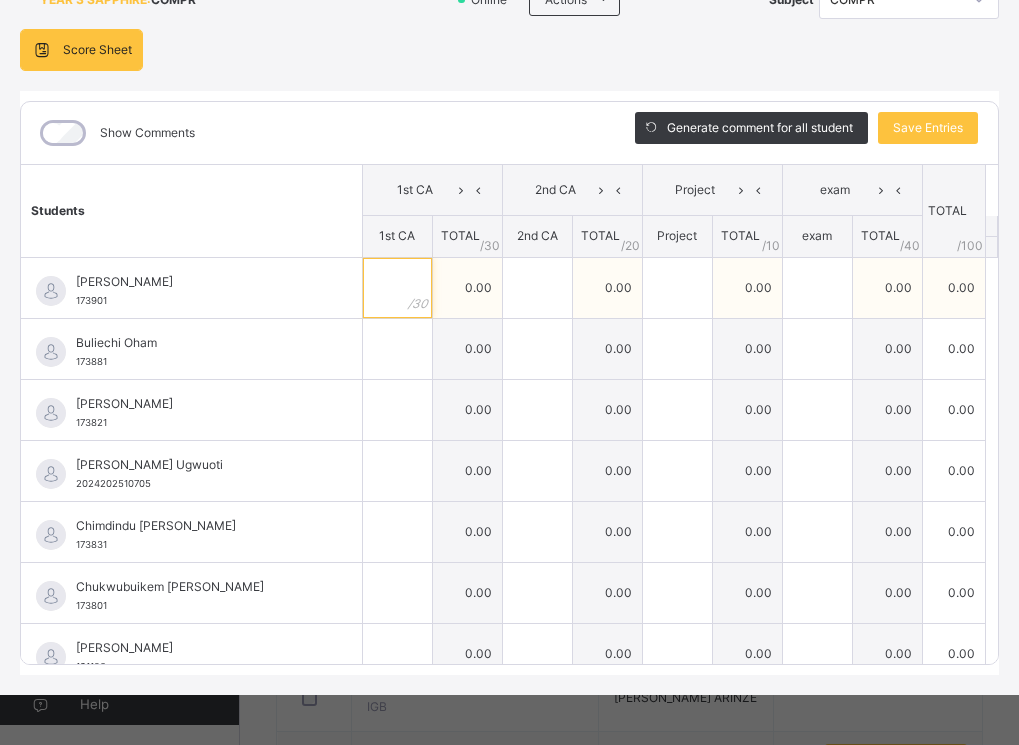 click at bounding box center [397, 288] 